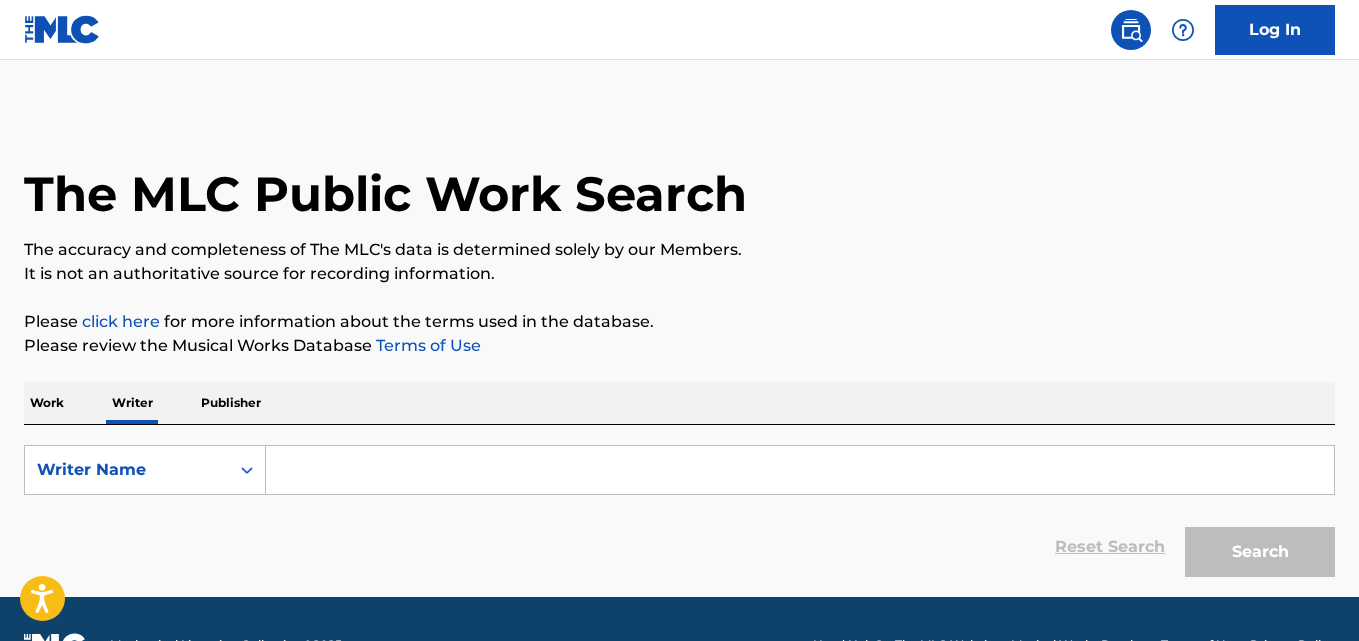 scroll, scrollTop: 0, scrollLeft: 0, axis: both 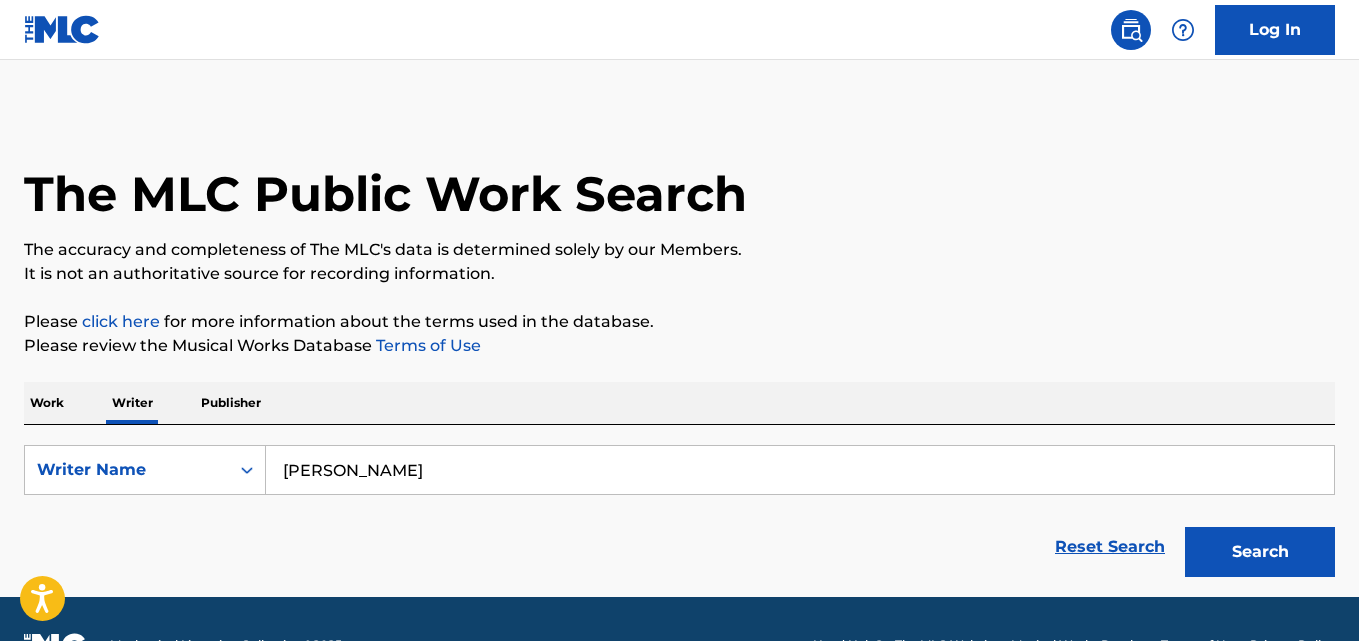 click on "Search" at bounding box center (1260, 552) 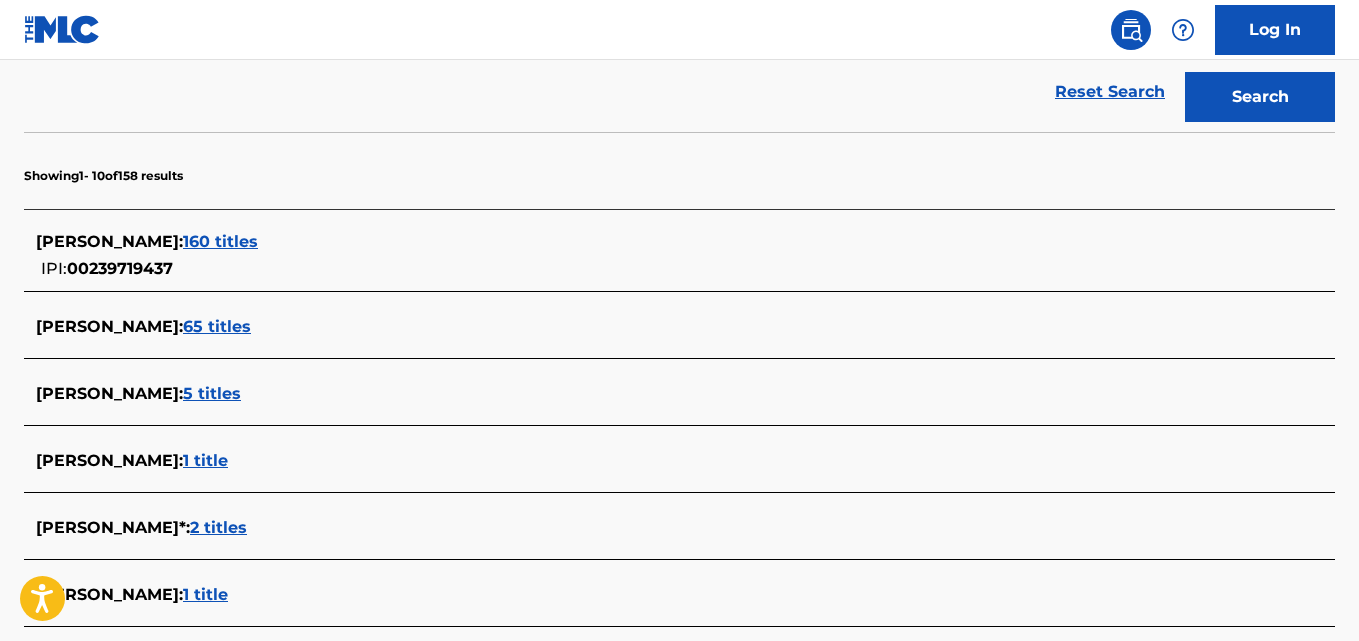 scroll, scrollTop: 515, scrollLeft: 0, axis: vertical 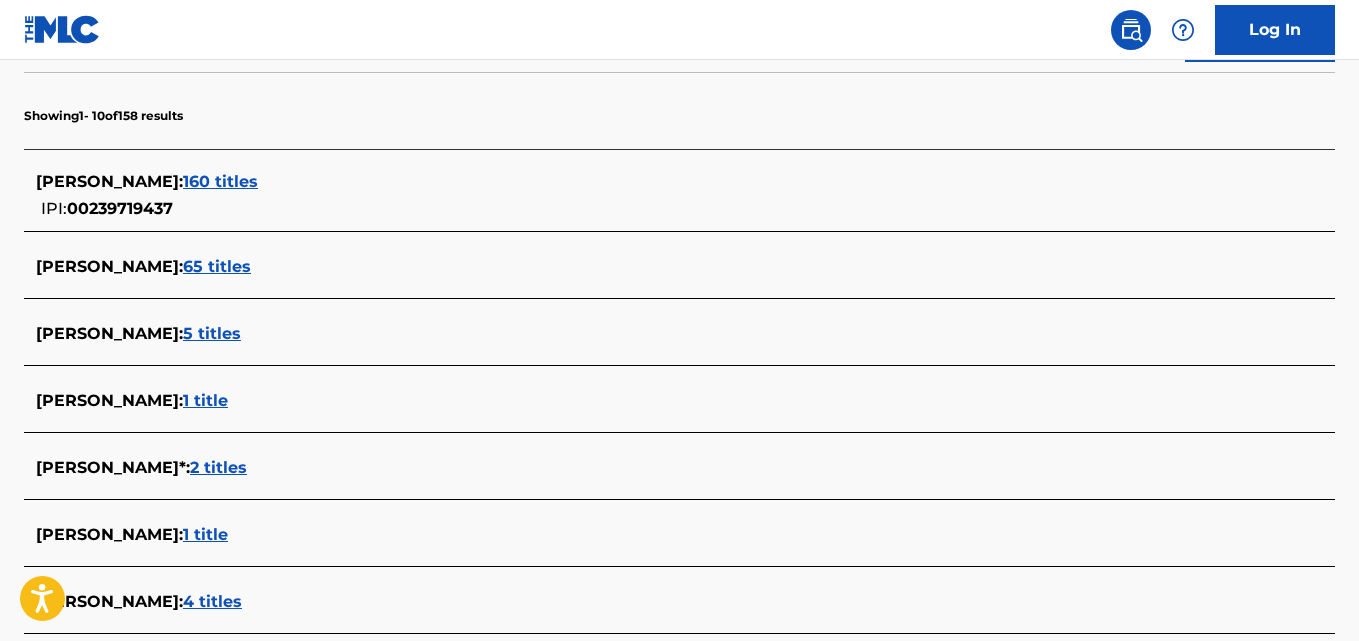 click on "160 titles" at bounding box center [220, 181] 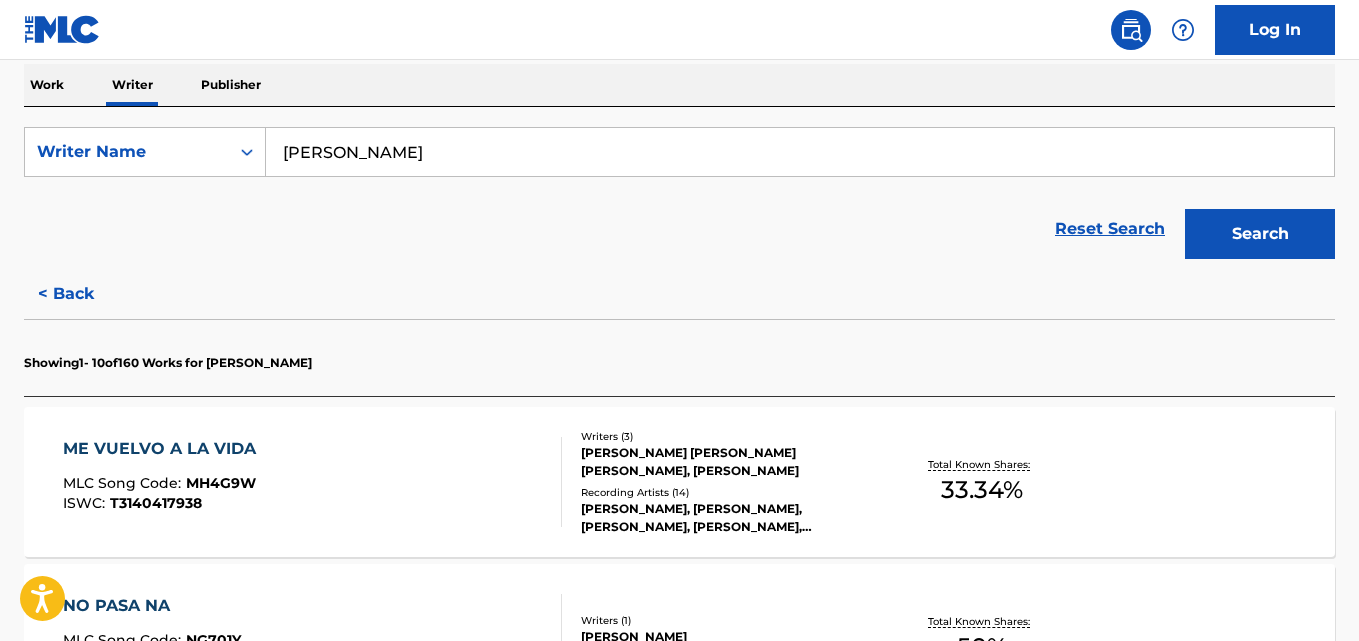 scroll, scrollTop: 311, scrollLeft: 0, axis: vertical 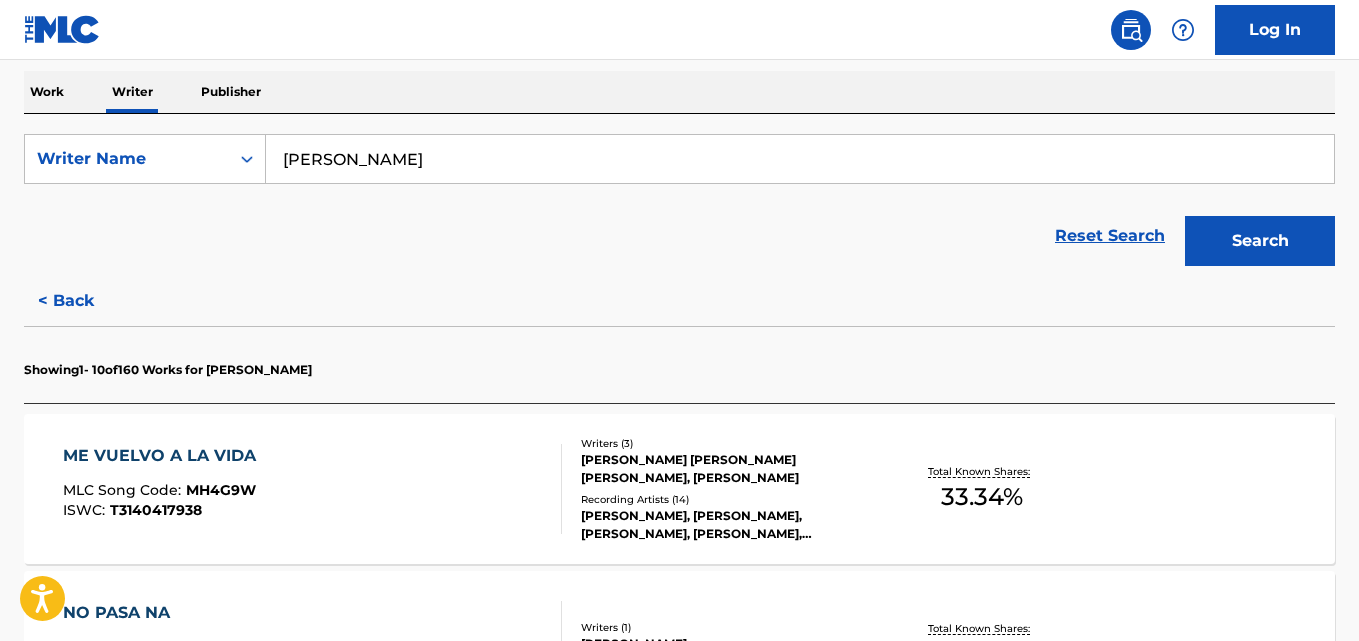 click on "[PERSON_NAME]" at bounding box center (800, 159) 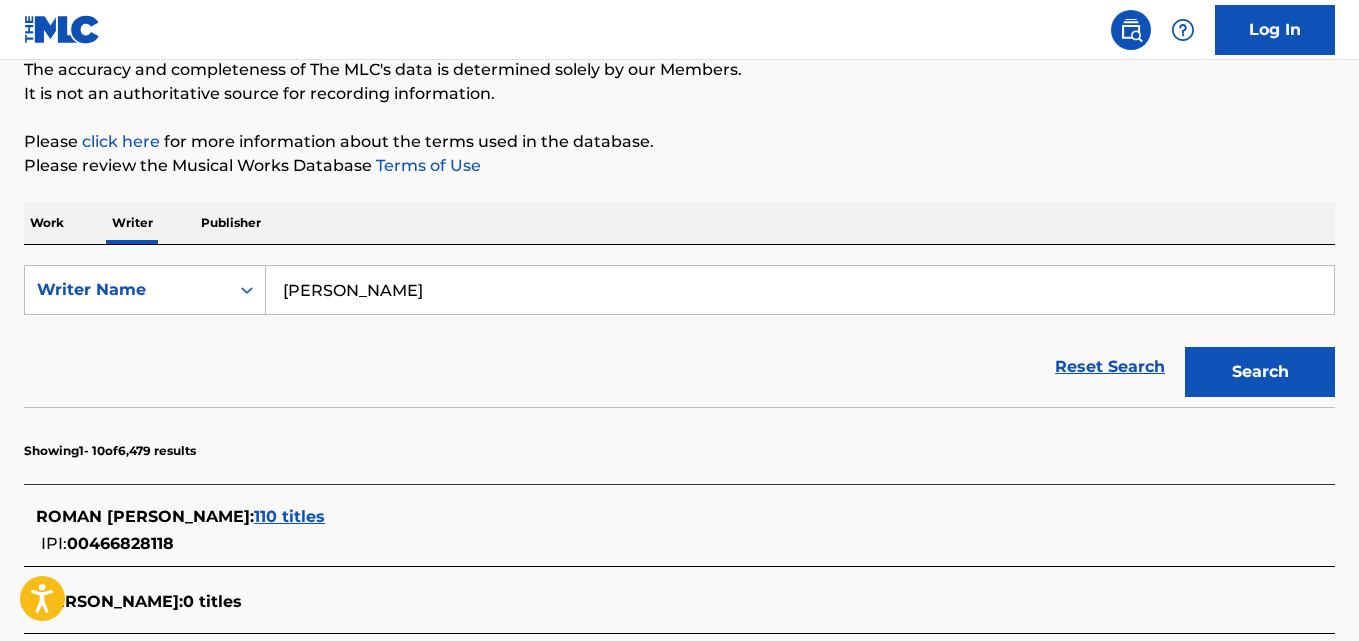 scroll, scrollTop: 311, scrollLeft: 0, axis: vertical 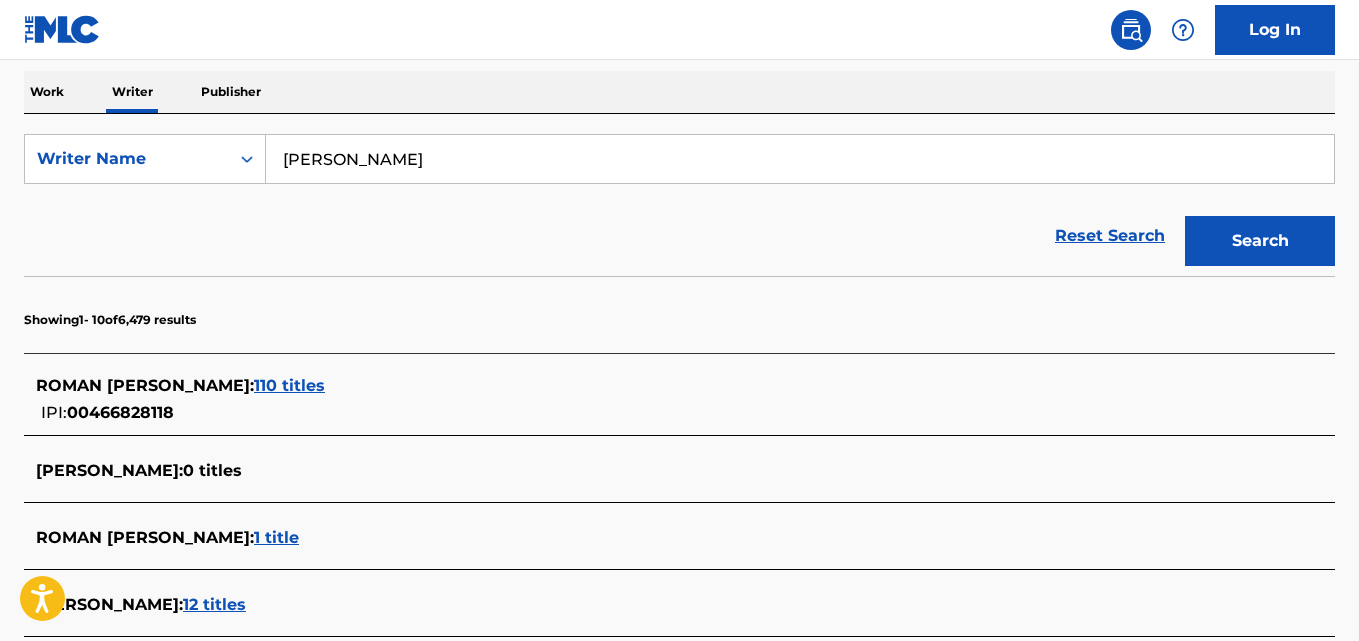 click on "110 titles" at bounding box center (289, 385) 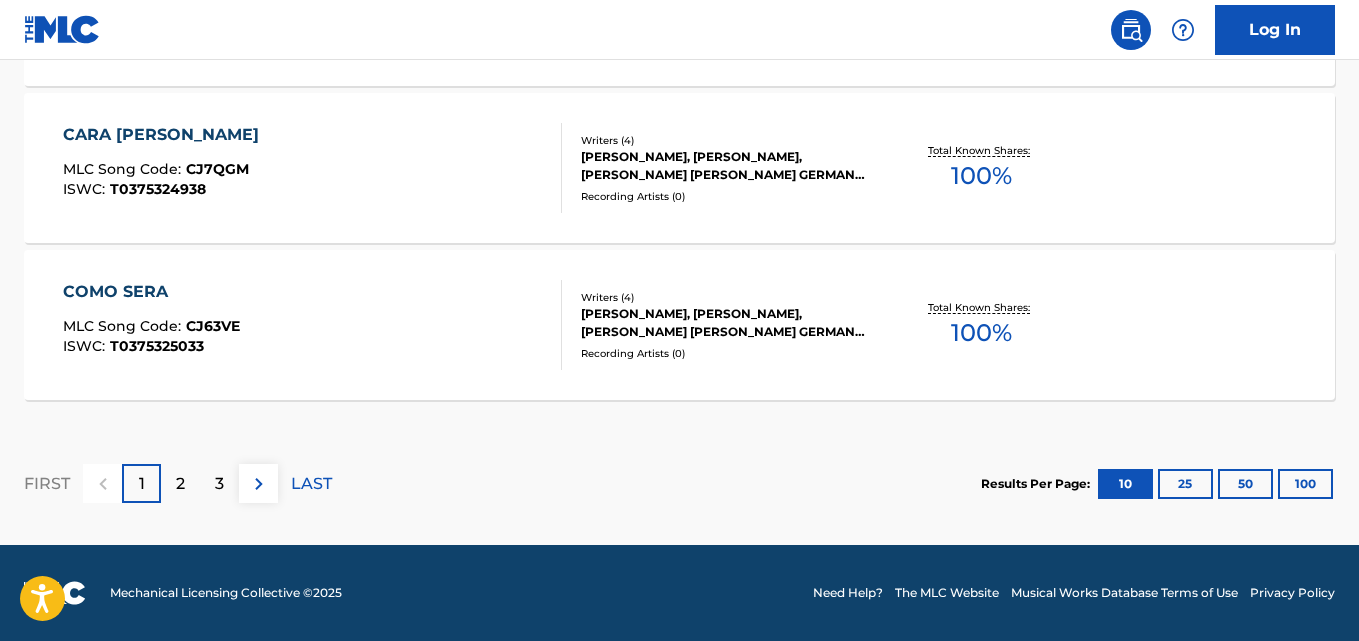 click on "2" at bounding box center (180, 483) 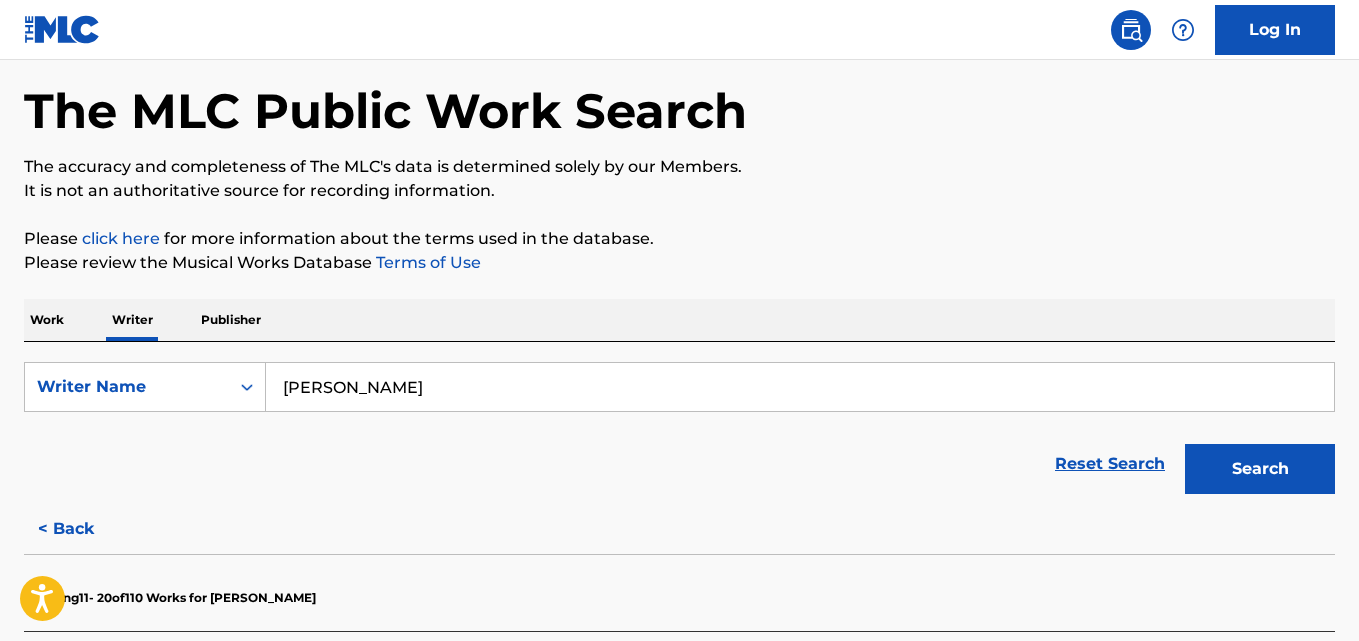 scroll, scrollTop: 0, scrollLeft: 0, axis: both 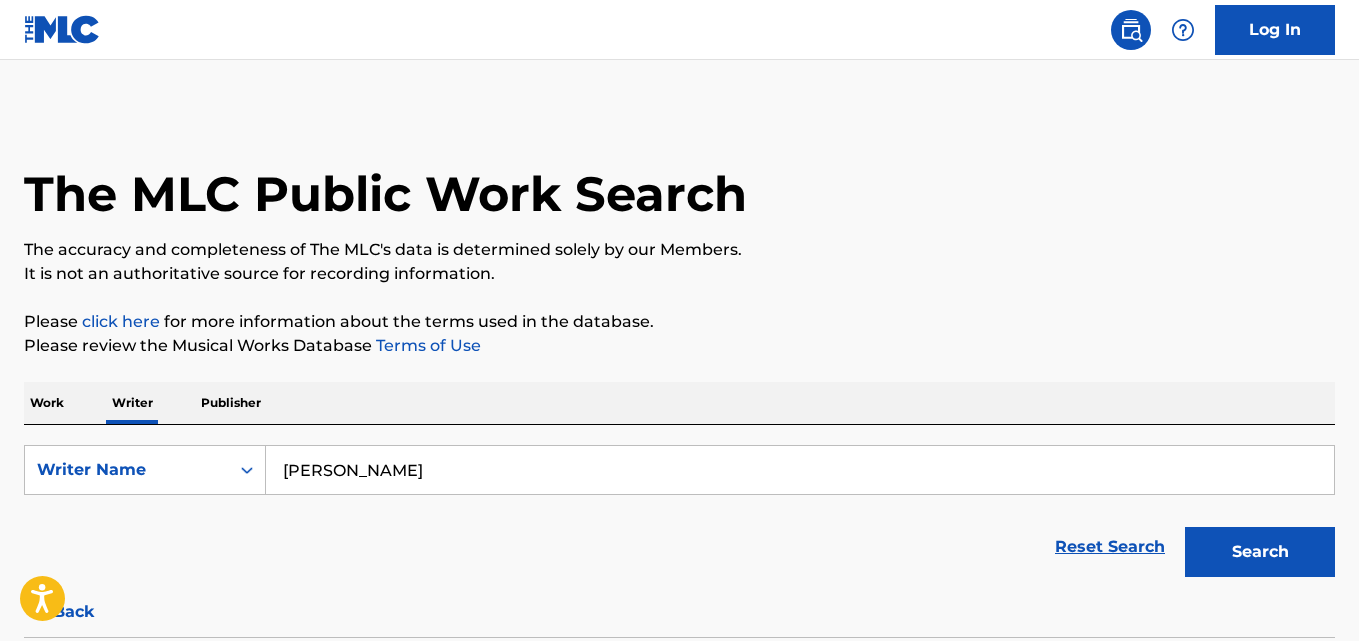 click on "[PERSON_NAME]" at bounding box center [800, 470] 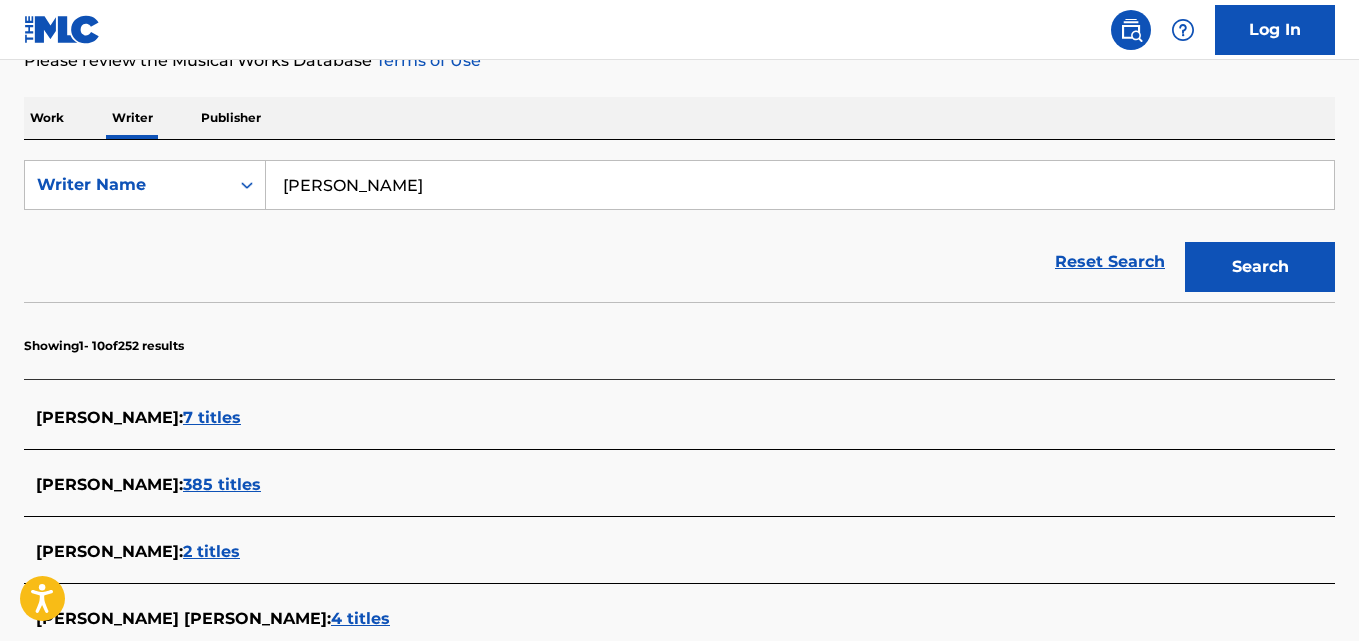 scroll, scrollTop: 284, scrollLeft: 0, axis: vertical 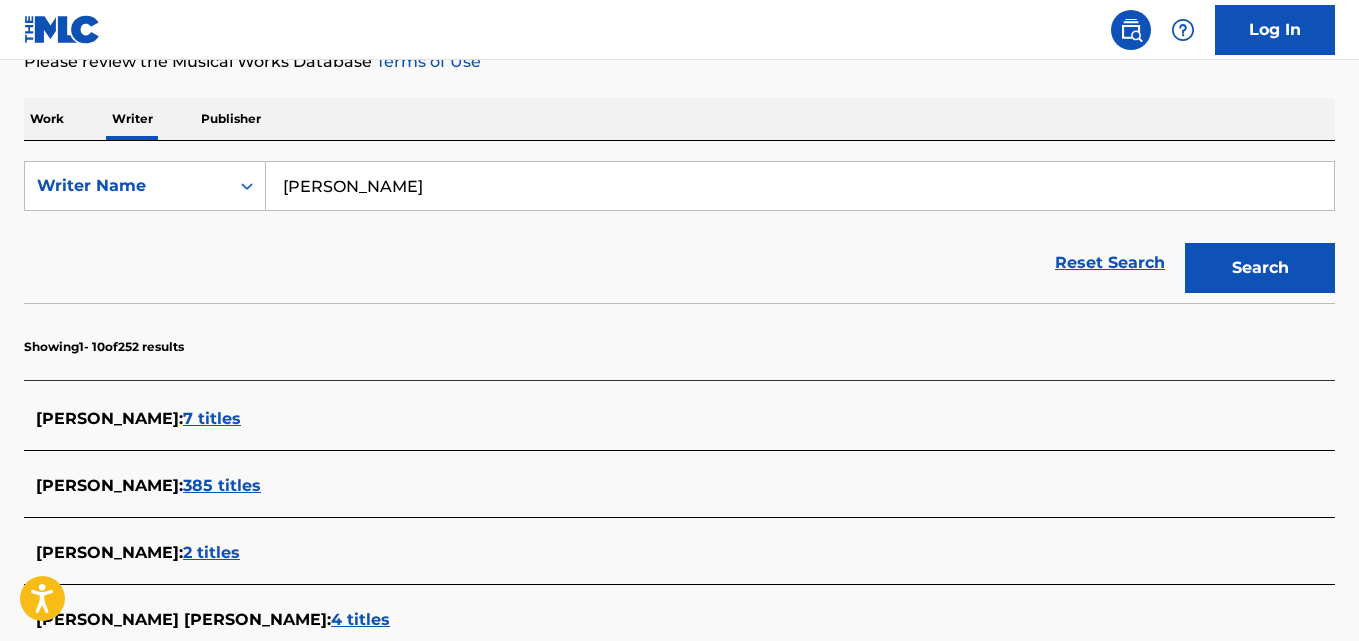 click on "[PERSON_NAME]" at bounding box center (800, 186) 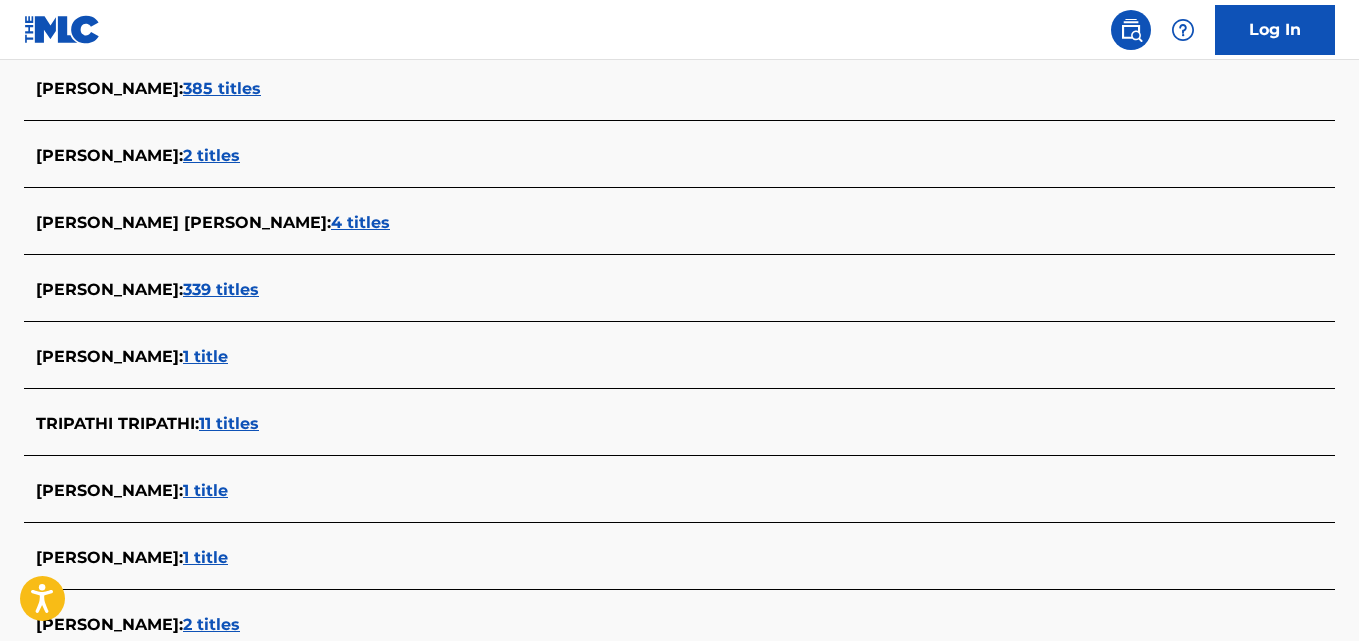 scroll, scrollTop: 741, scrollLeft: 0, axis: vertical 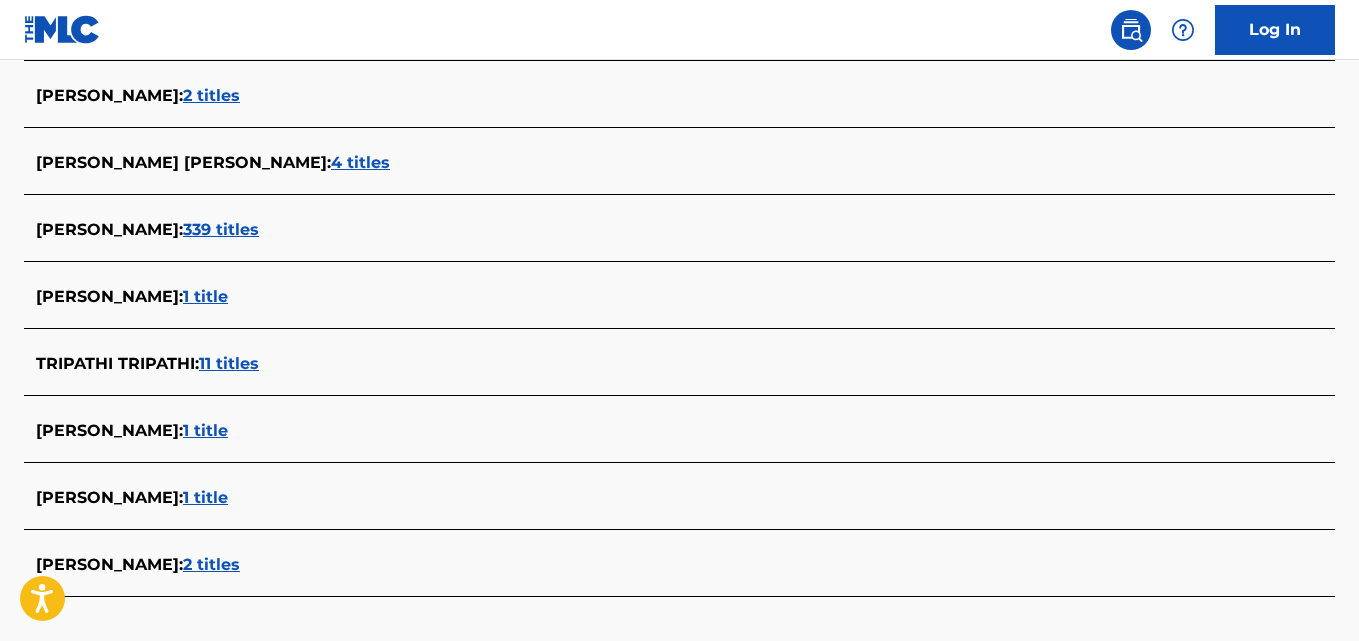 click on "[PERSON_NAME] :  1 title" at bounding box center (653, 431) 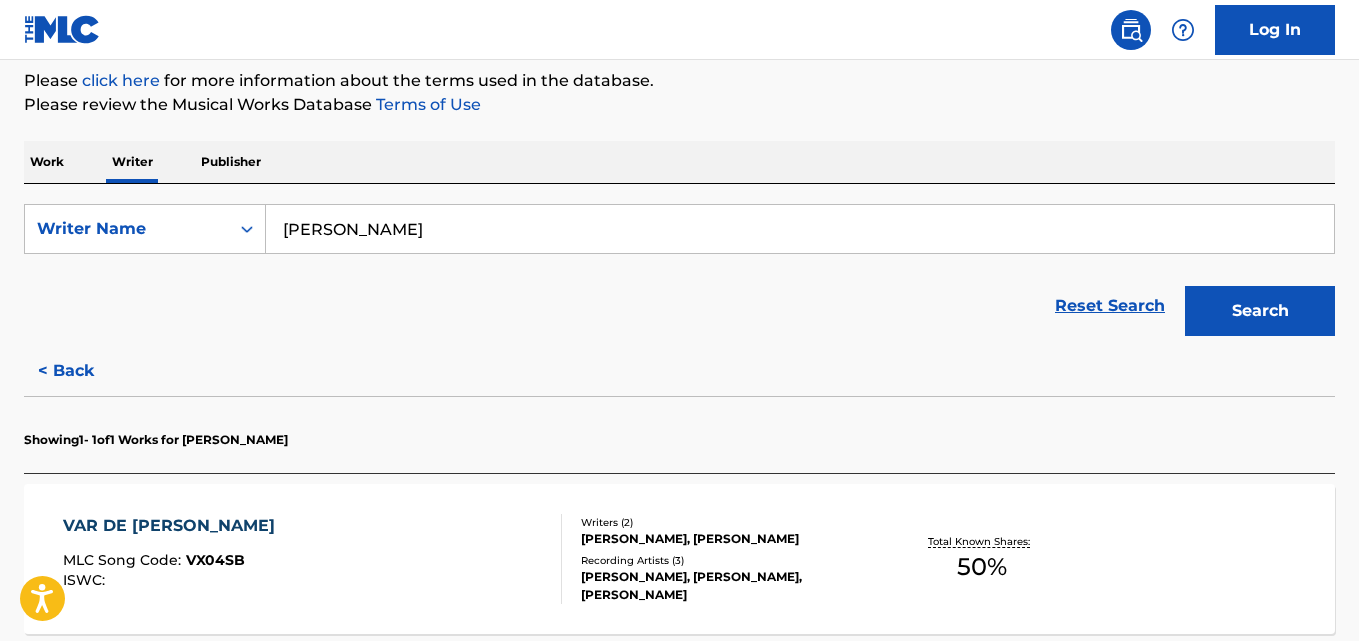 scroll, scrollTop: 240, scrollLeft: 0, axis: vertical 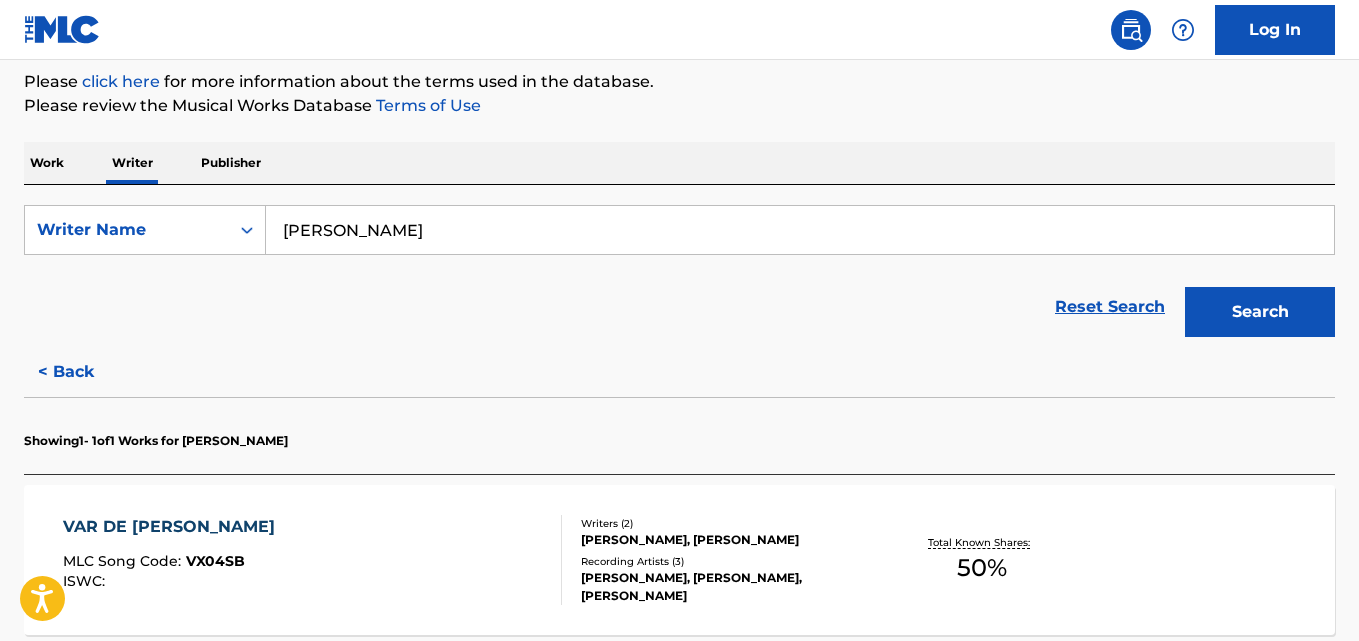 click on "[PERSON_NAME]" at bounding box center (800, 230) 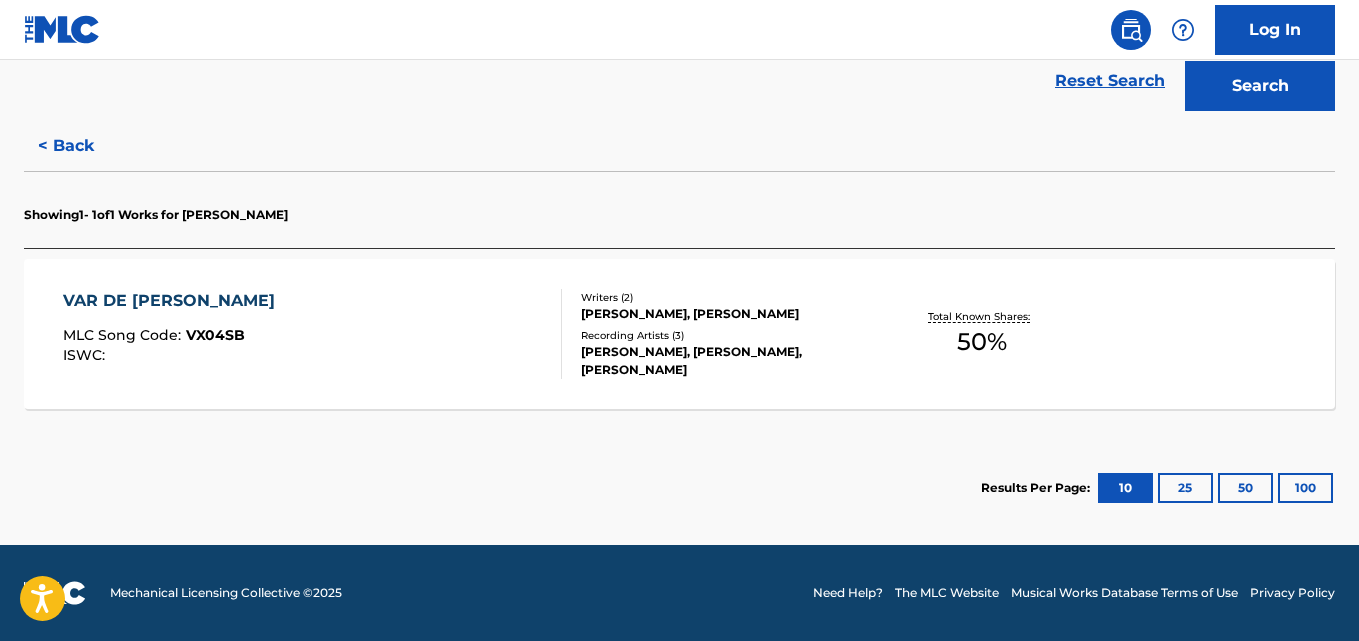 click on "Total Known Shares:" at bounding box center (981, 316) 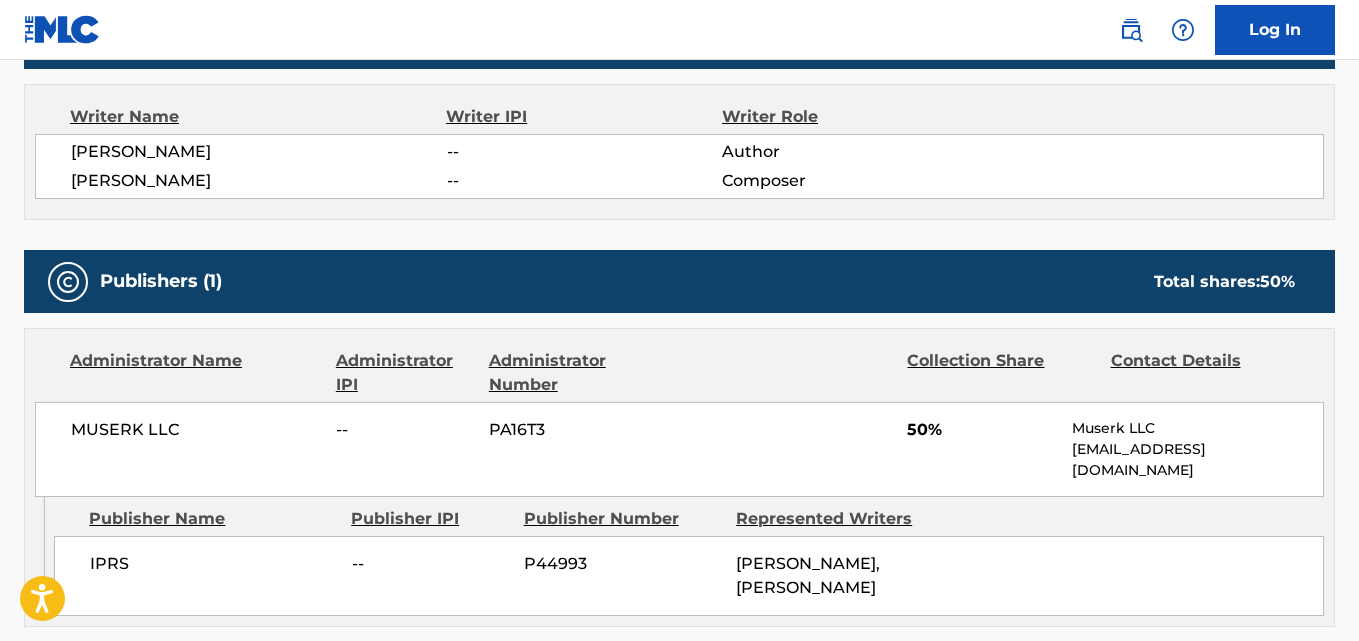 scroll, scrollTop: 701, scrollLeft: 0, axis: vertical 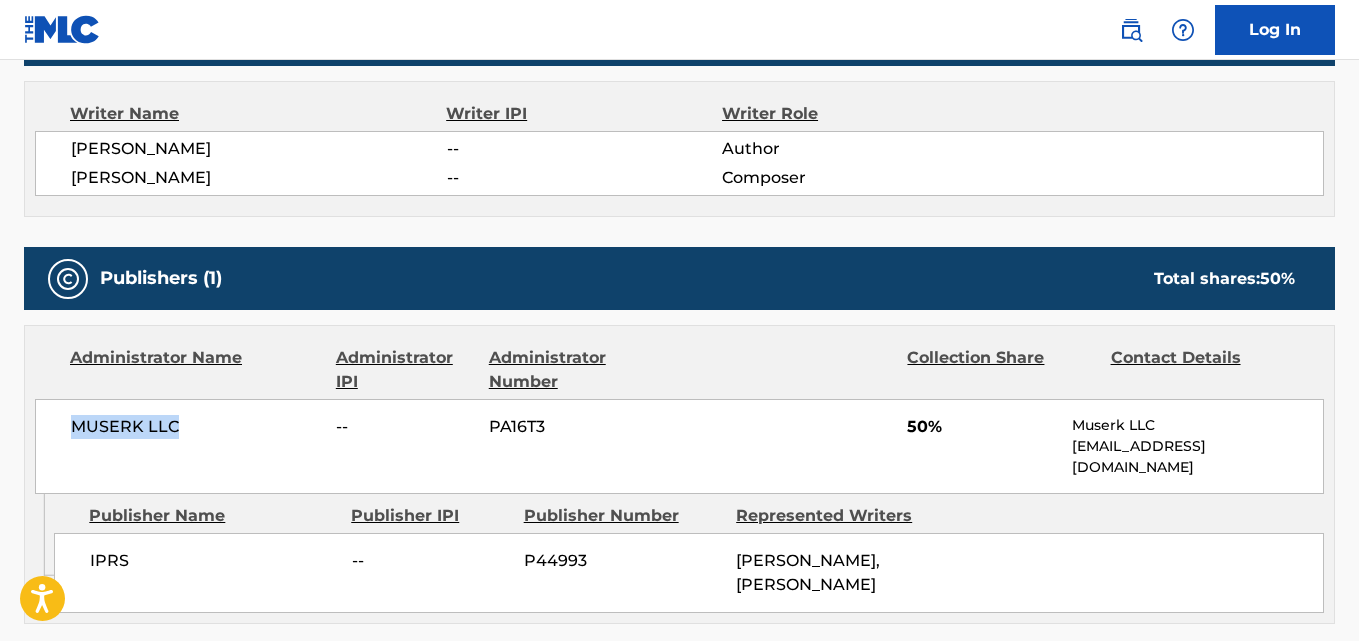 drag, startPoint x: 191, startPoint y: 416, endPoint x: 71, endPoint y: 425, distance: 120.33703 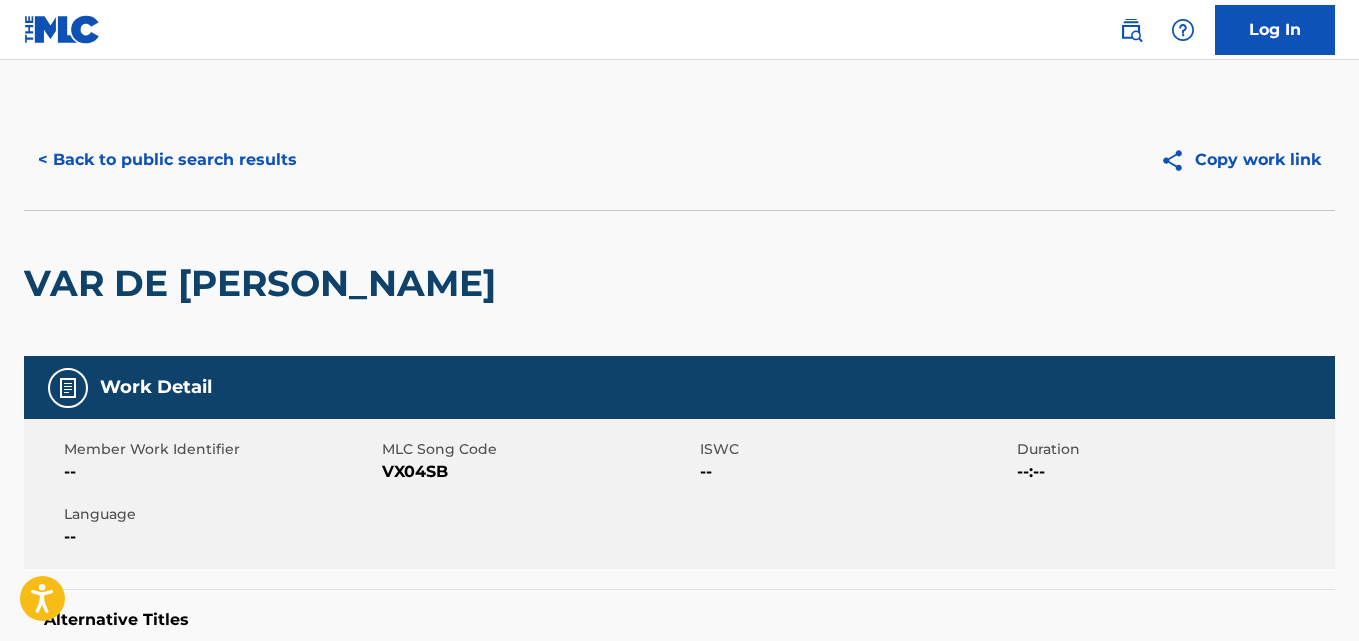 click on "< Back to public search results" at bounding box center [167, 160] 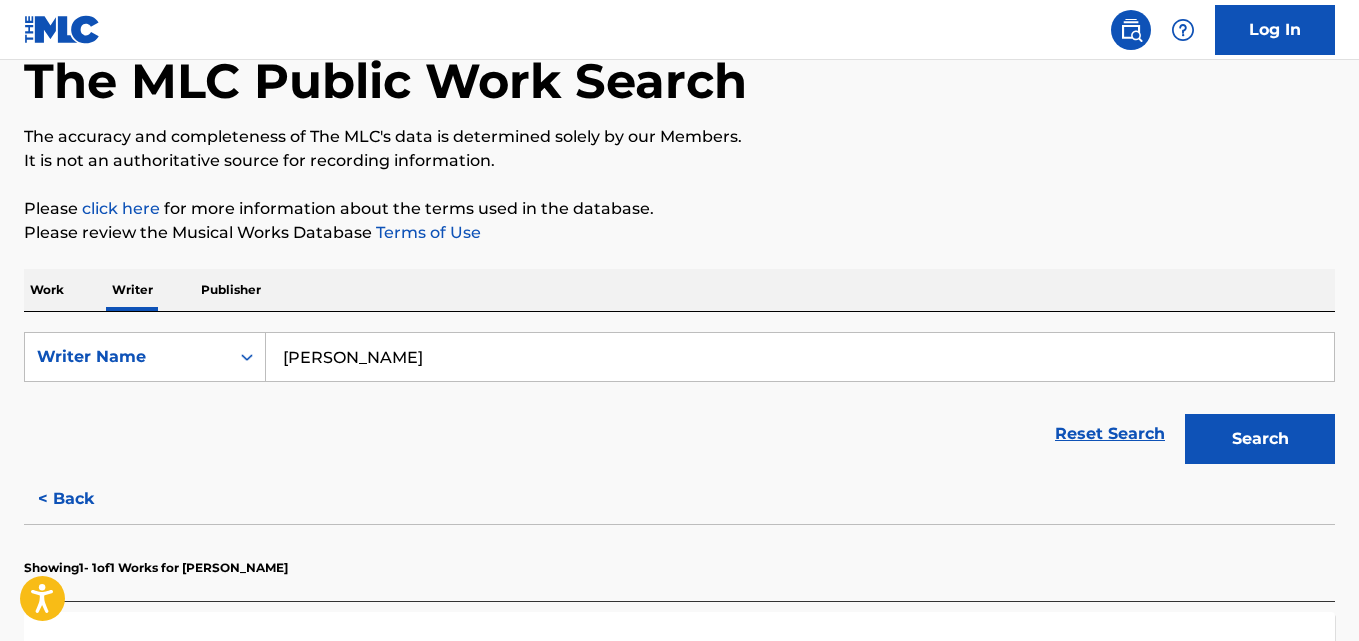 click on "[PERSON_NAME]" at bounding box center [800, 357] 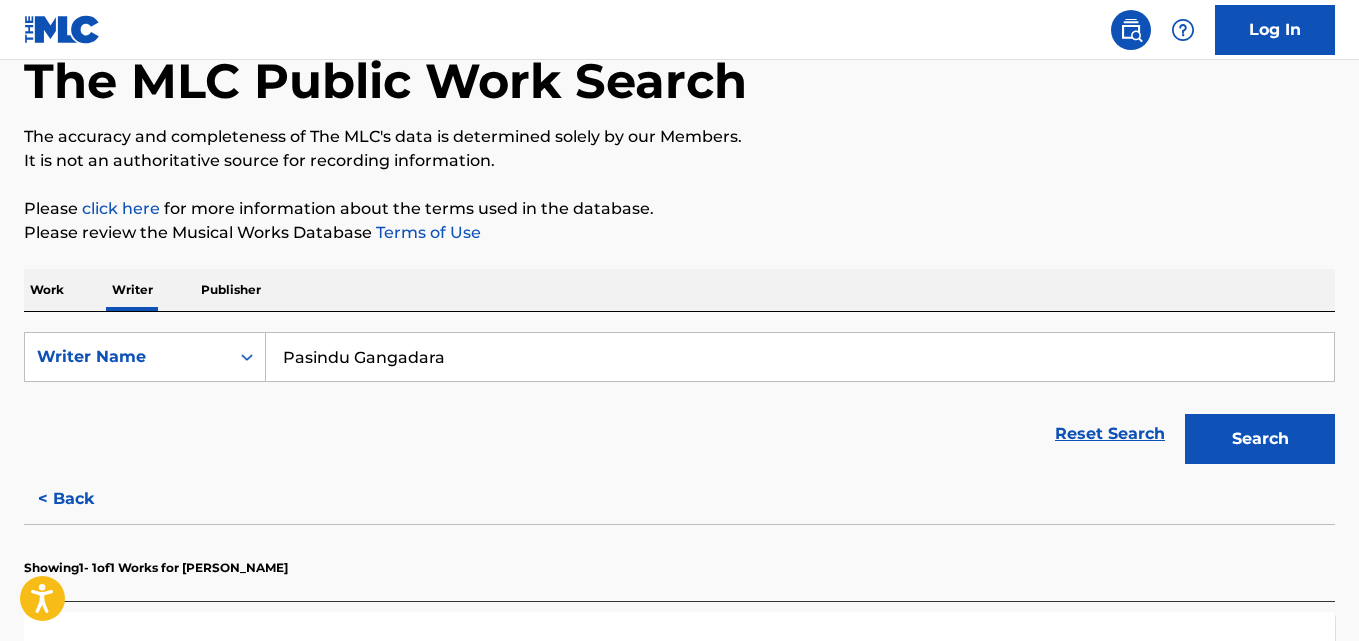 click on "Search" at bounding box center [1260, 439] 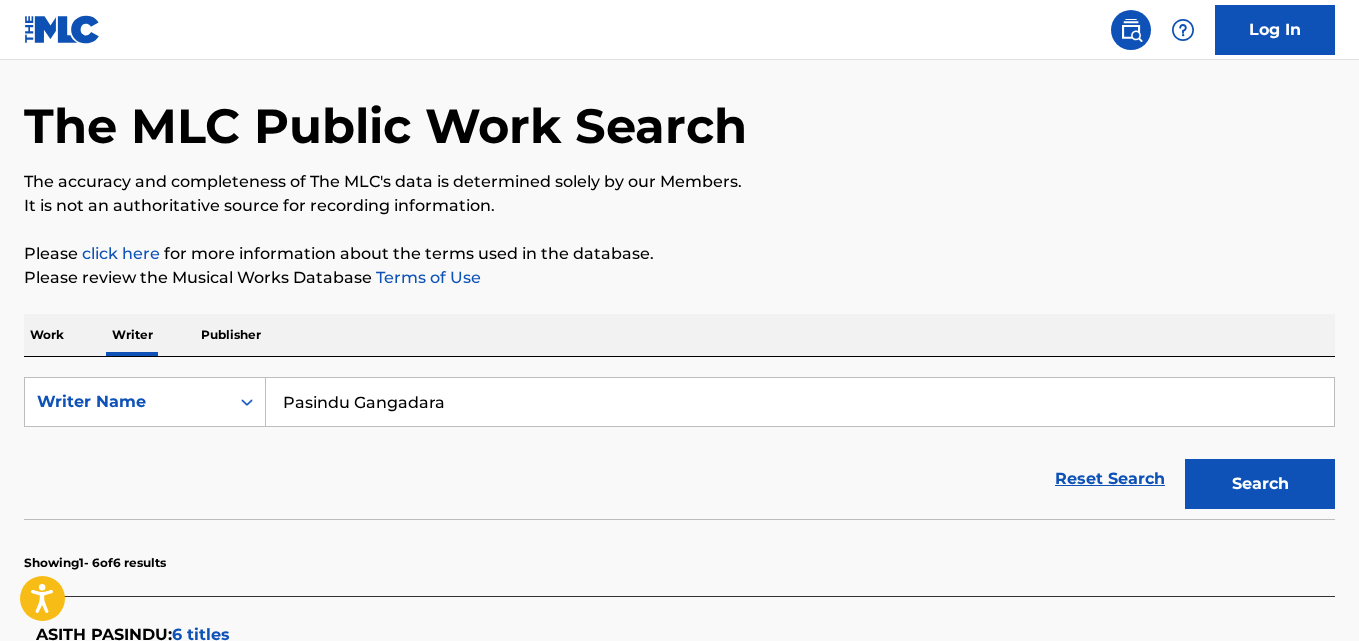 scroll, scrollTop: 0, scrollLeft: 0, axis: both 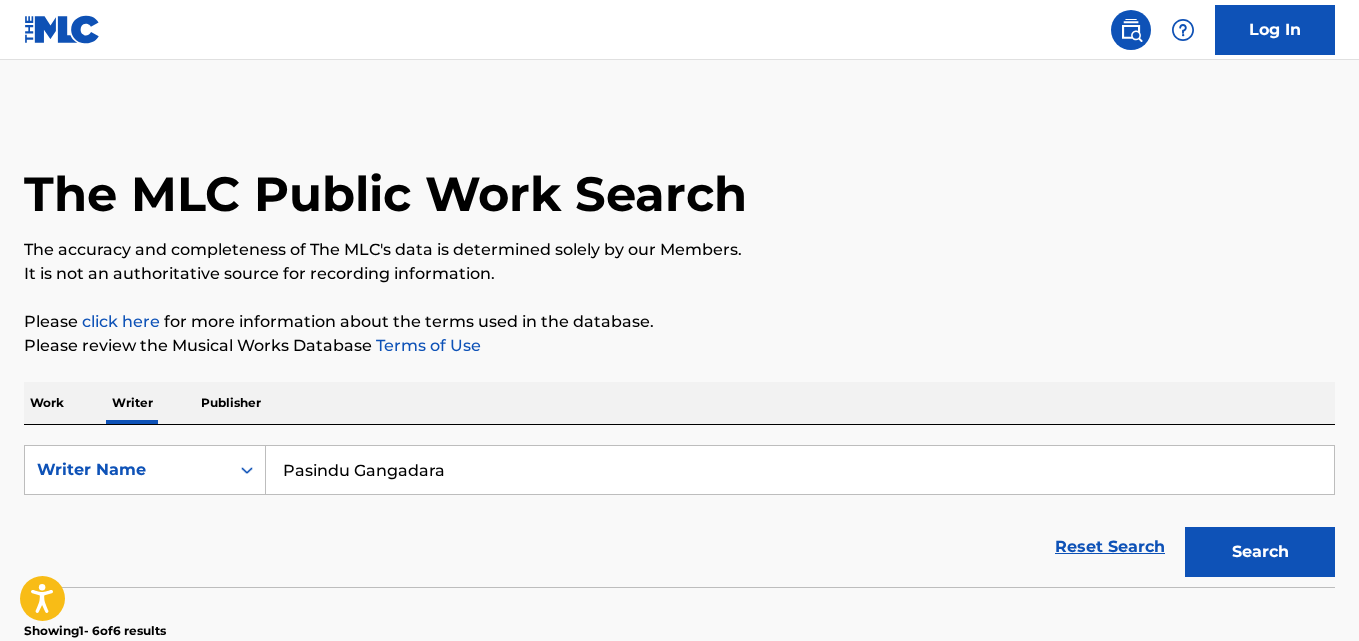 drag, startPoint x: 467, startPoint y: 475, endPoint x: 358, endPoint y: 473, distance: 109.01835 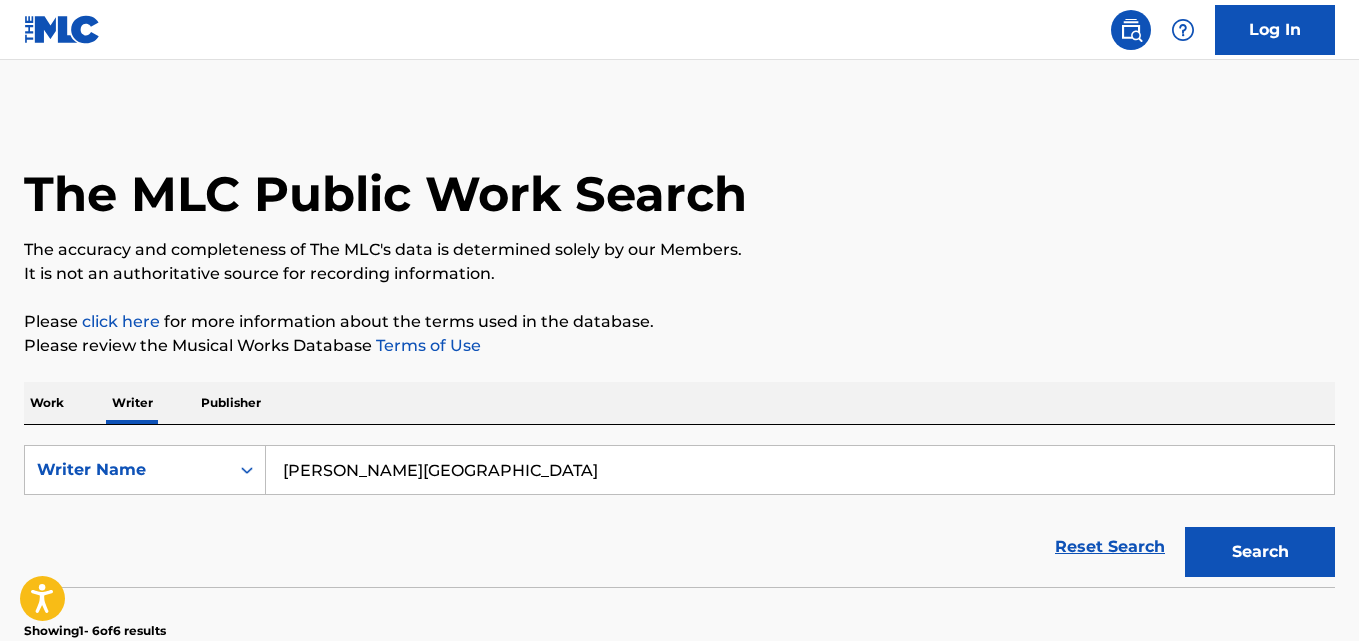 type on "[PERSON_NAME][GEOGRAPHIC_DATA]" 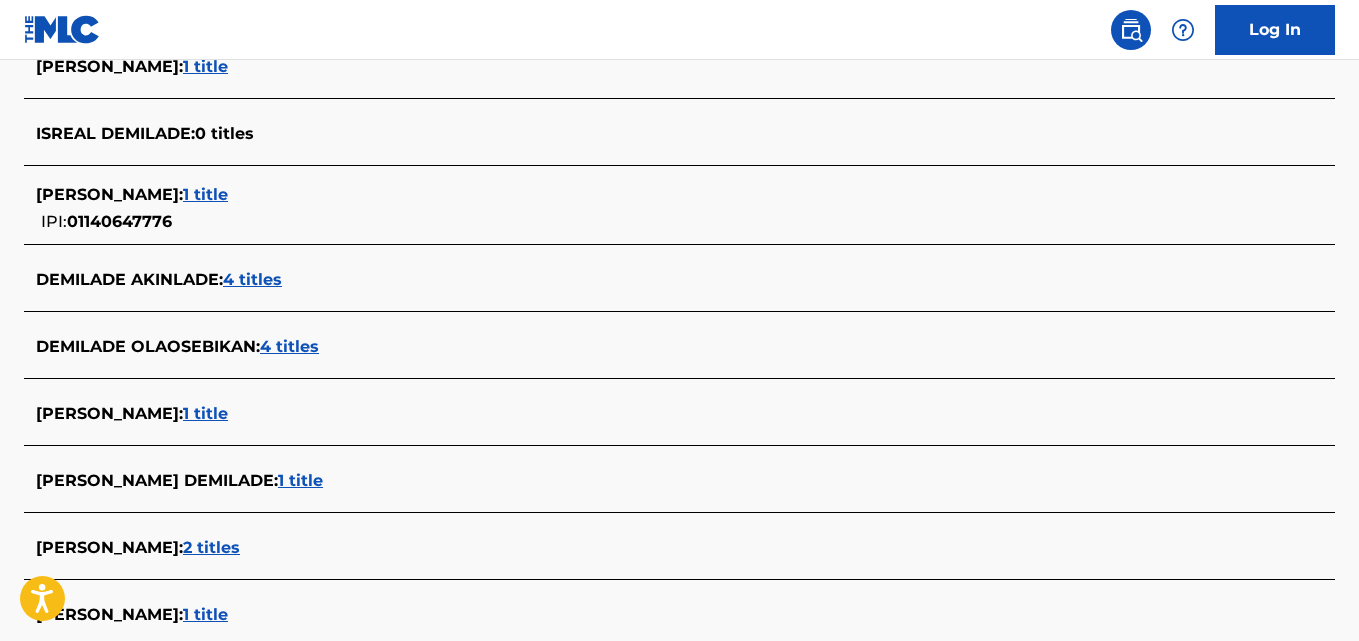 scroll, scrollTop: 734, scrollLeft: 0, axis: vertical 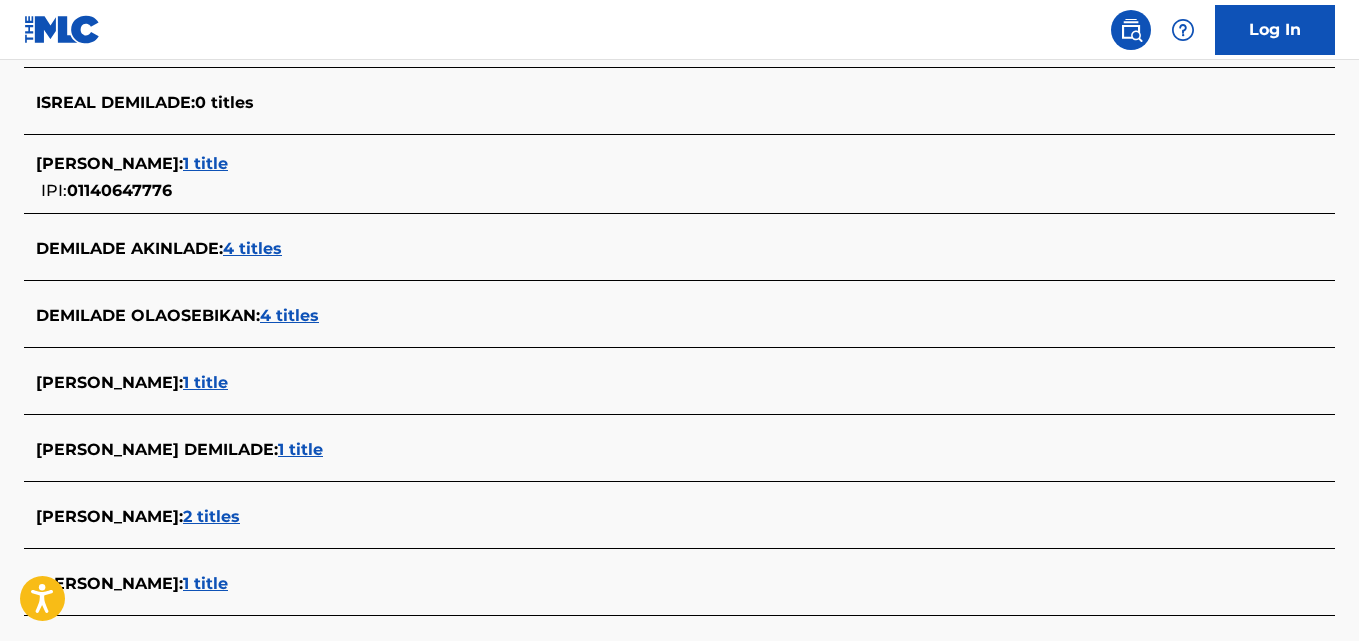 click on "1 title" at bounding box center [300, 449] 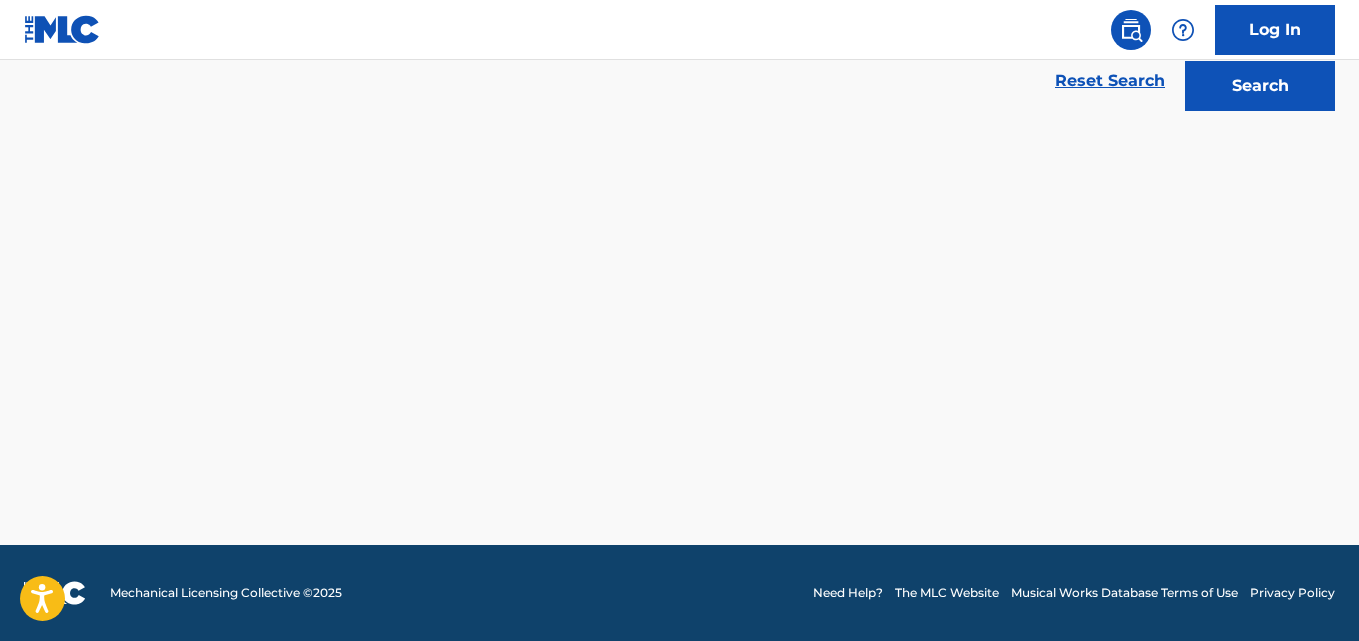 scroll, scrollTop: 466, scrollLeft: 0, axis: vertical 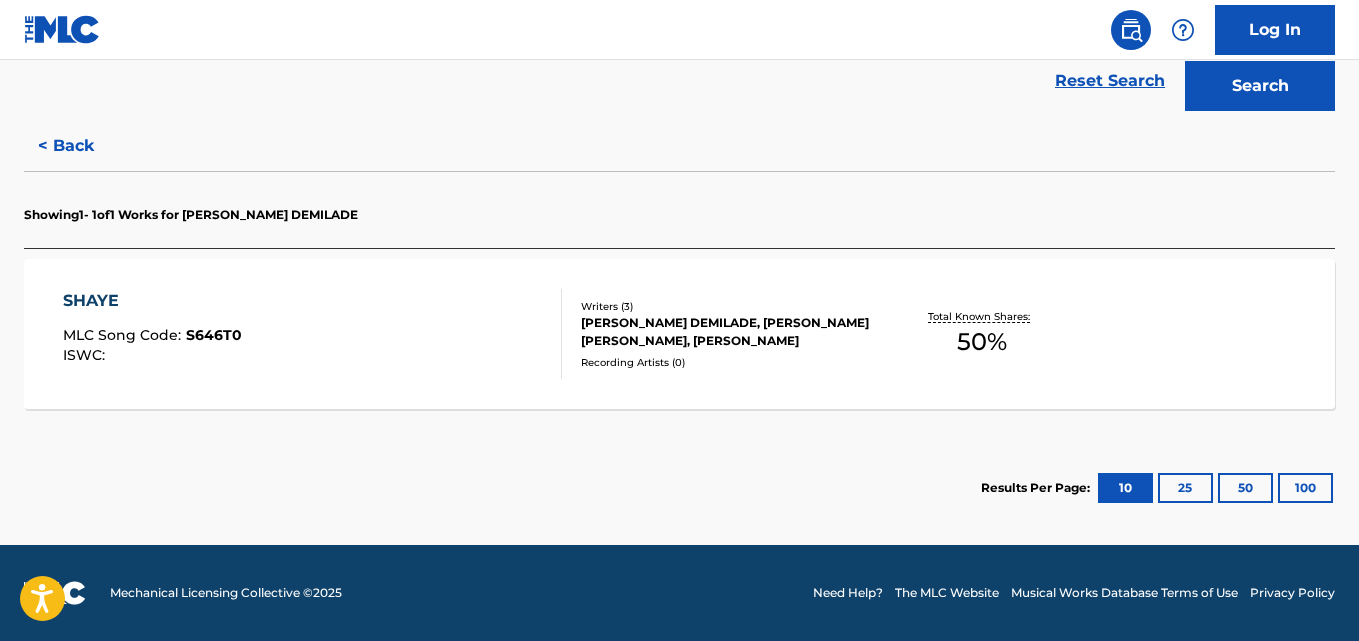 click on "Writers ( 3 ) [PERSON_NAME] DEMILADE, [PERSON_NAME] [PERSON_NAME], [PERSON_NAME] Recording Artists ( 0 )" at bounding box center (717, 334) 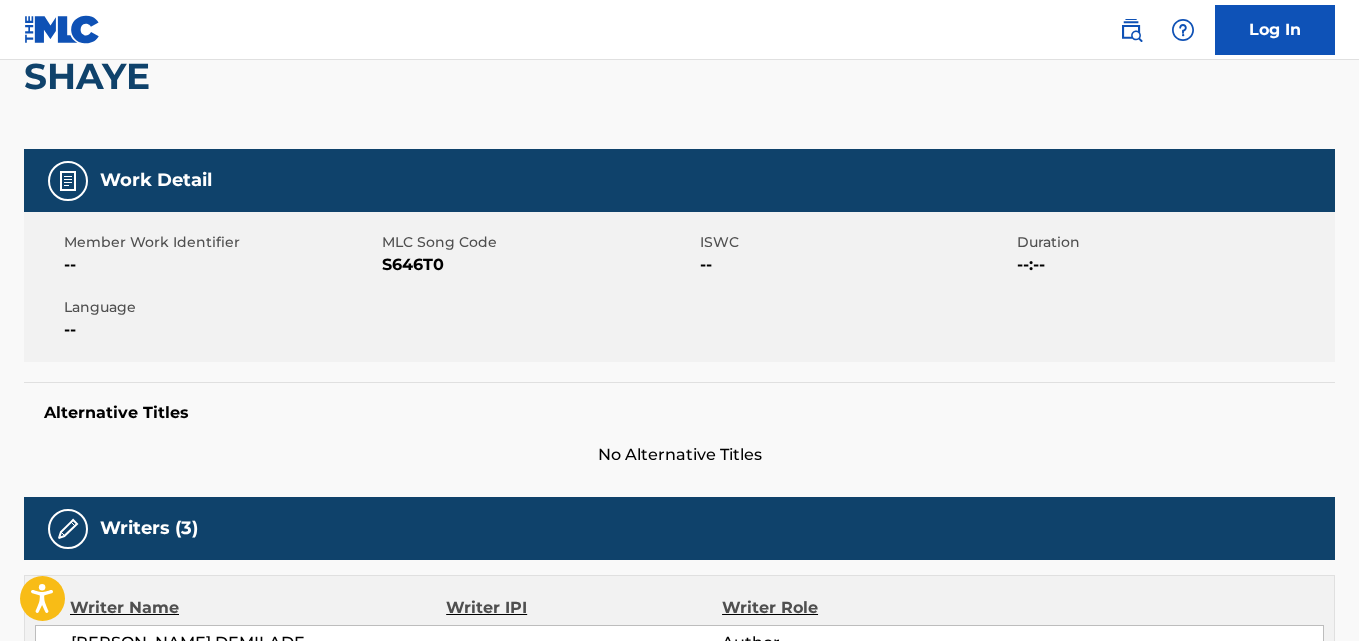 scroll, scrollTop: 0, scrollLeft: 0, axis: both 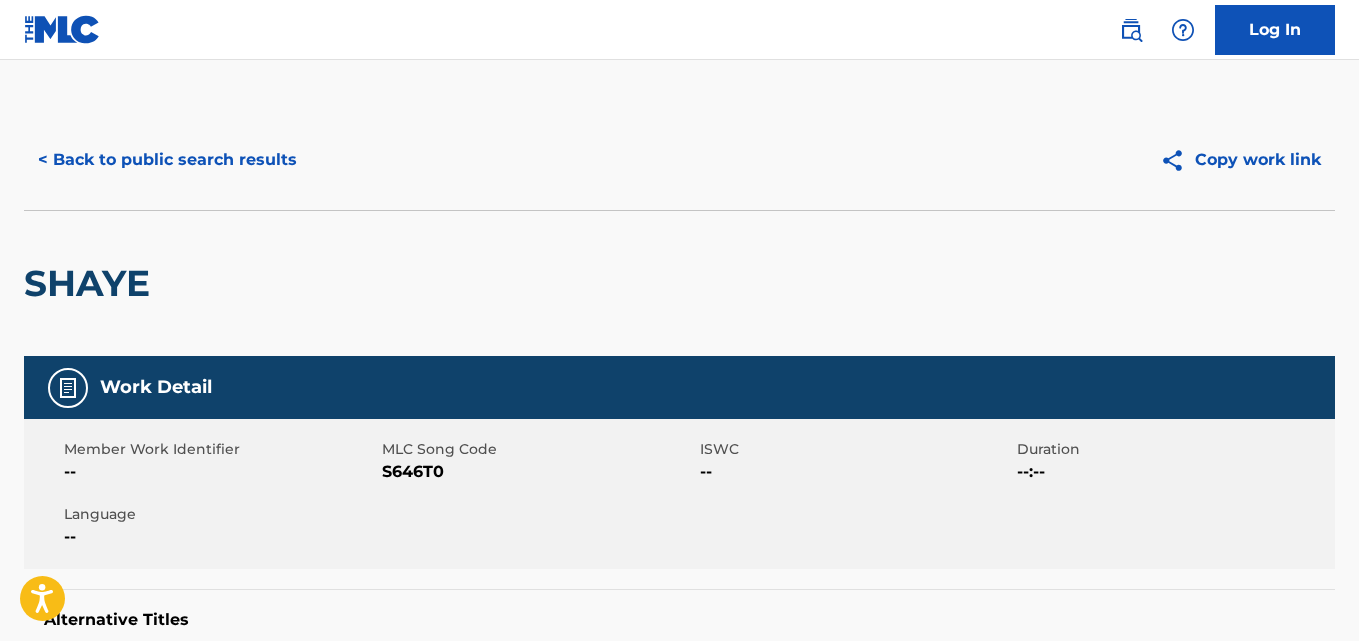click on "< Back to public search results" at bounding box center (167, 160) 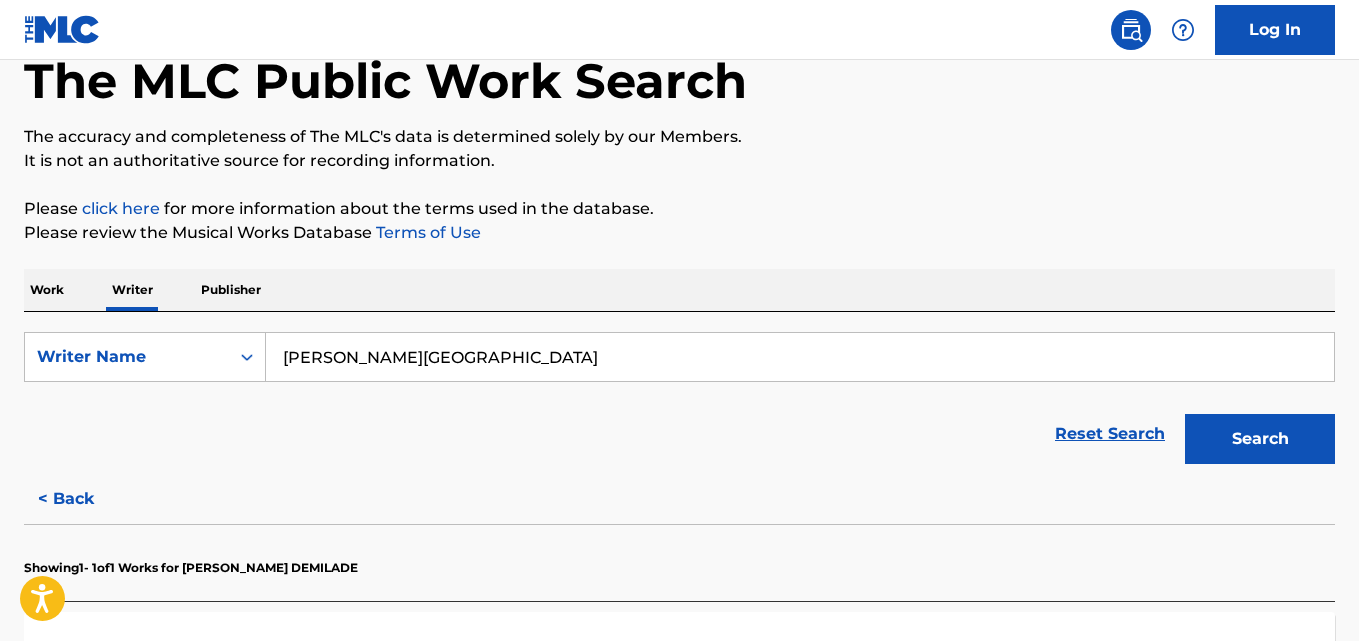 click on "[PERSON_NAME][GEOGRAPHIC_DATA]" at bounding box center (800, 357) 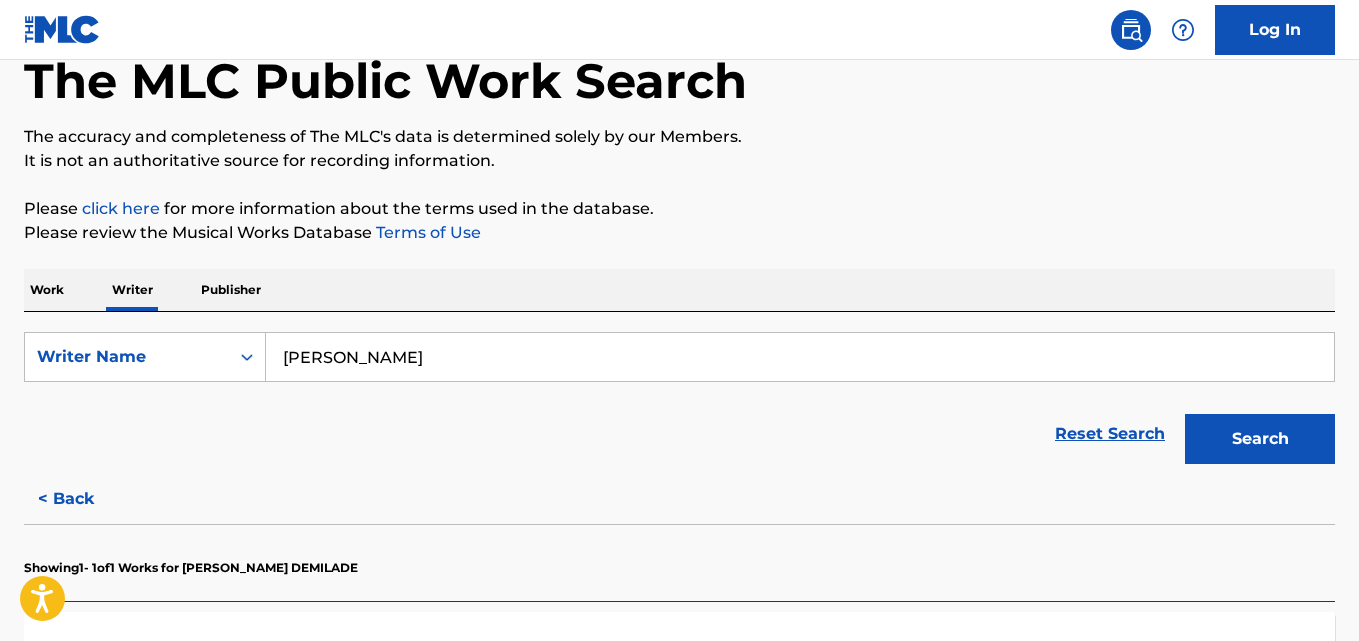 type on "[PERSON_NAME]" 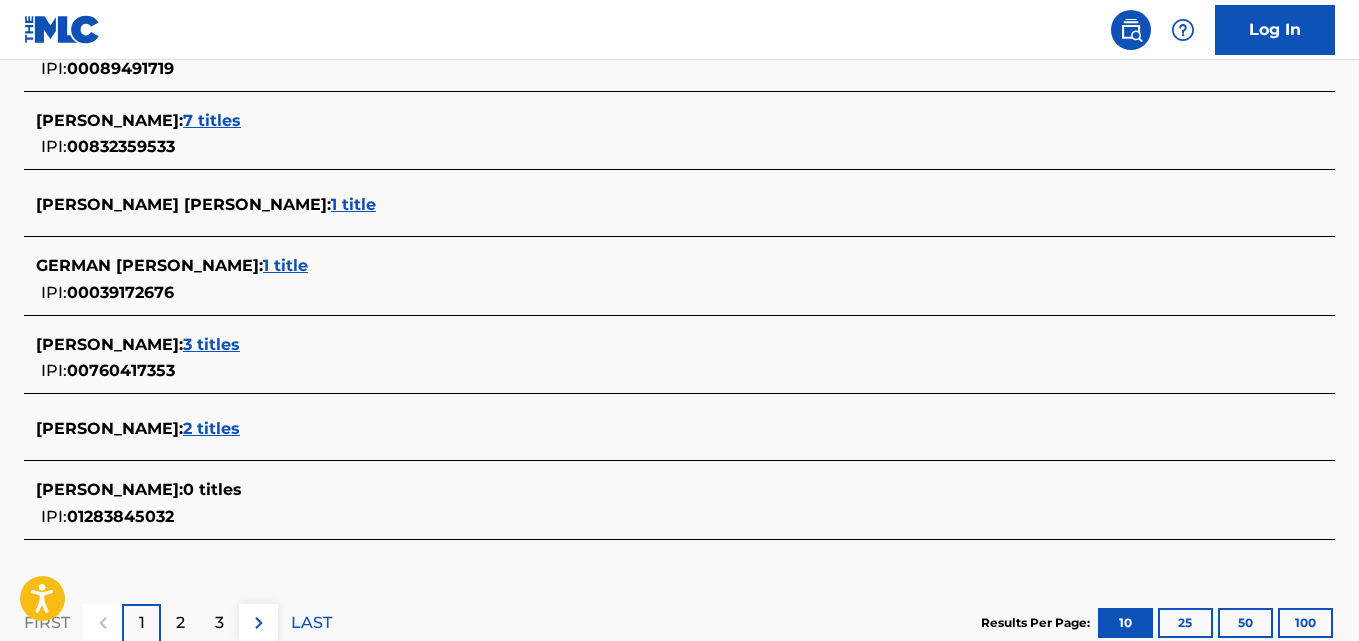 scroll, scrollTop: 863, scrollLeft: 0, axis: vertical 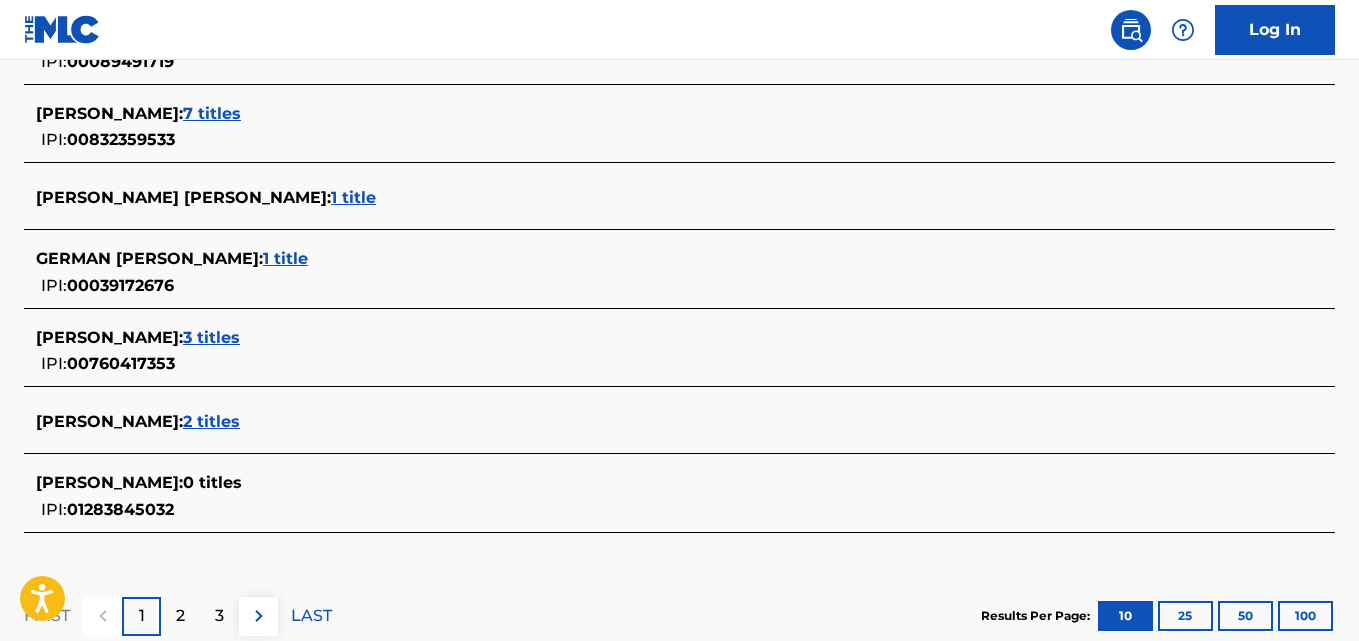 click on "2 titles" at bounding box center [211, 421] 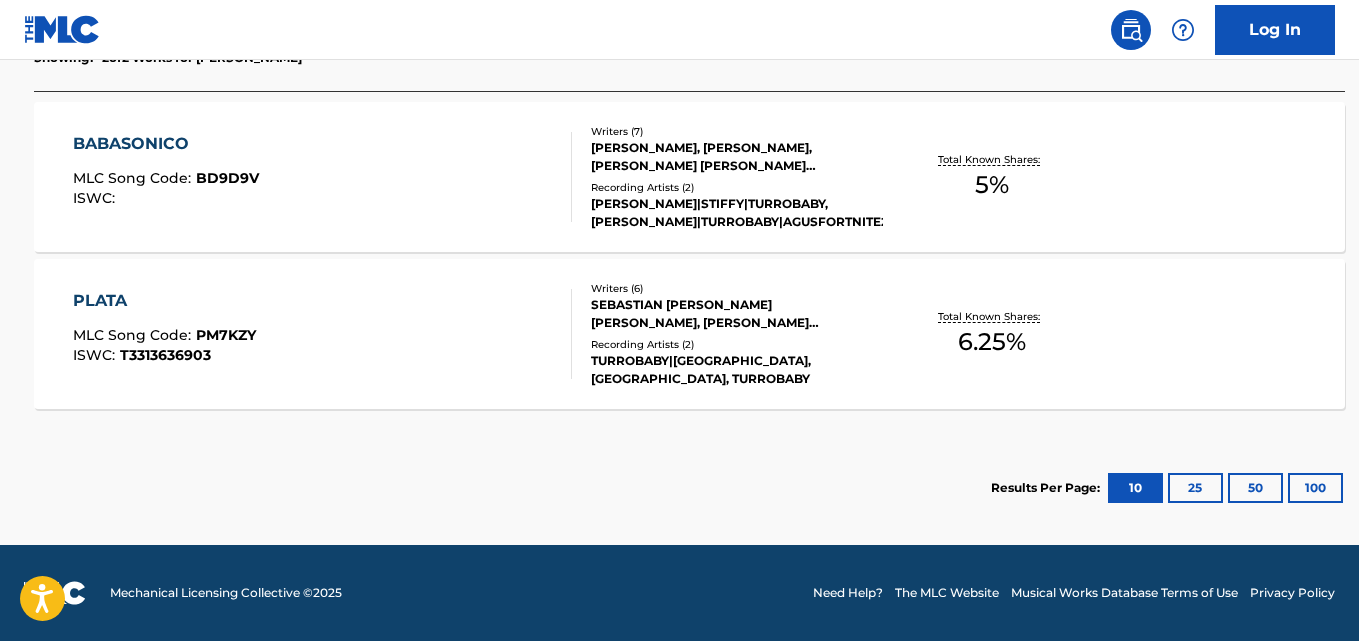 scroll, scrollTop: 623, scrollLeft: 0, axis: vertical 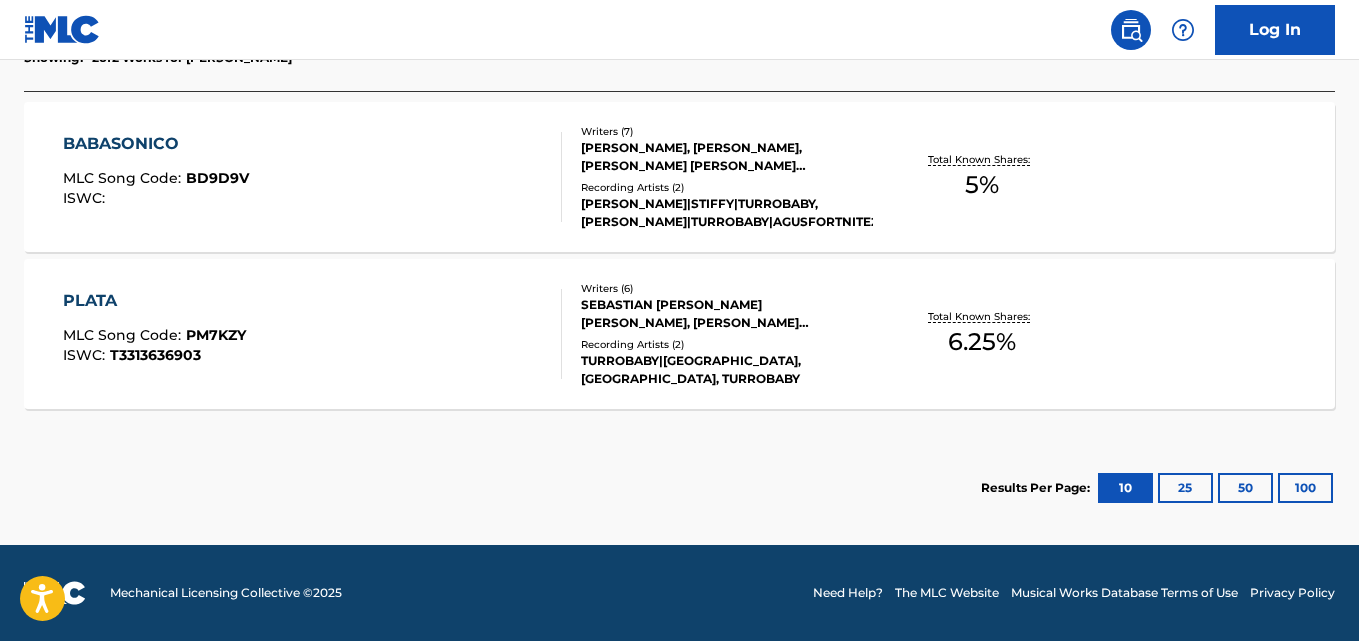 click on "[PERSON_NAME]|STIFFY|TURROBABY, [PERSON_NAME]|TURROBABY|AGUSFORTNITE2008" at bounding box center [727, 213] 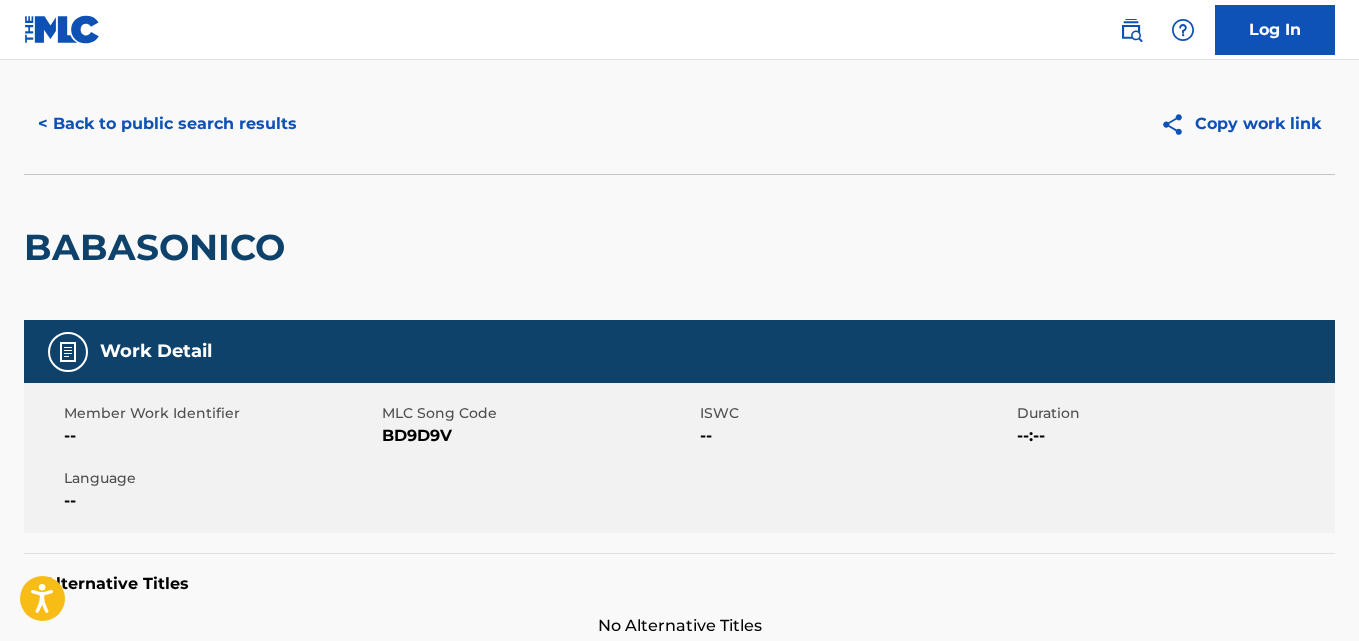 scroll, scrollTop: 0, scrollLeft: 0, axis: both 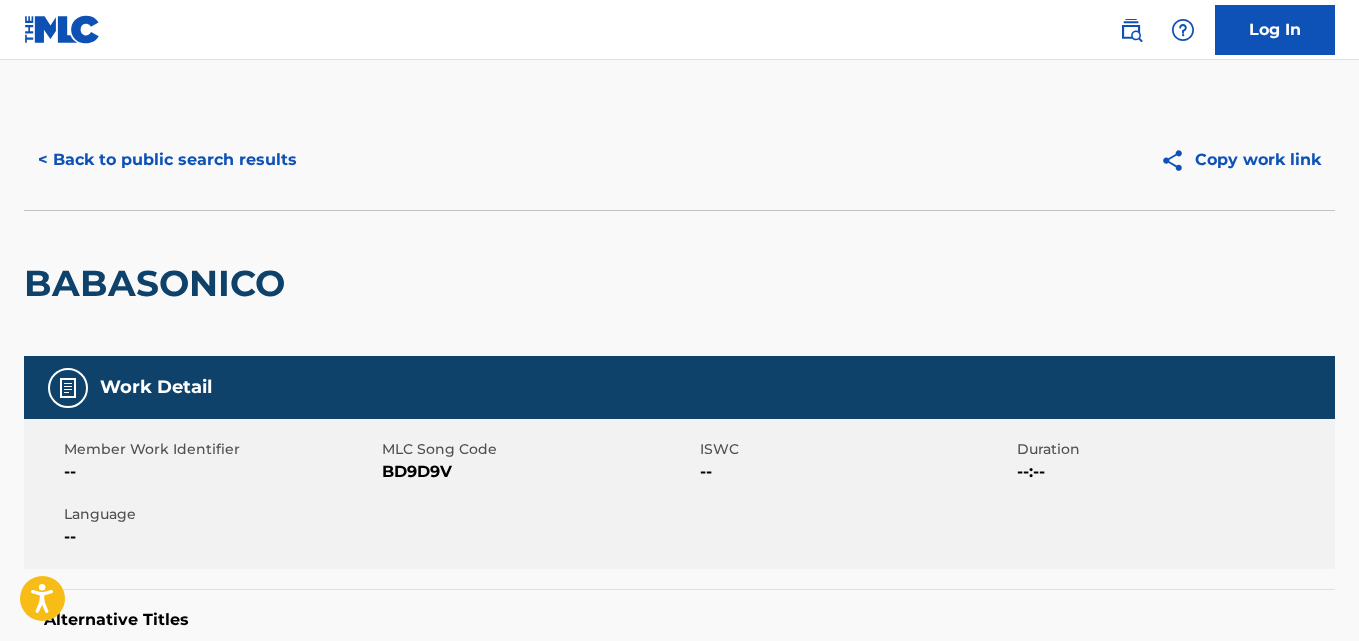 click on "< Back to public search results" at bounding box center [167, 160] 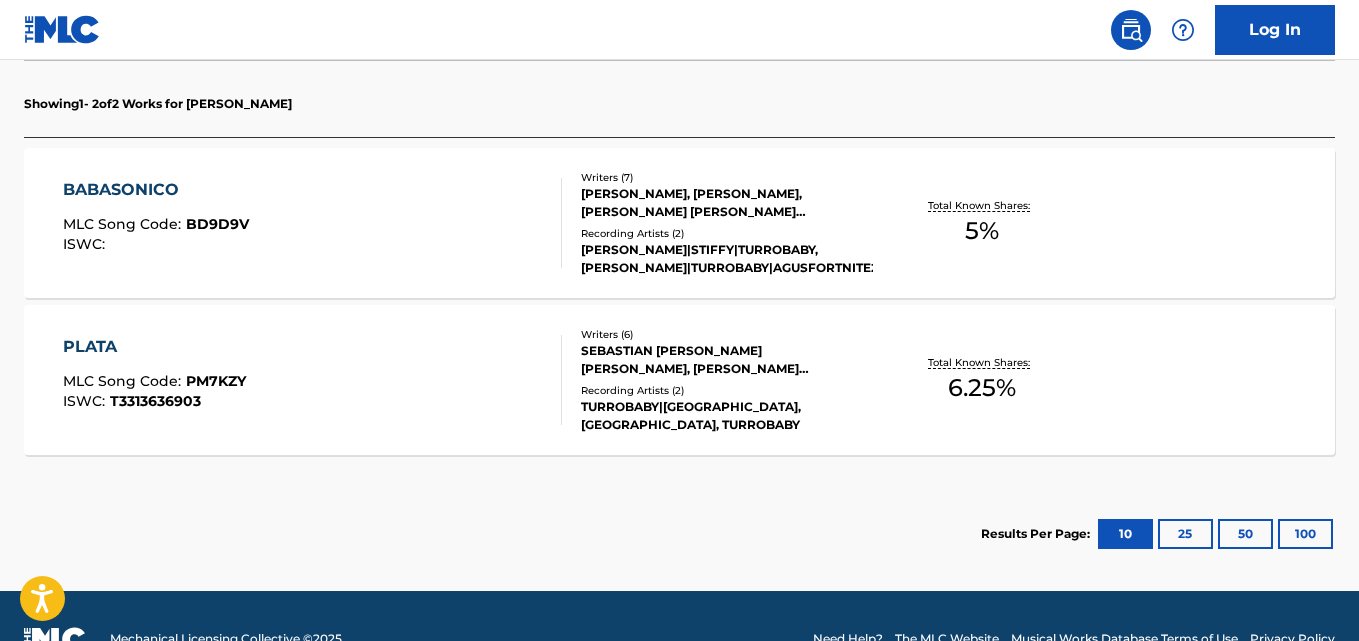 scroll, scrollTop: 583, scrollLeft: 0, axis: vertical 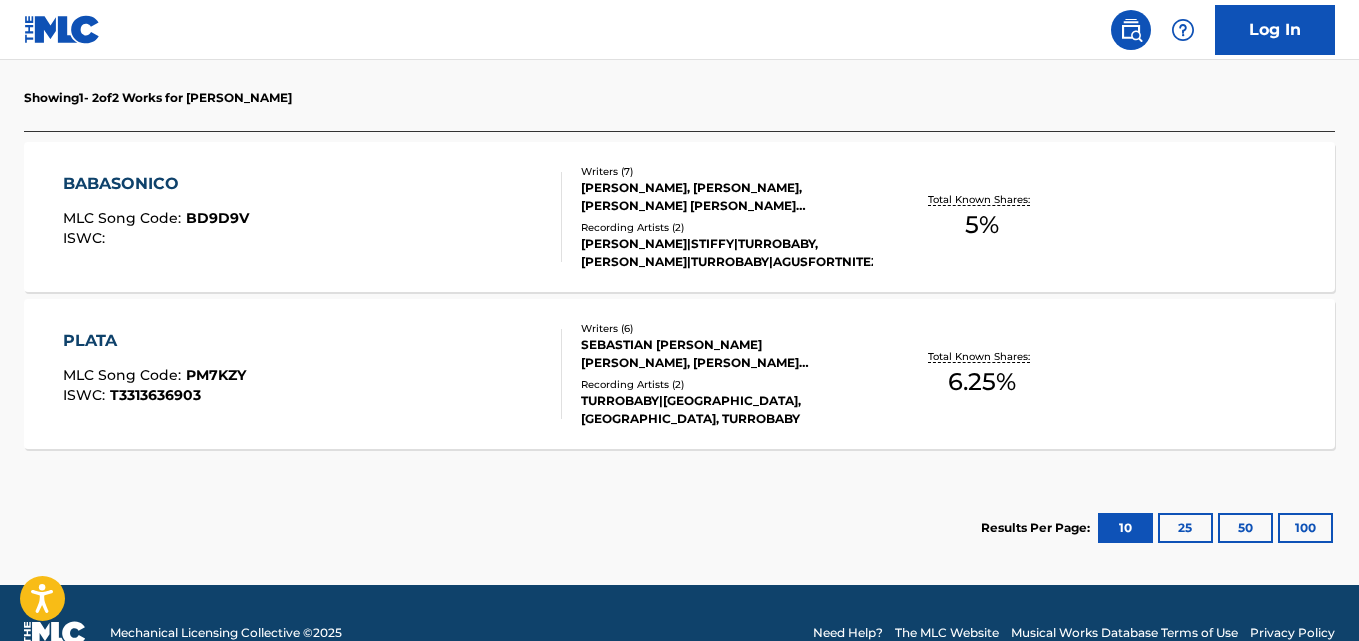 click on "T3313636903" at bounding box center [155, 395] 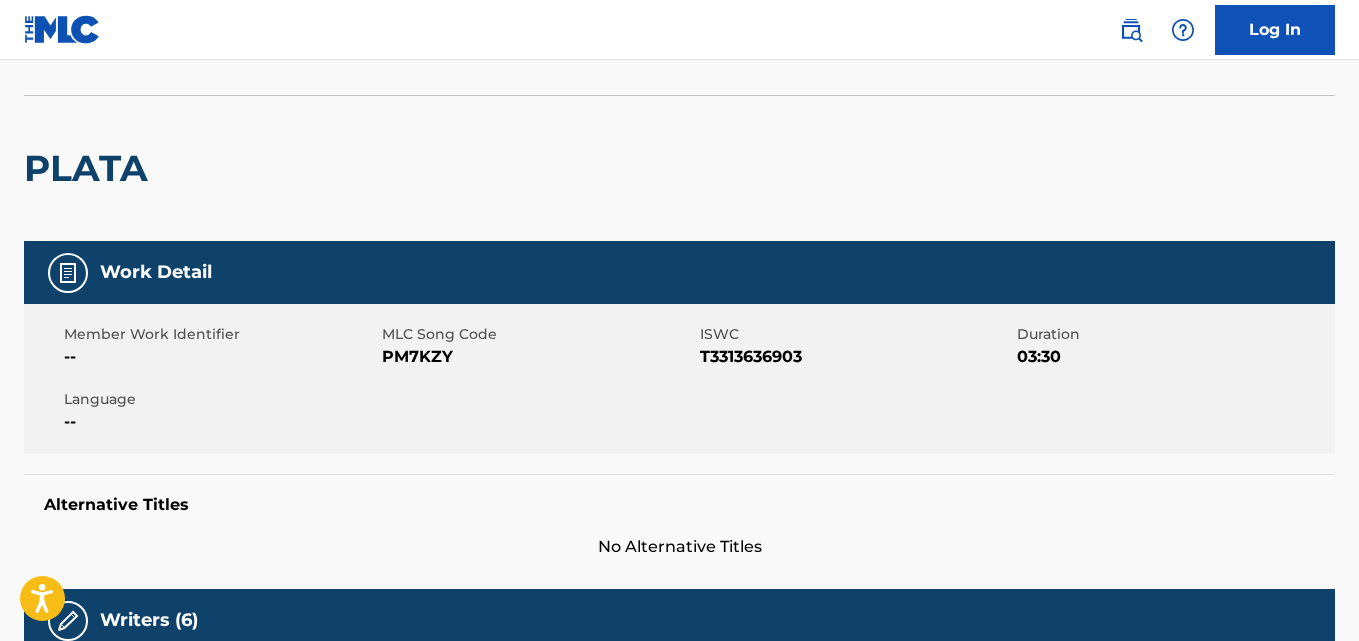scroll, scrollTop: 0, scrollLeft: 0, axis: both 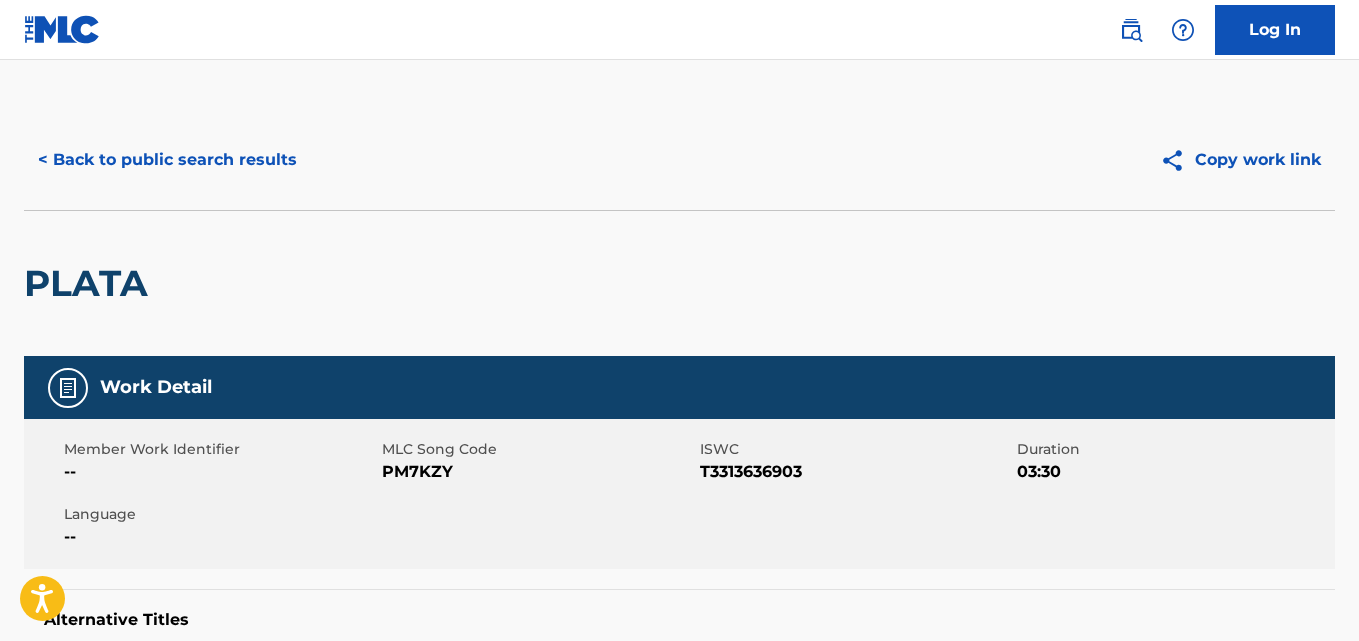 click on "< Back to public search results" at bounding box center (167, 160) 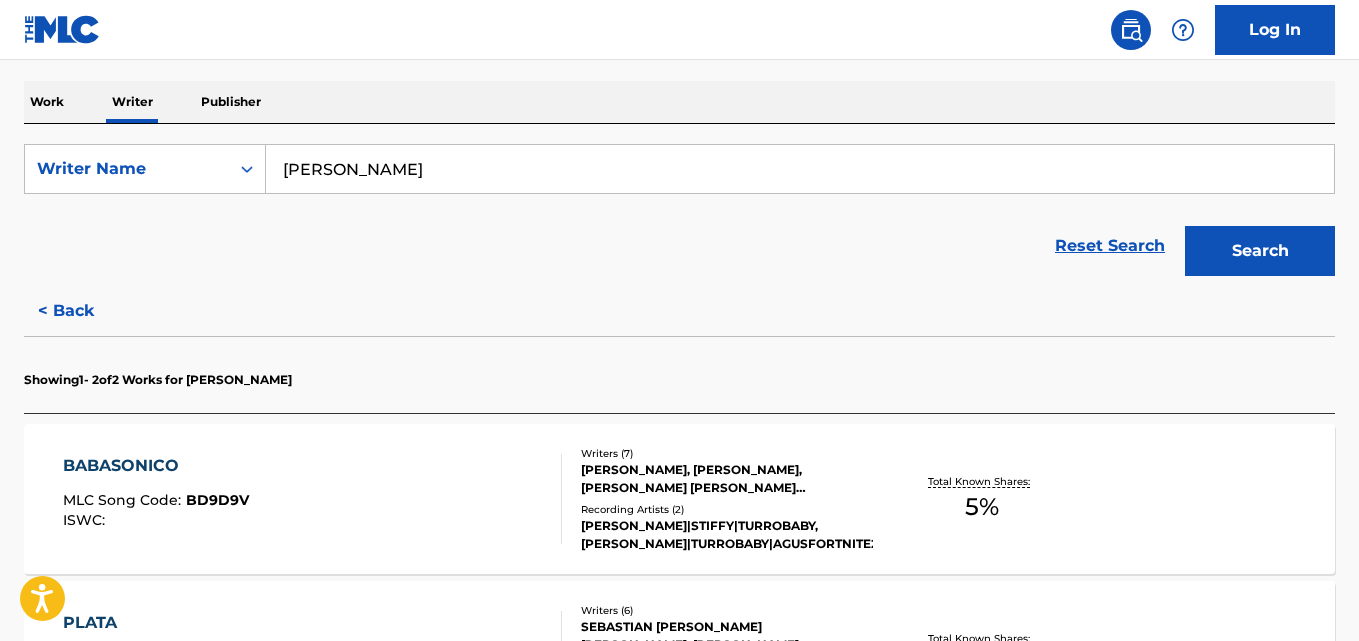 click on "< Back" at bounding box center (84, 311) 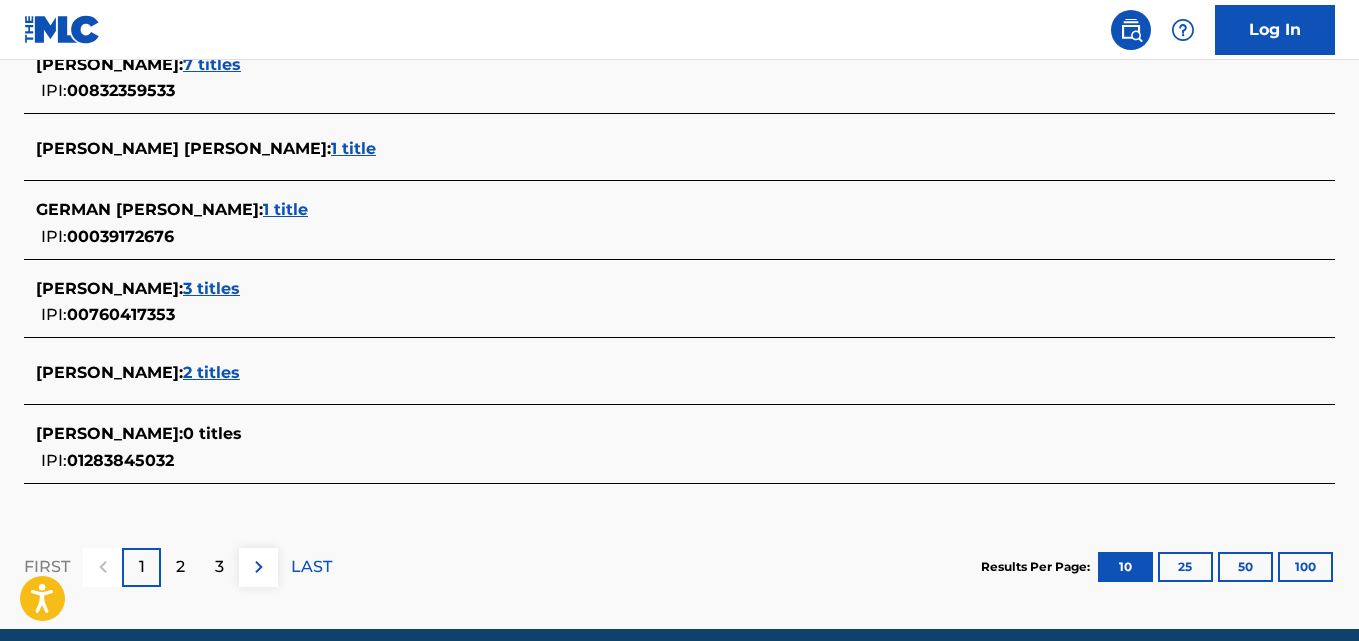 scroll, scrollTop: 913, scrollLeft: 0, axis: vertical 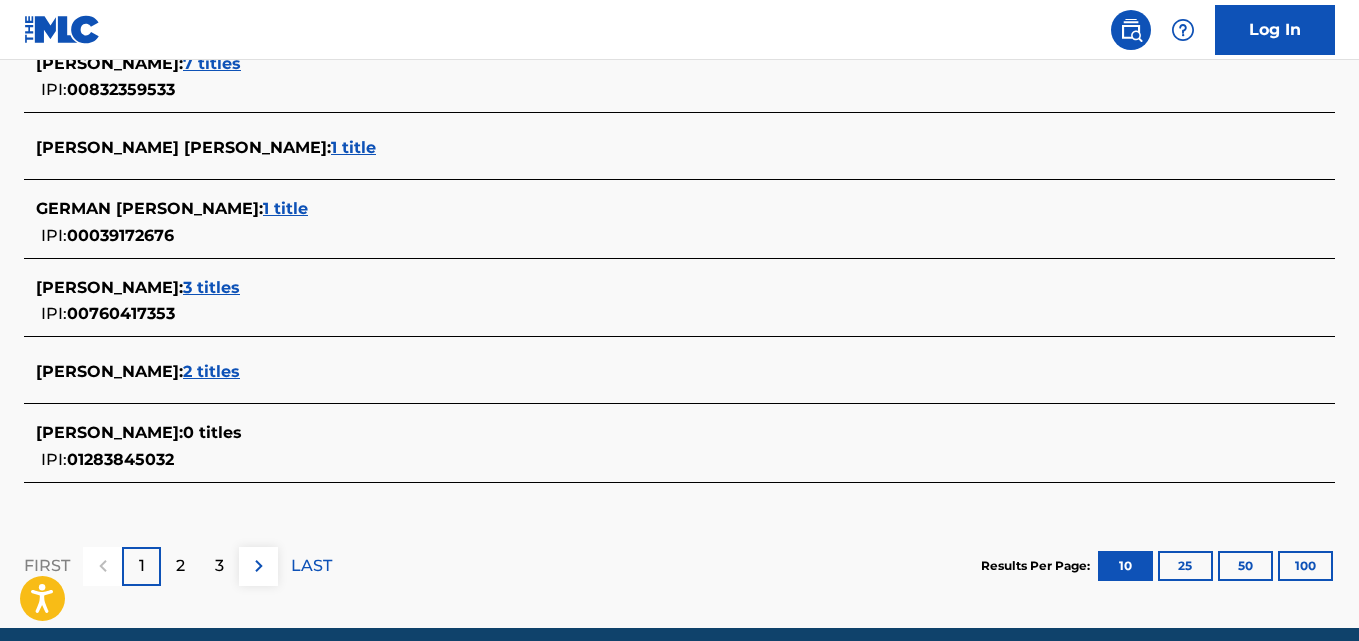 click on "2" at bounding box center [180, 566] 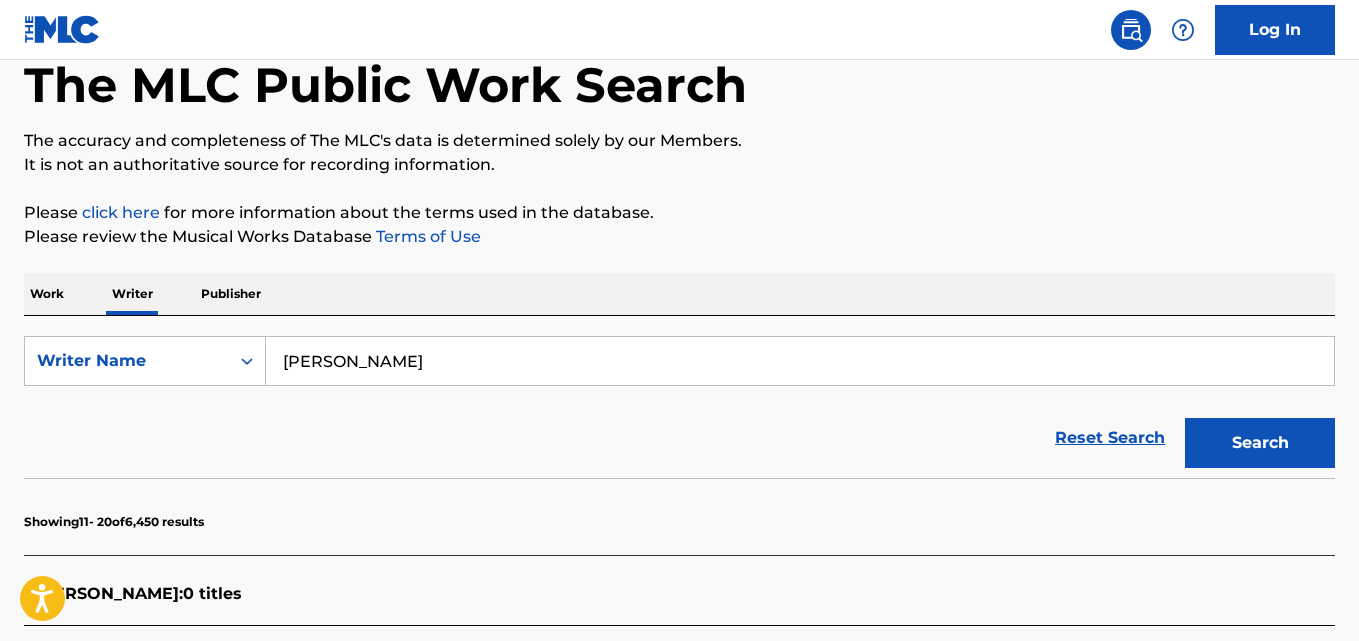 scroll, scrollTop: 102, scrollLeft: 0, axis: vertical 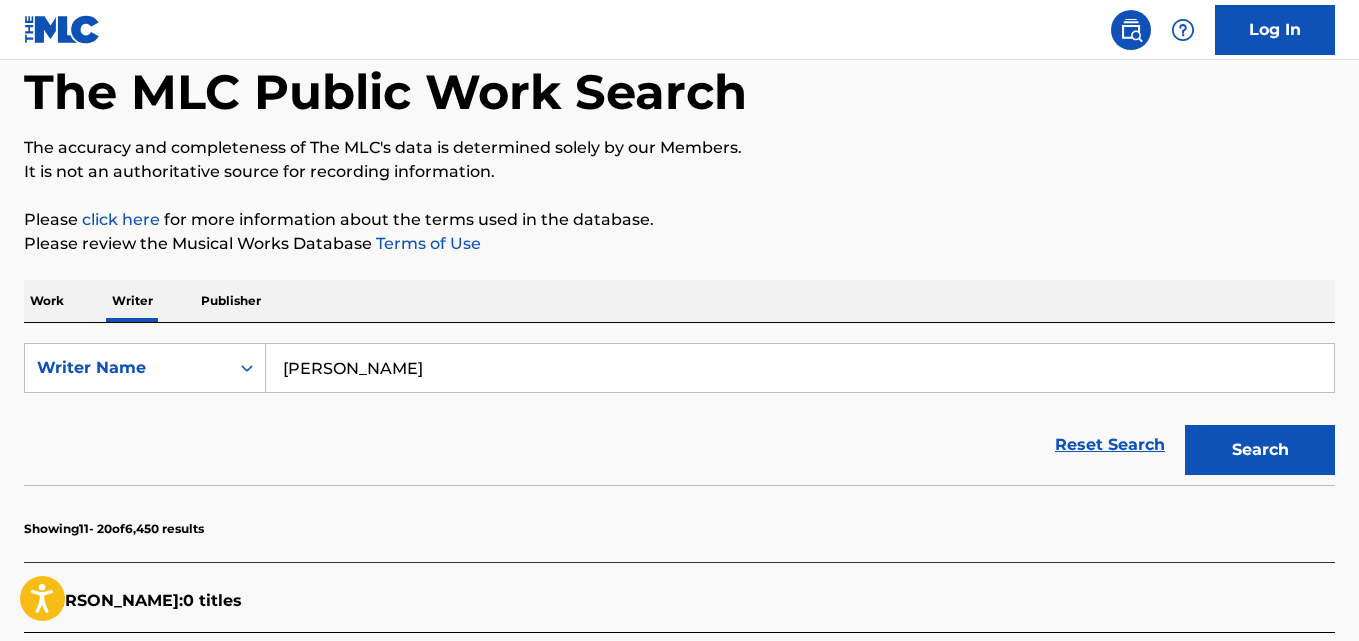 click on "[PERSON_NAME]" at bounding box center [800, 368] 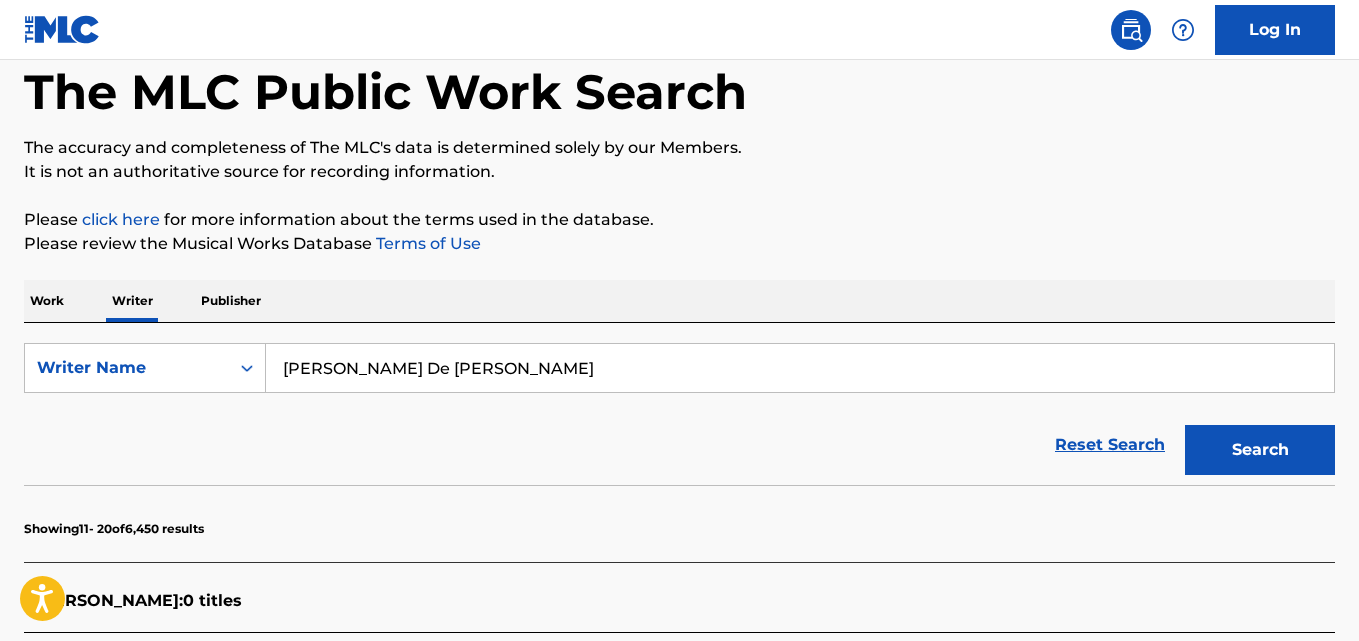 click on "[PERSON_NAME] De [PERSON_NAME]" at bounding box center [800, 368] 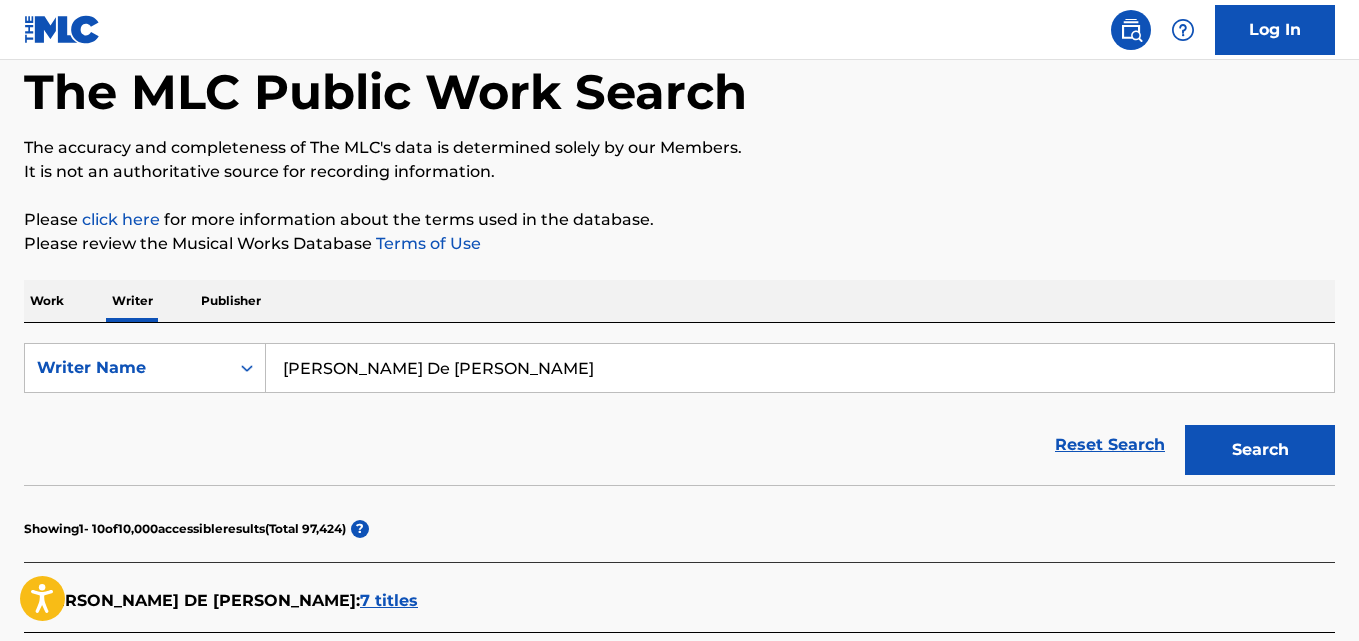 paste on "[PERSON_NAME]" 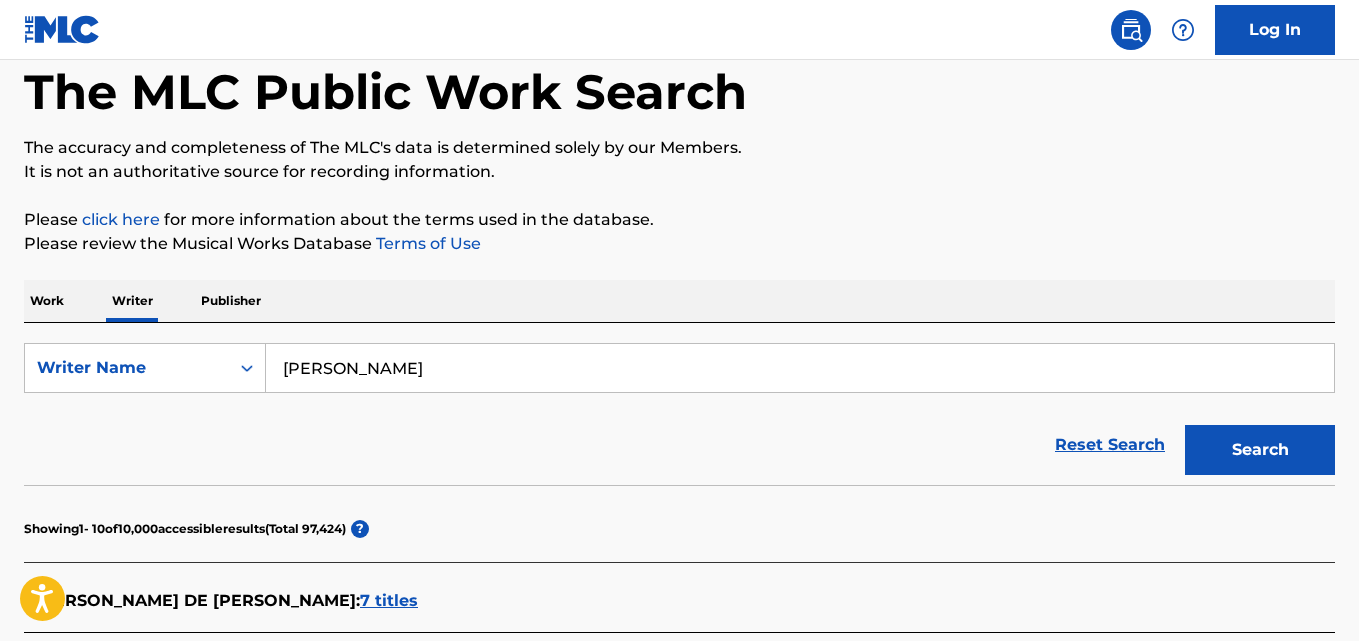 click on "Search" at bounding box center [1260, 450] 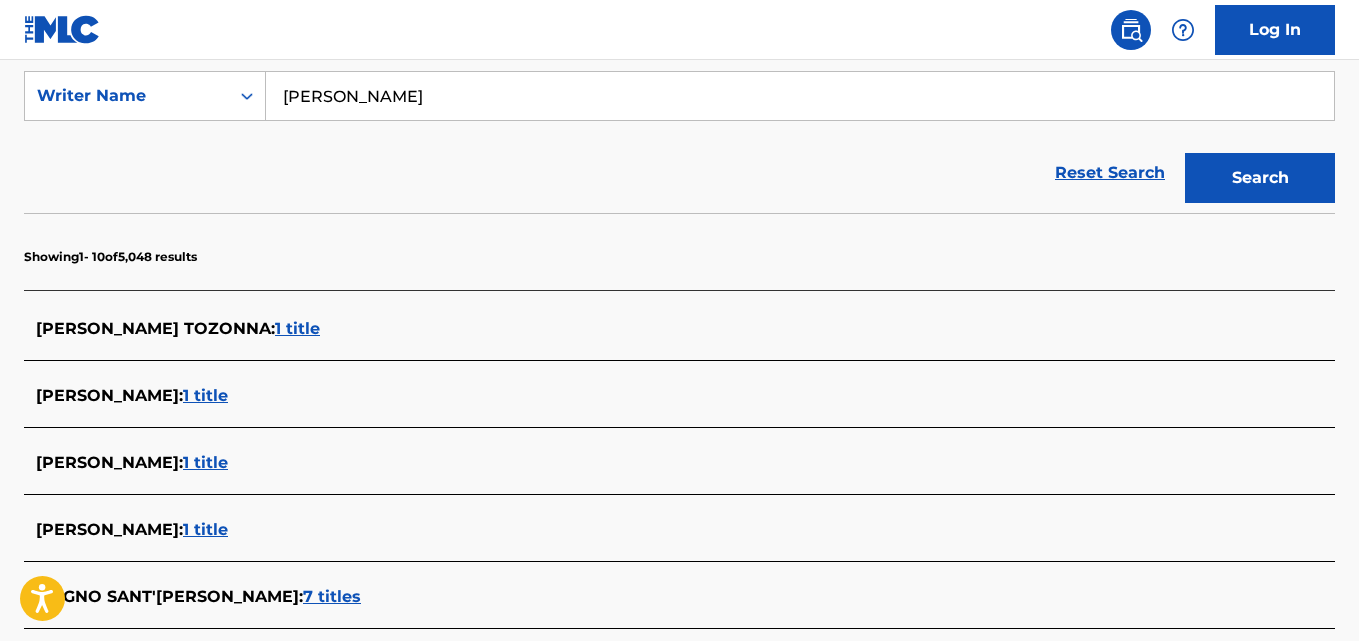 scroll, scrollTop: 378, scrollLeft: 0, axis: vertical 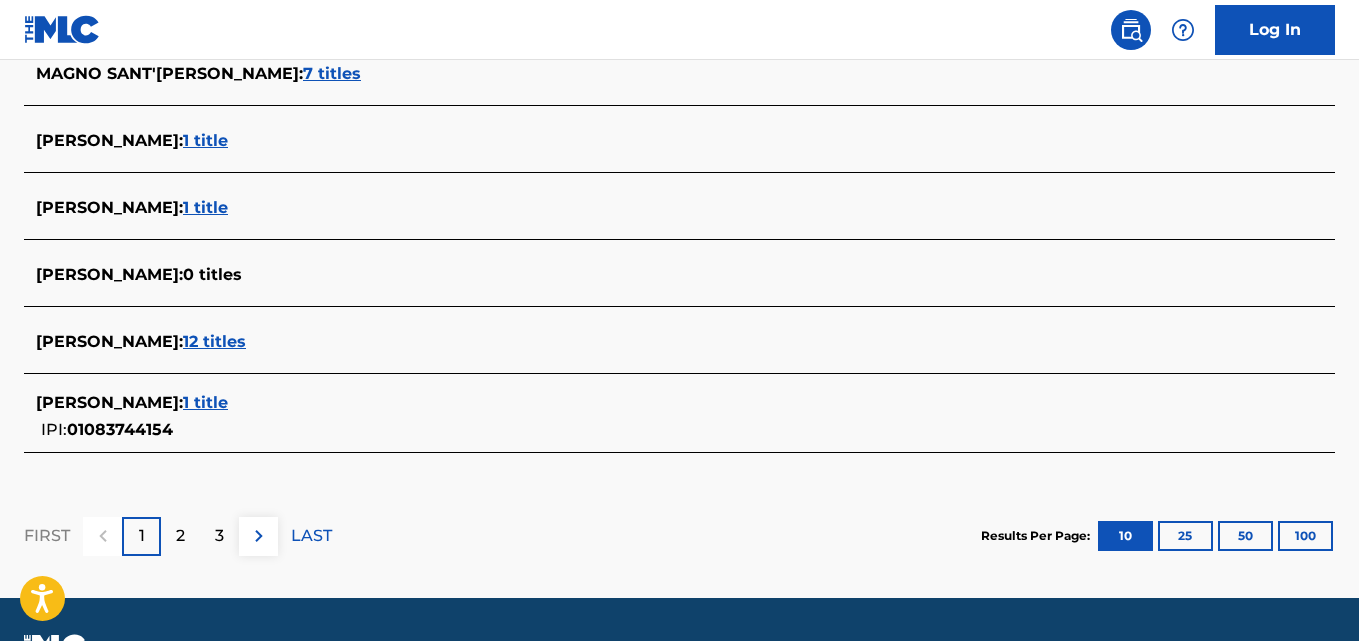 click on "2" at bounding box center (180, 536) 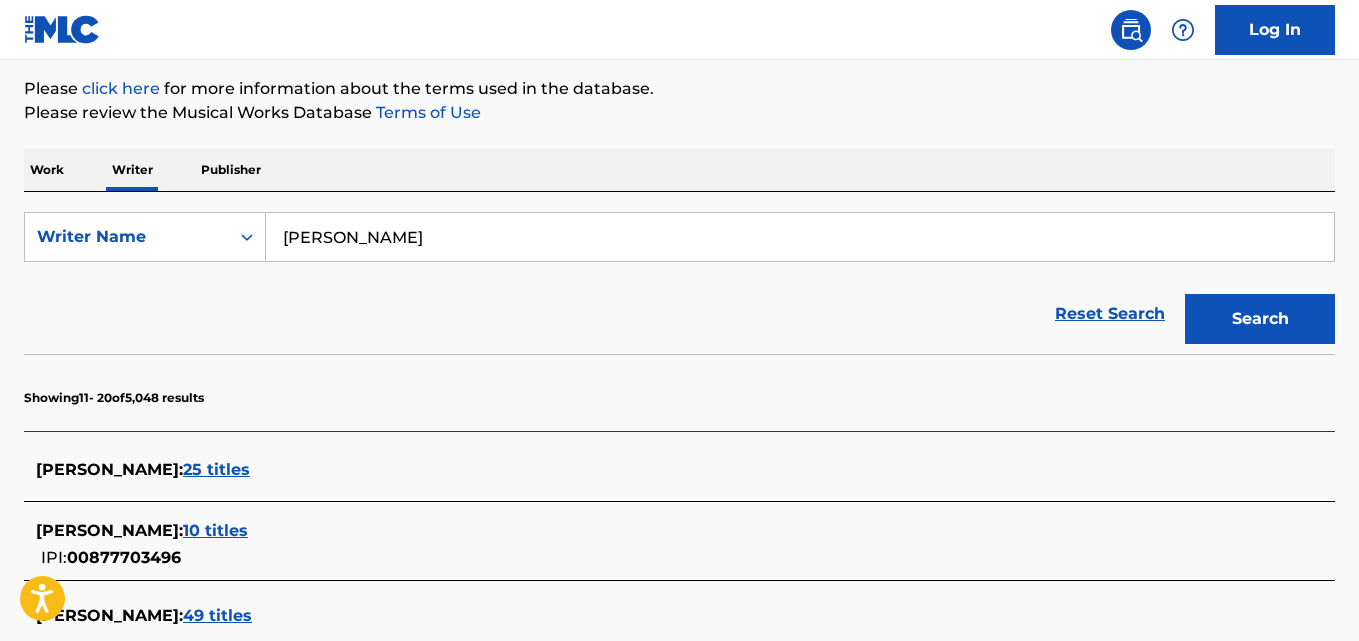 scroll, scrollTop: 215, scrollLeft: 0, axis: vertical 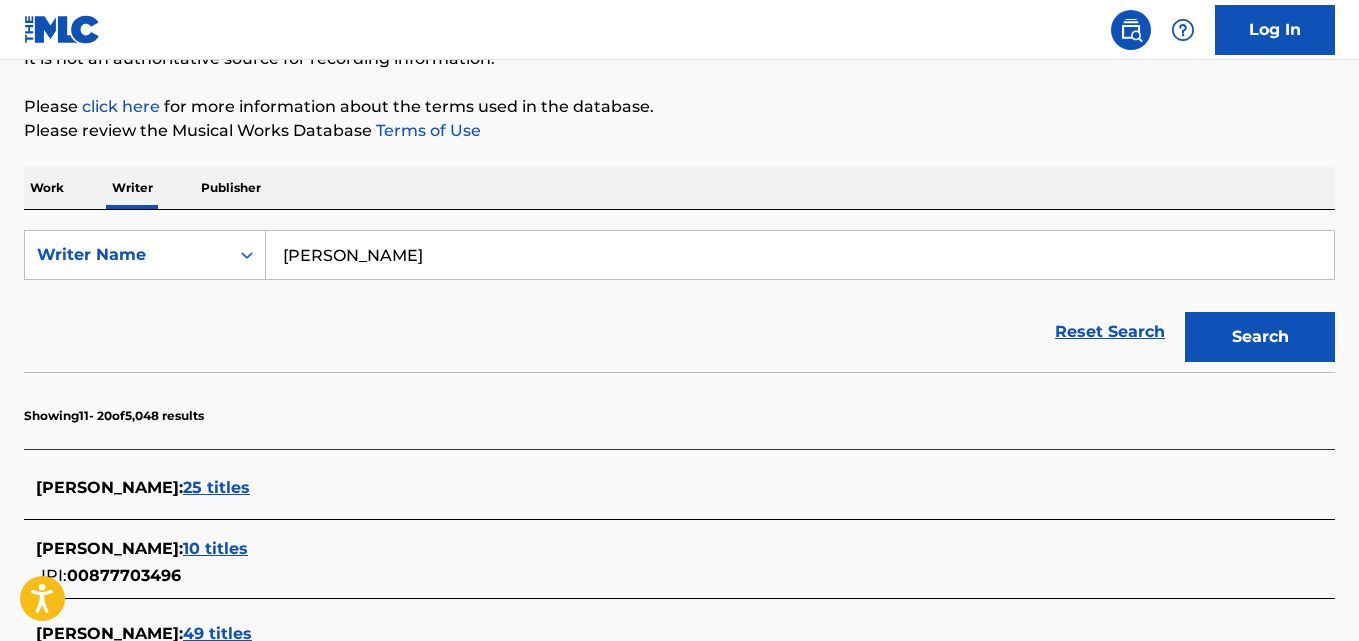 click on "[PERSON_NAME]" at bounding box center (800, 255) 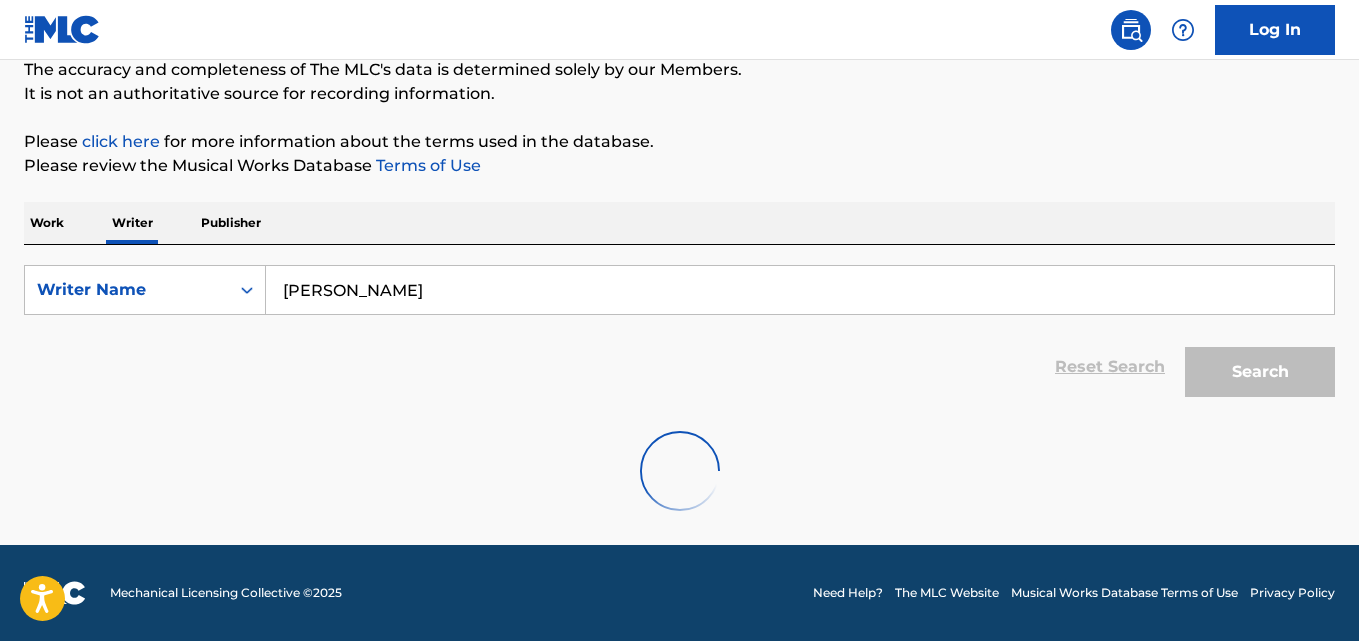 scroll, scrollTop: 215, scrollLeft: 0, axis: vertical 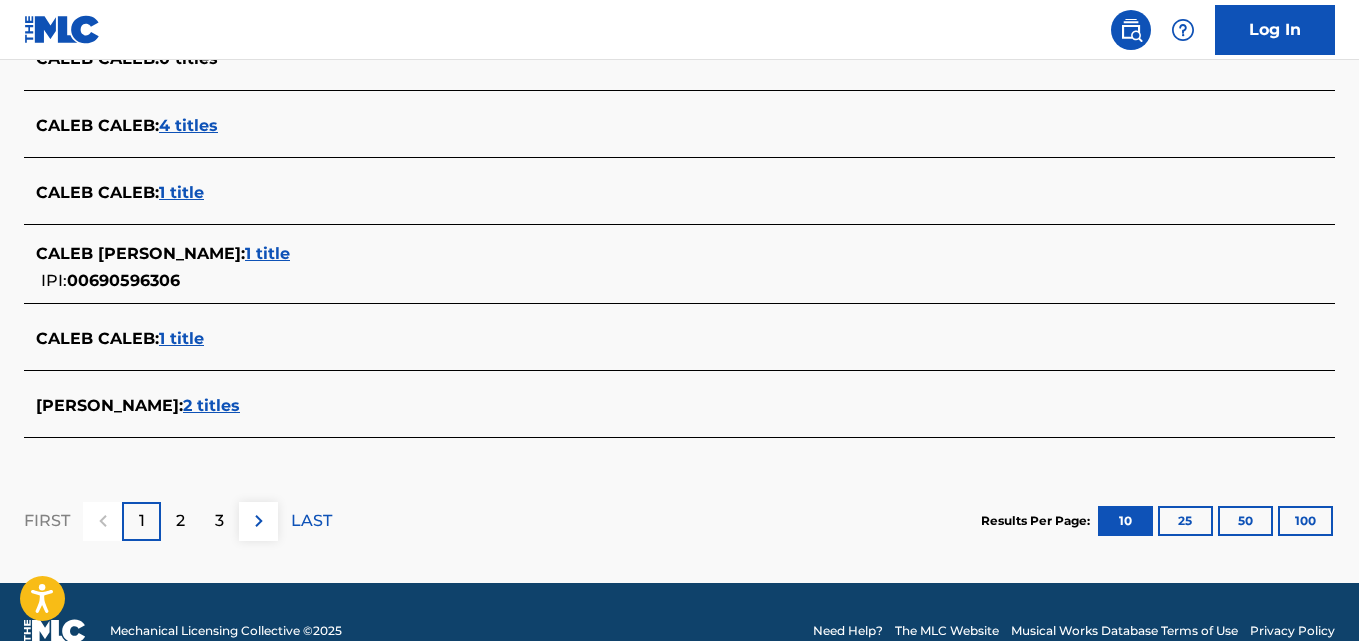 click on "2 titles" at bounding box center [211, 405] 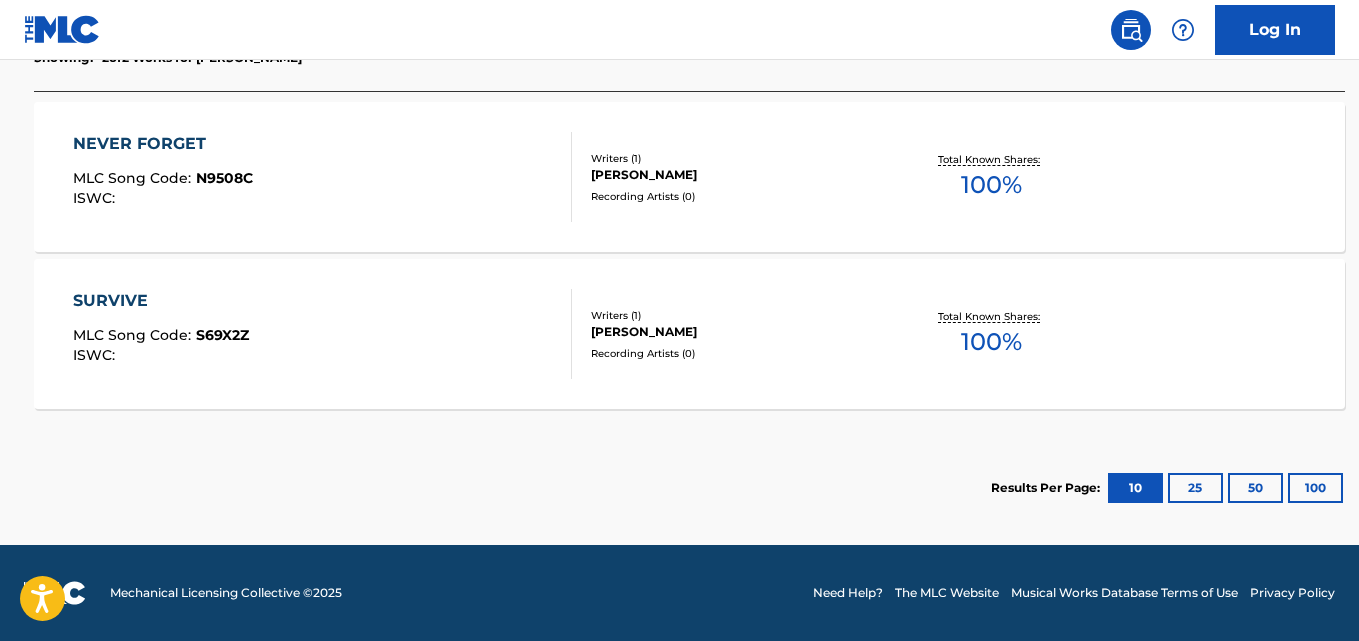 scroll, scrollTop: 623, scrollLeft: 0, axis: vertical 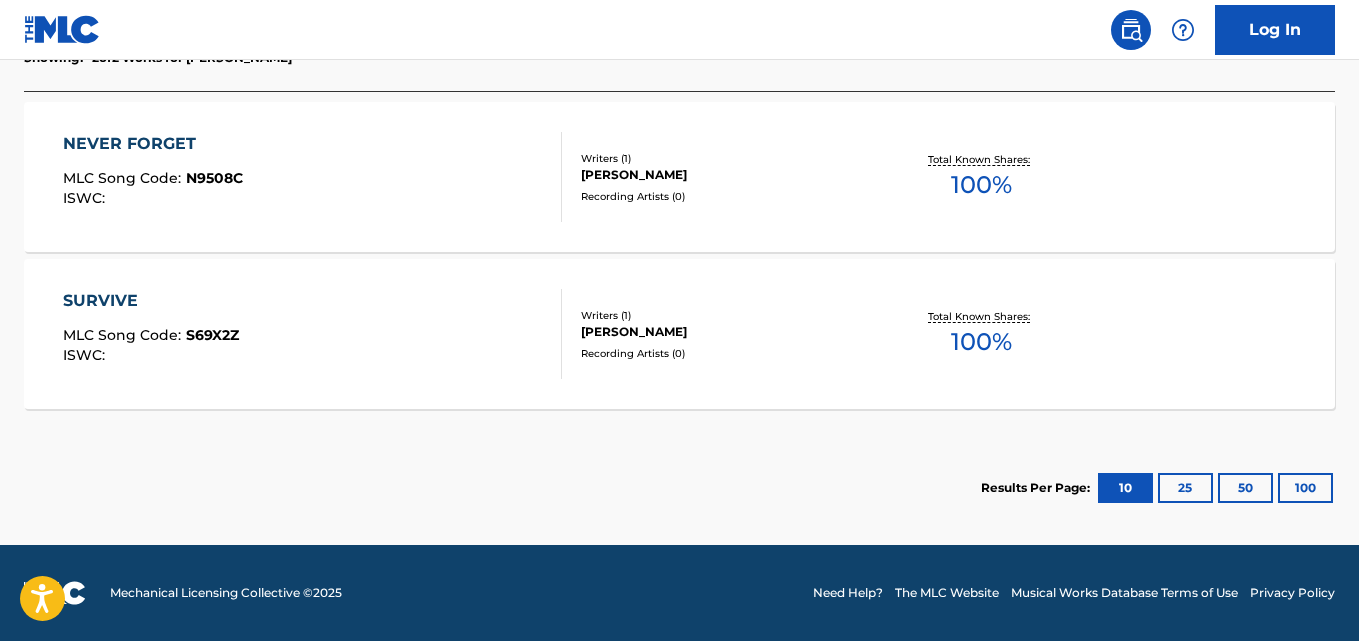 click on "Writers ( 1 )" at bounding box center [727, 158] 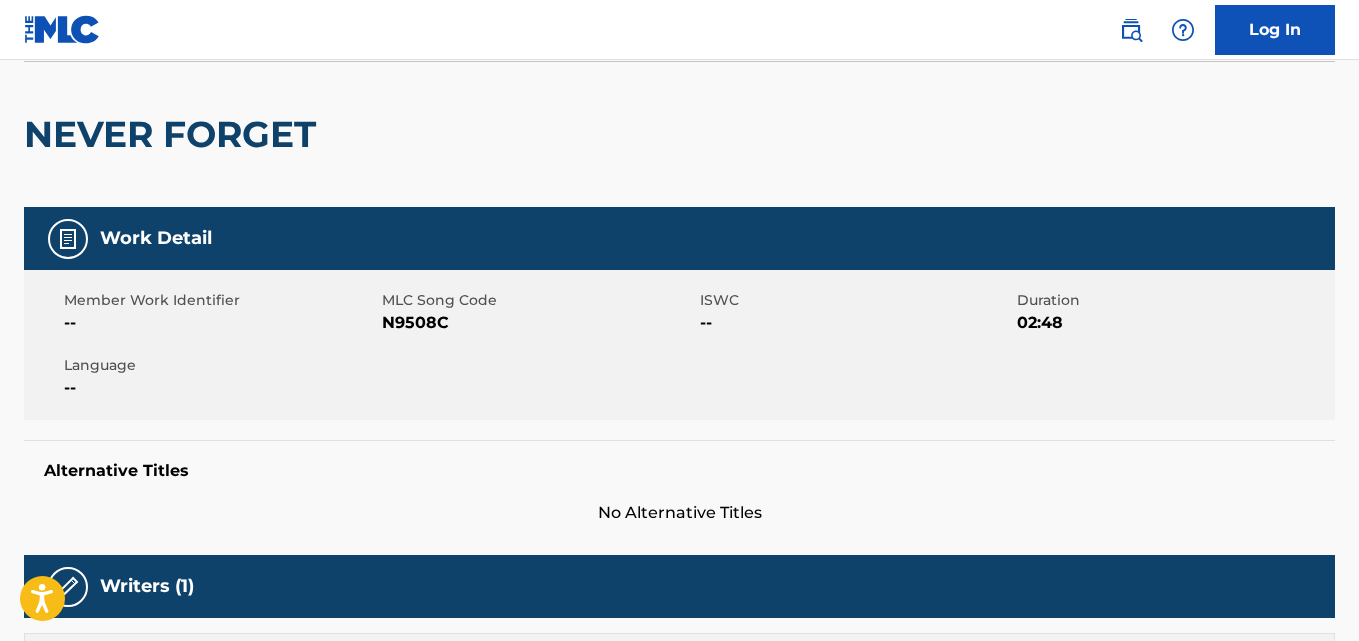 scroll, scrollTop: 142, scrollLeft: 0, axis: vertical 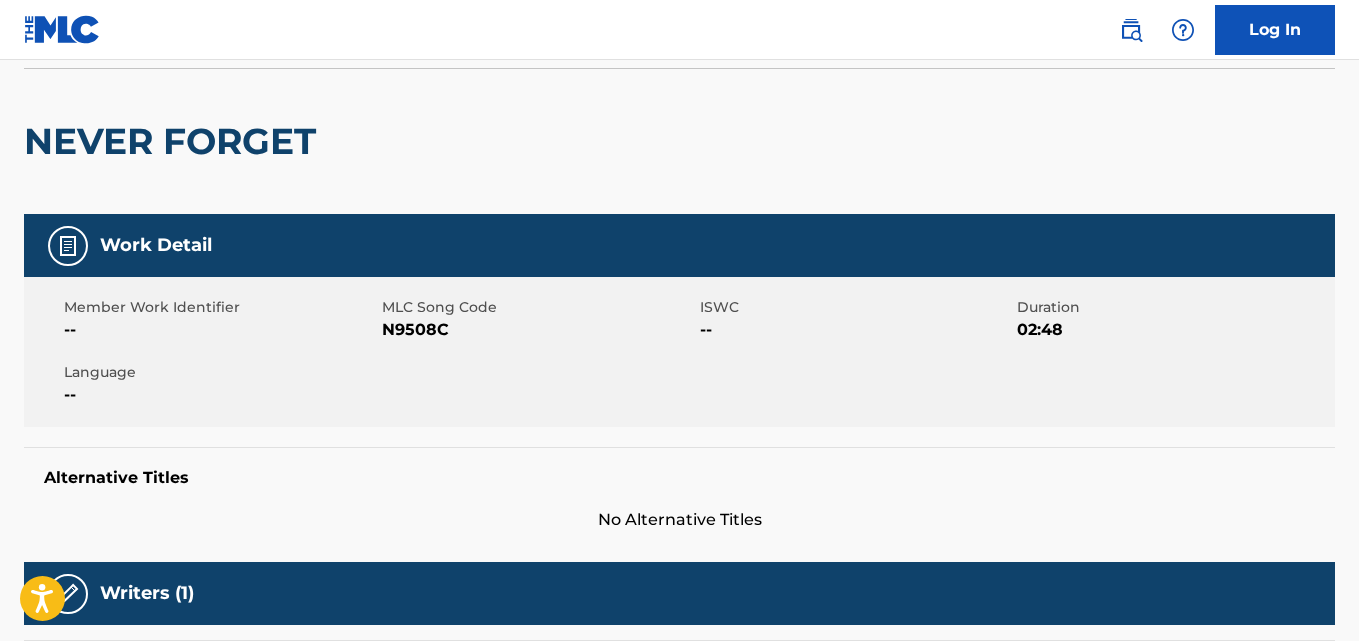 click on "N9508C" at bounding box center [538, 330] 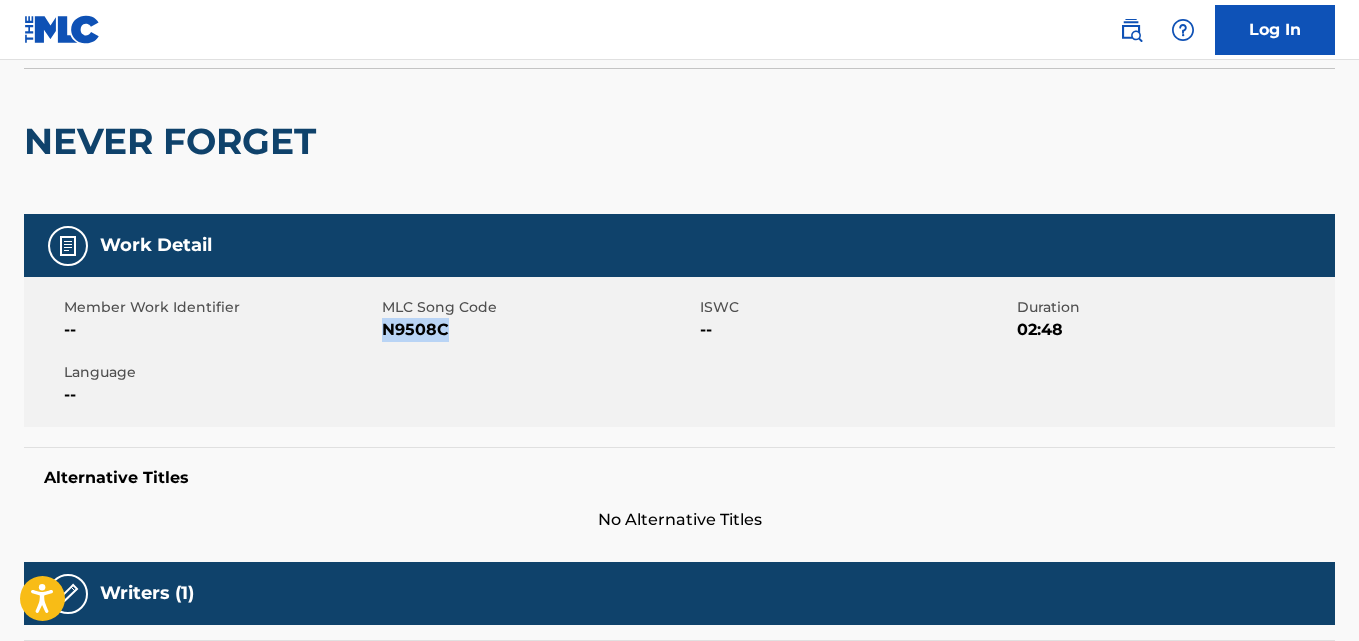 copy on "N9508C" 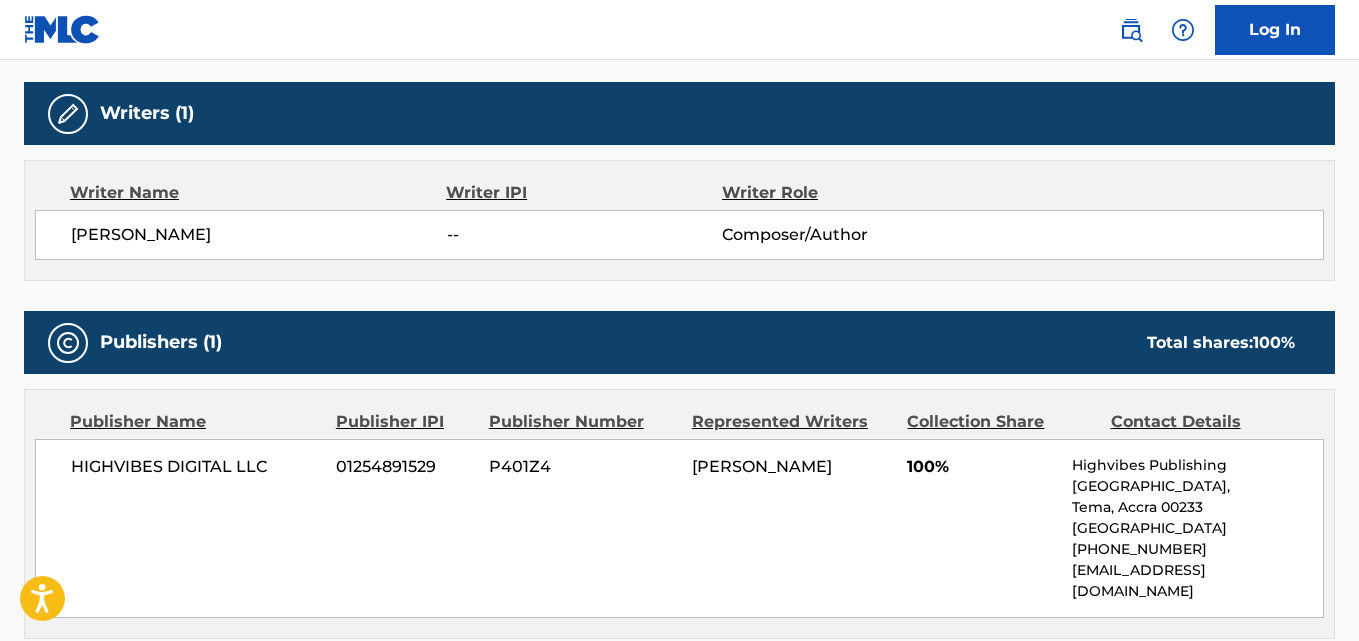scroll, scrollTop: 632, scrollLeft: 0, axis: vertical 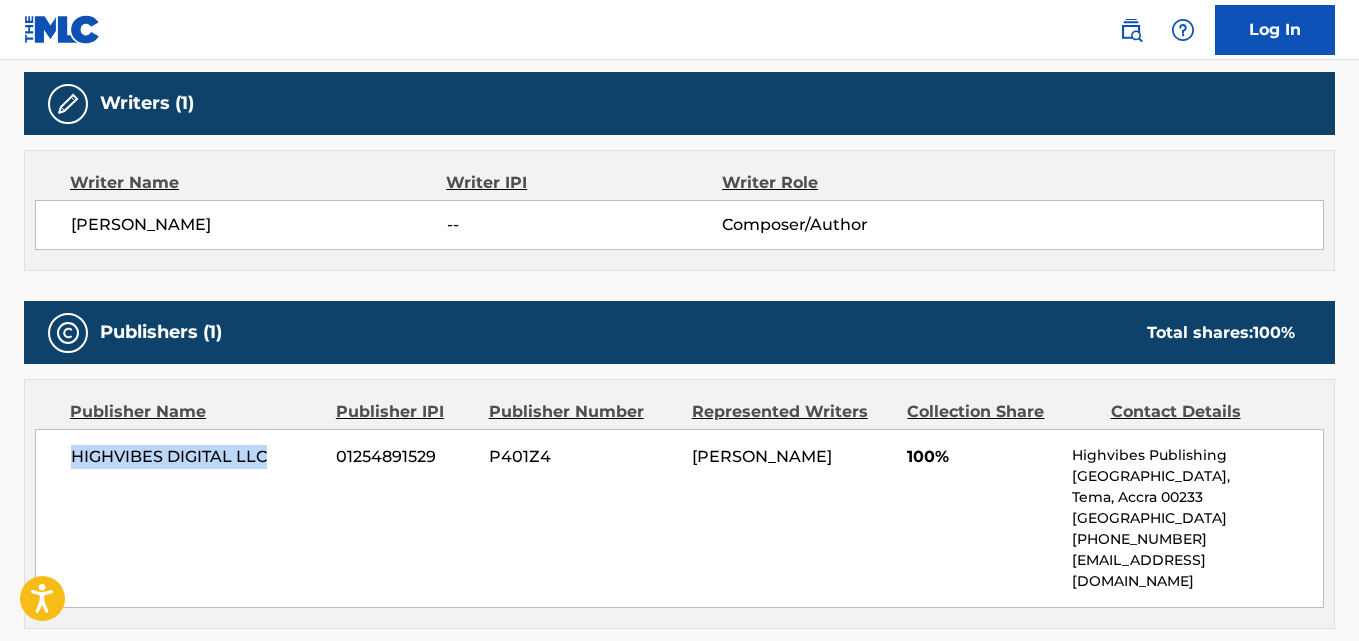 drag, startPoint x: 65, startPoint y: 451, endPoint x: 277, endPoint y: 456, distance: 212.05896 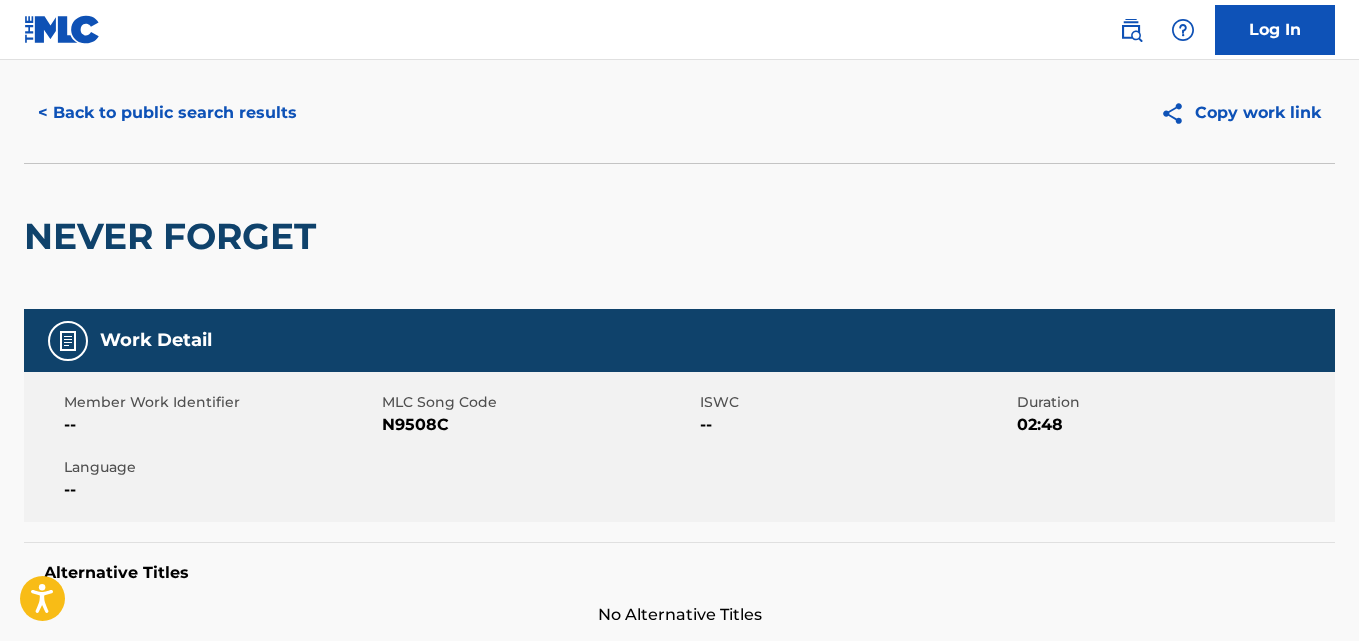 click on "< Back to public search results" at bounding box center (167, 113) 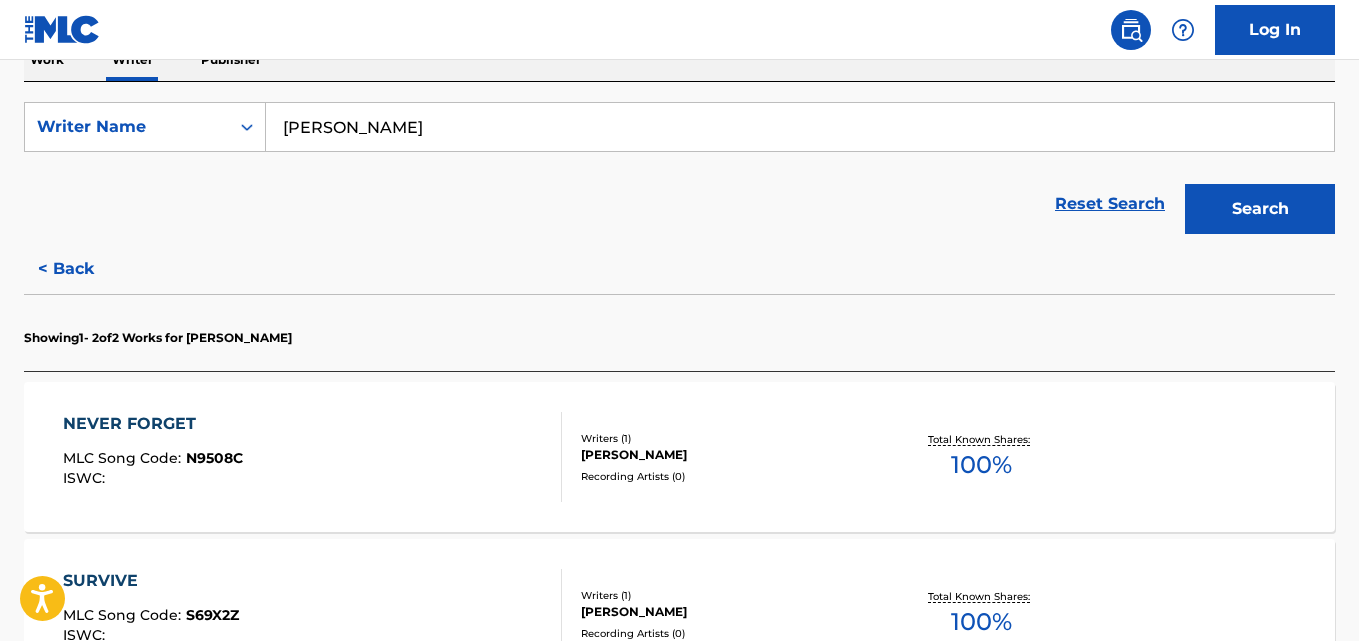 scroll, scrollTop: 370, scrollLeft: 0, axis: vertical 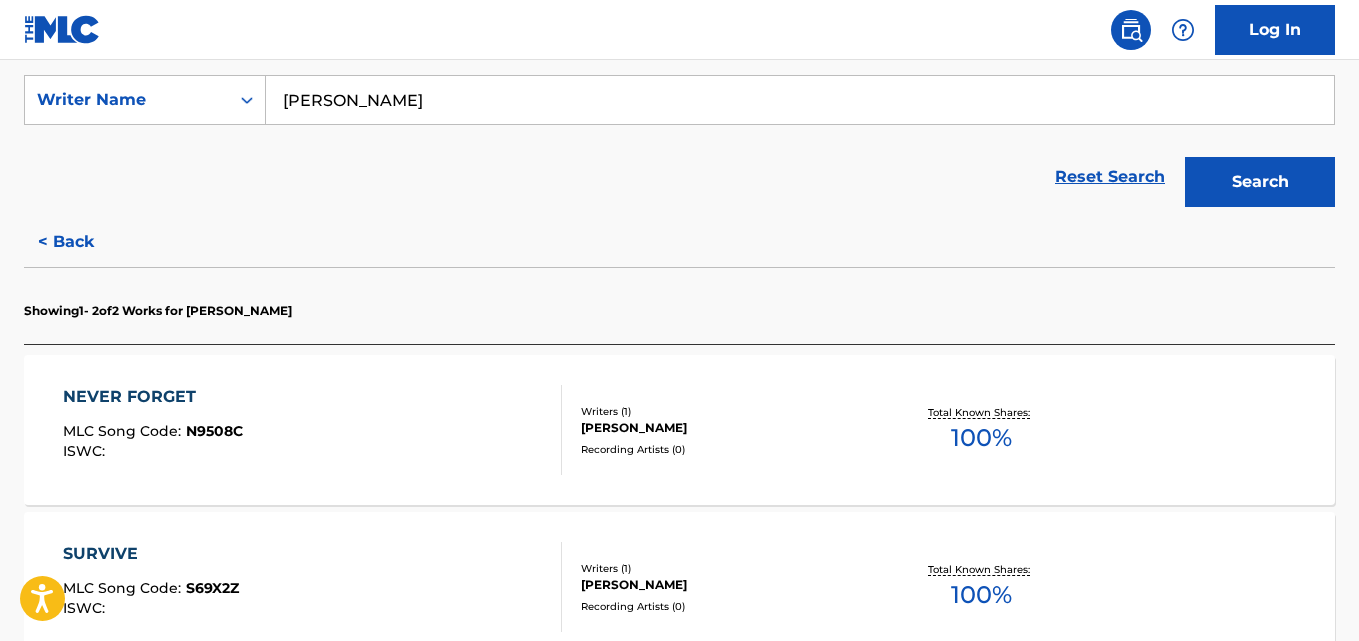 click on "[PERSON_NAME]" at bounding box center [800, 100] 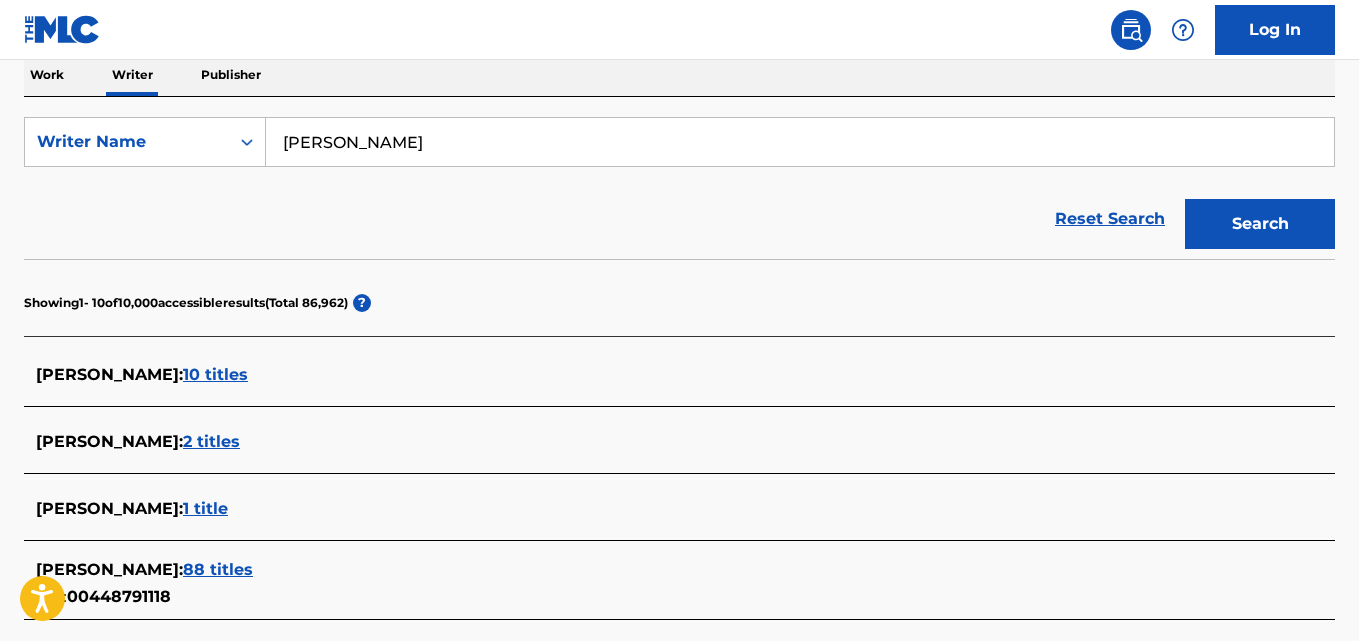 scroll, scrollTop: 0, scrollLeft: 0, axis: both 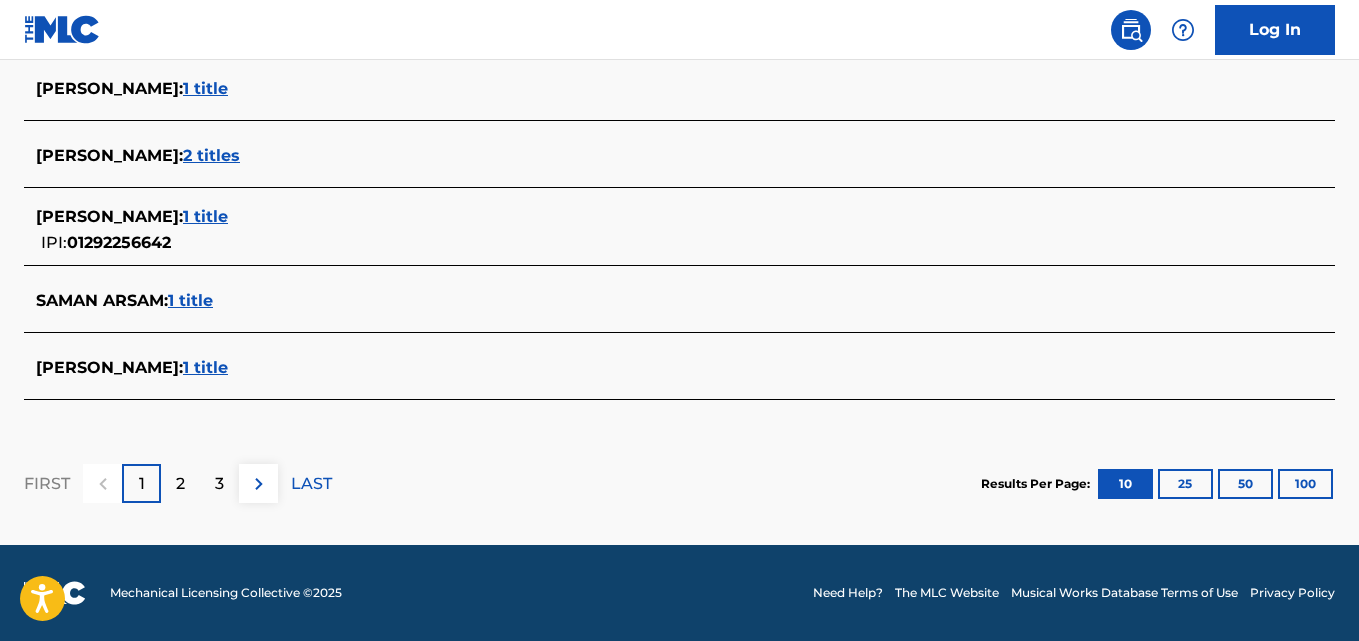 click on "2" at bounding box center (180, 484) 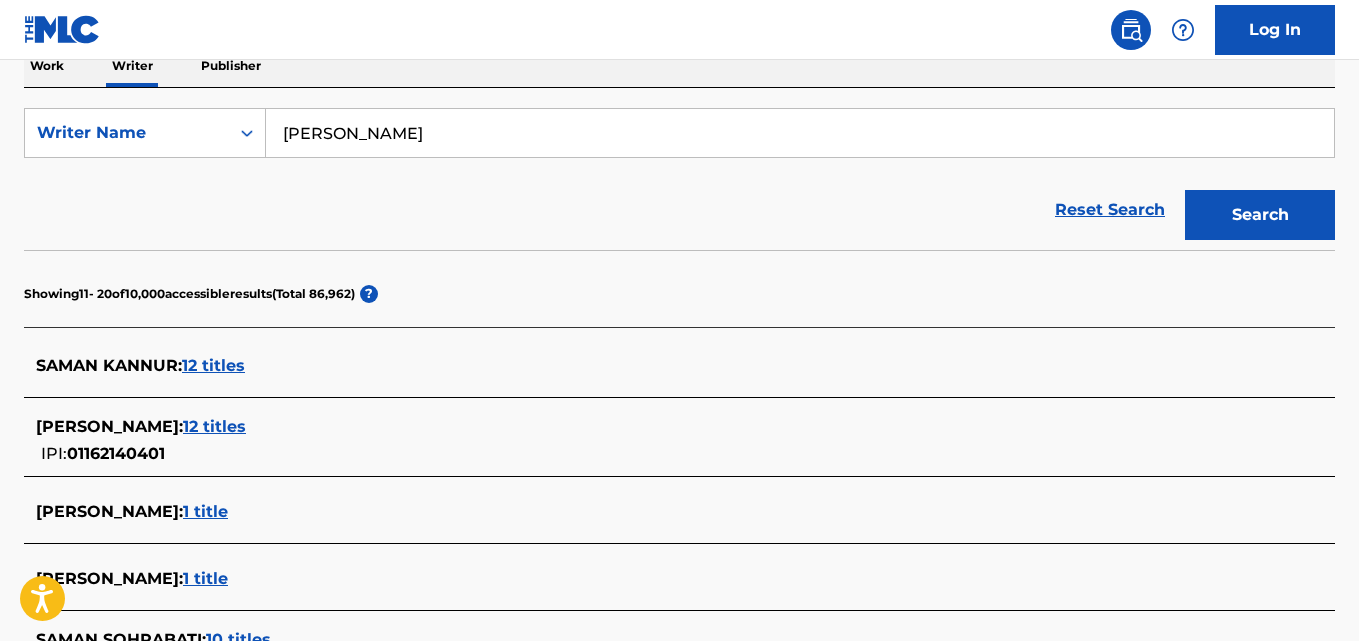 scroll, scrollTop: 318, scrollLeft: 0, axis: vertical 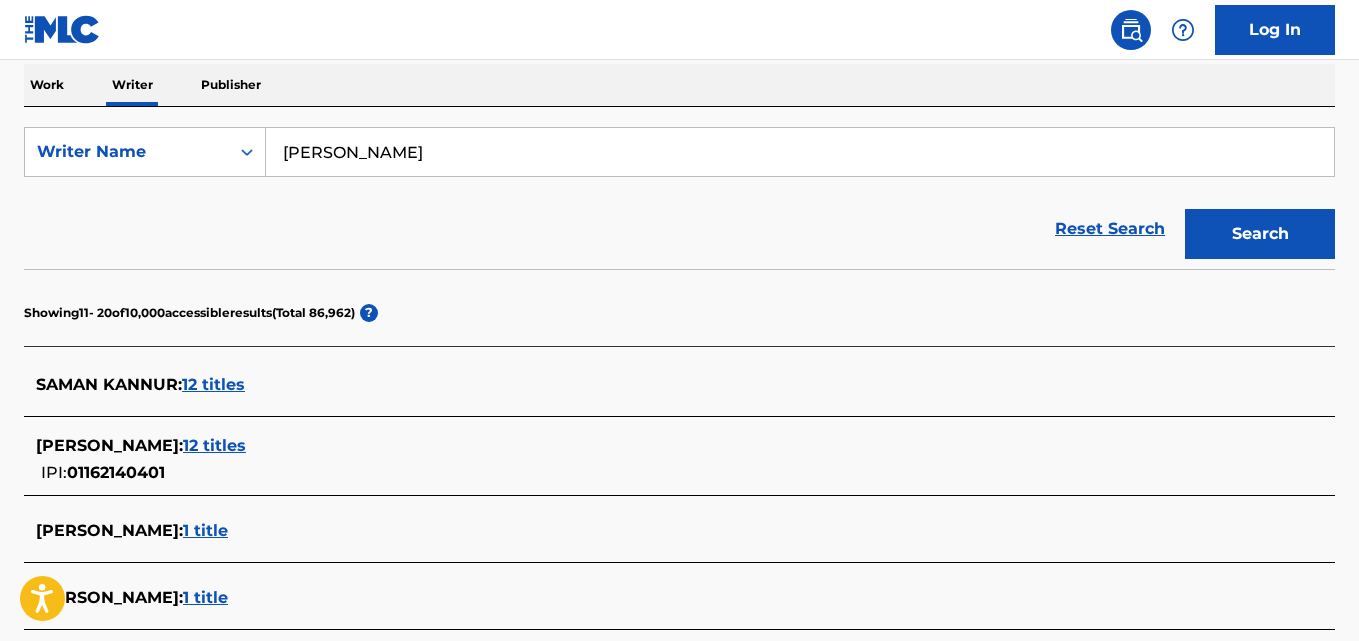 click on "[PERSON_NAME]" at bounding box center [800, 152] 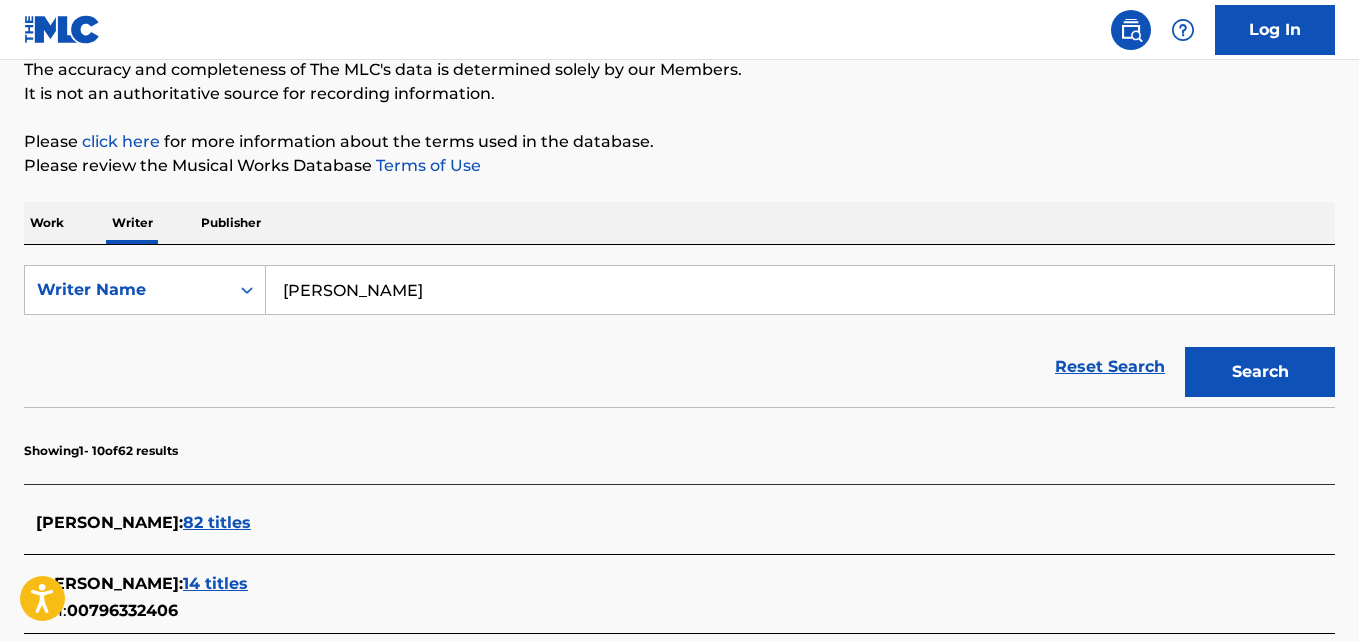 scroll, scrollTop: 318, scrollLeft: 0, axis: vertical 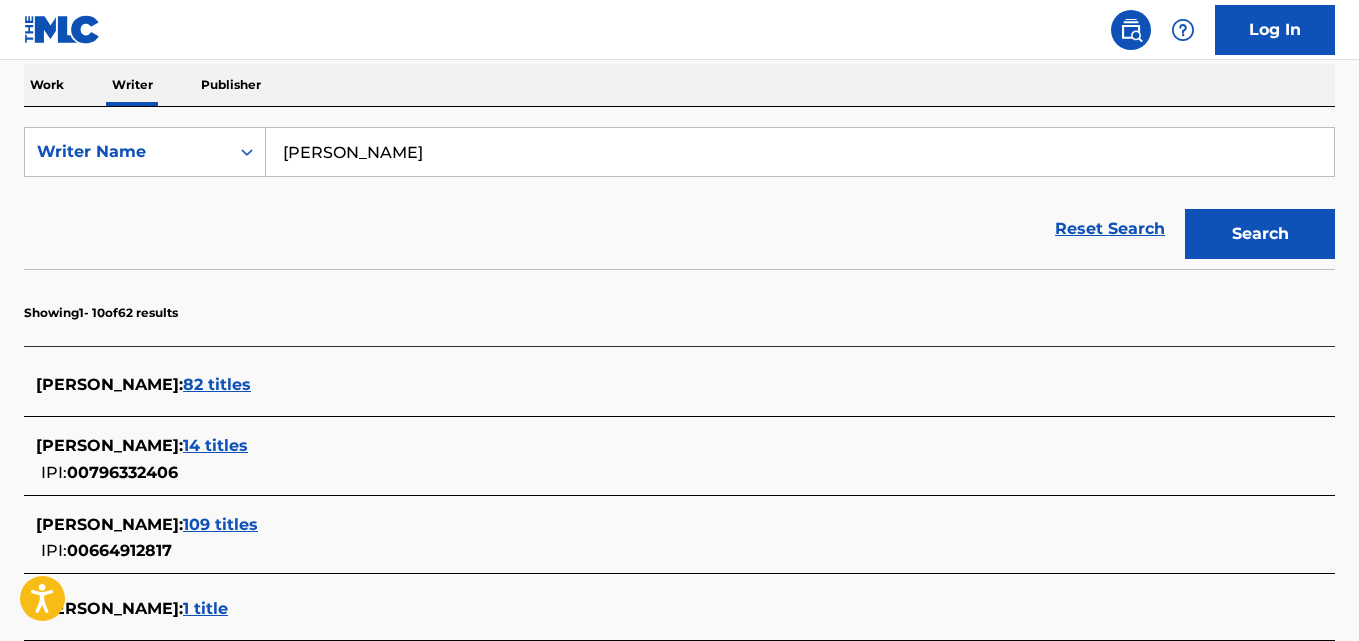 click on "109 titles" at bounding box center [220, 524] 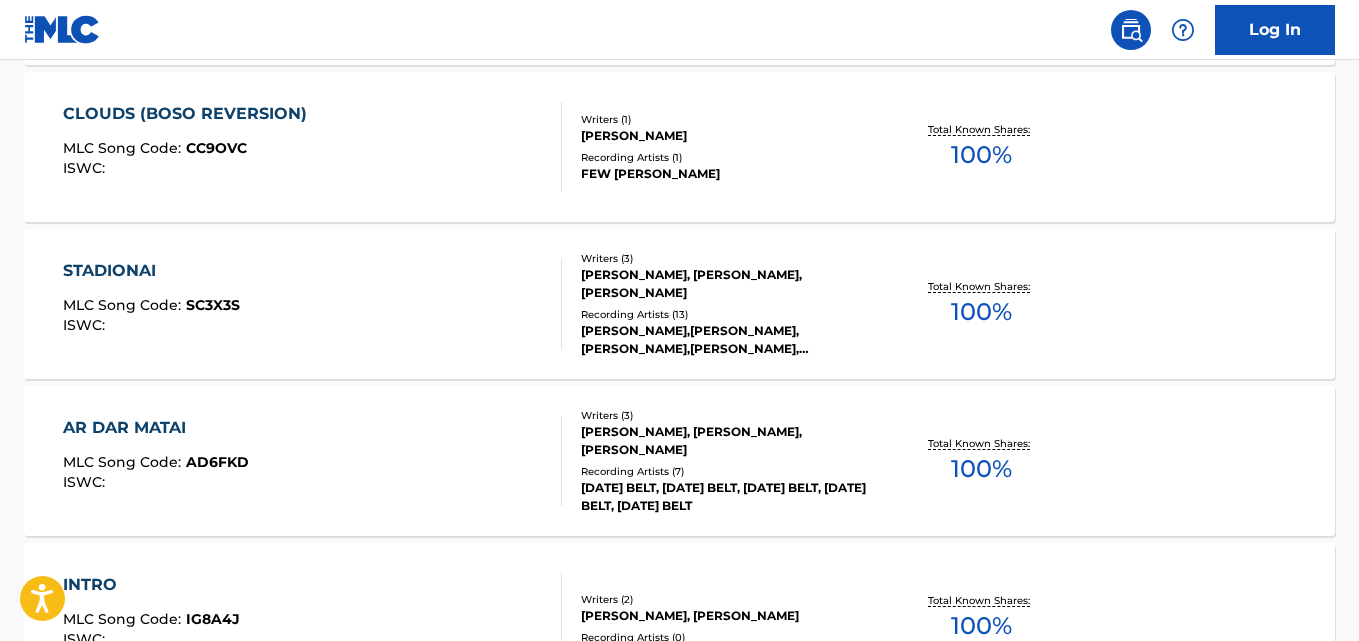 scroll, scrollTop: 1274, scrollLeft: 0, axis: vertical 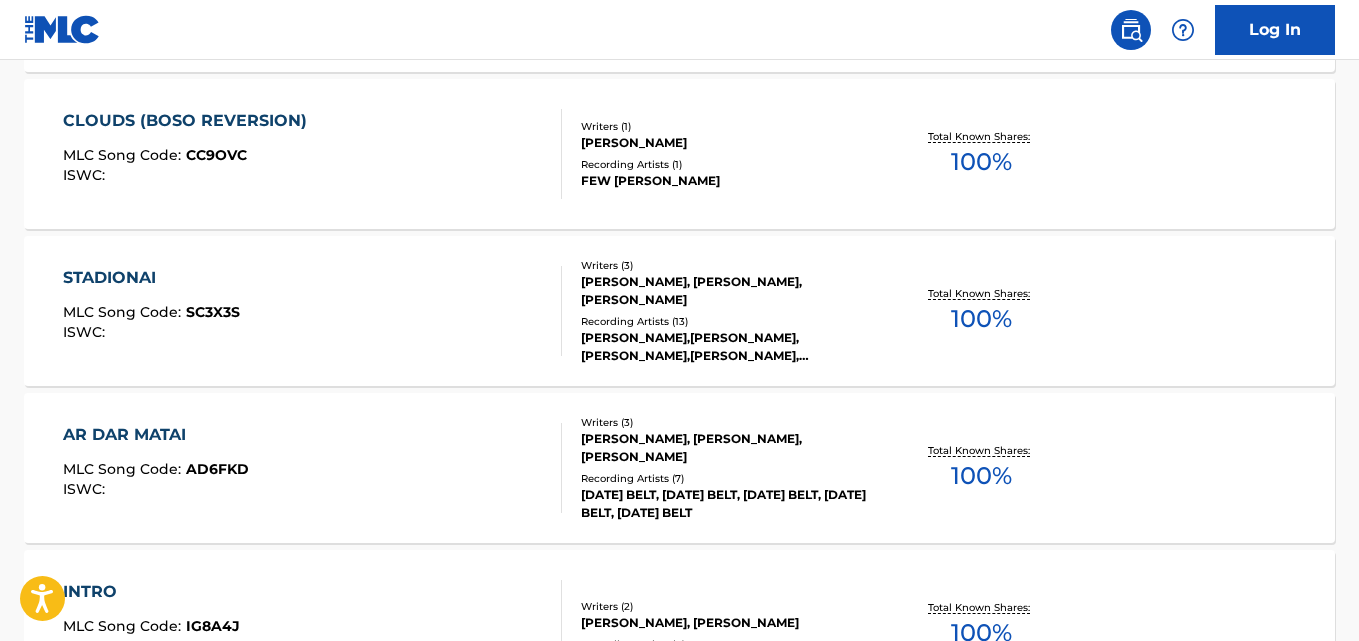 click on "Total Known Shares: 100 %" at bounding box center (982, 311) 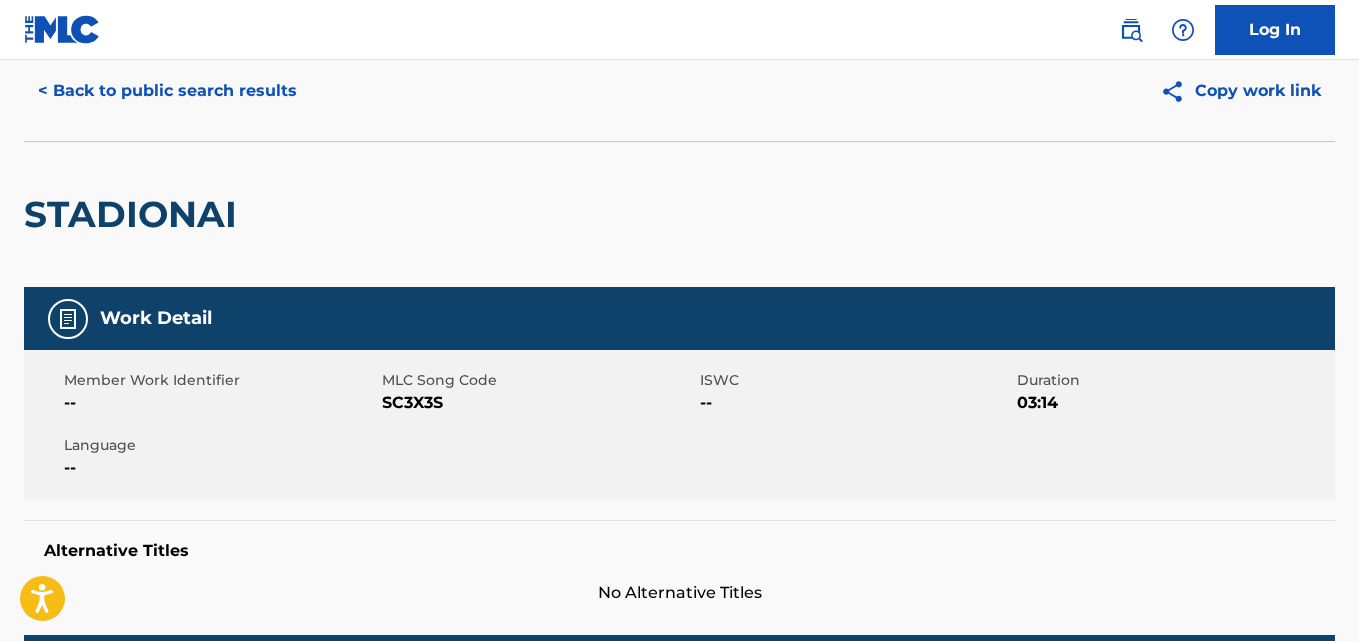 scroll, scrollTop: 0, scrollLeft: 0, axis: both 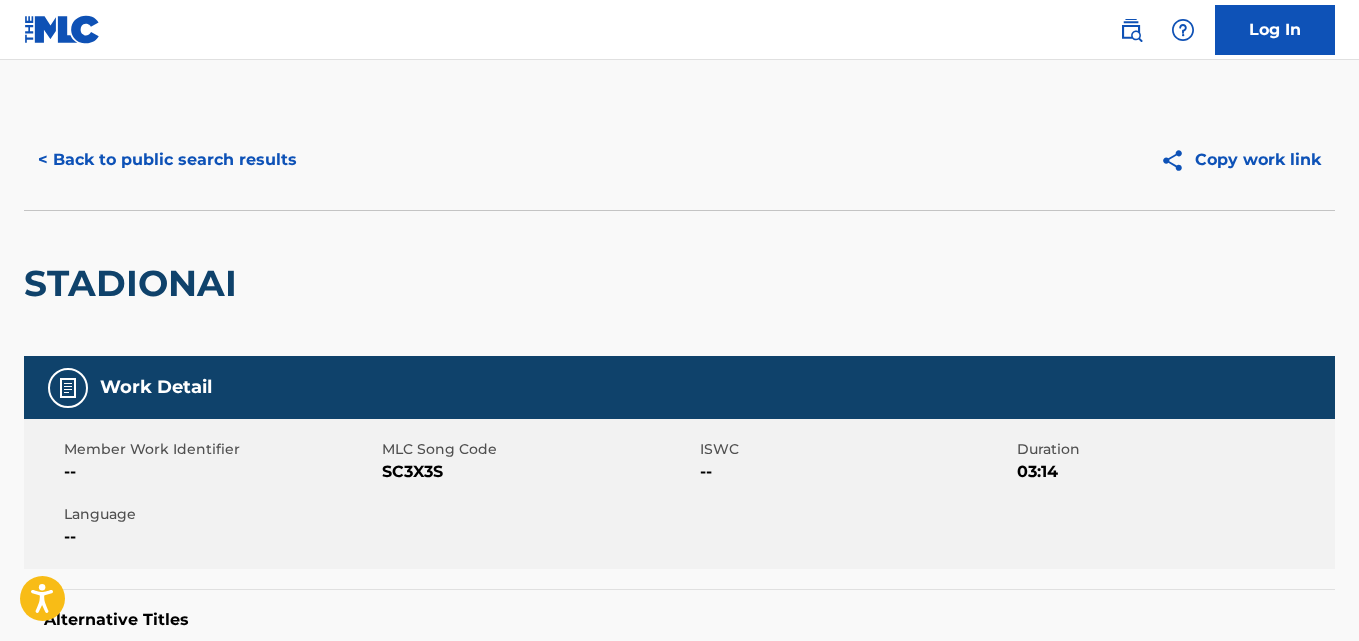 click on "< Back to public search results" at bounding box center (167, 160) 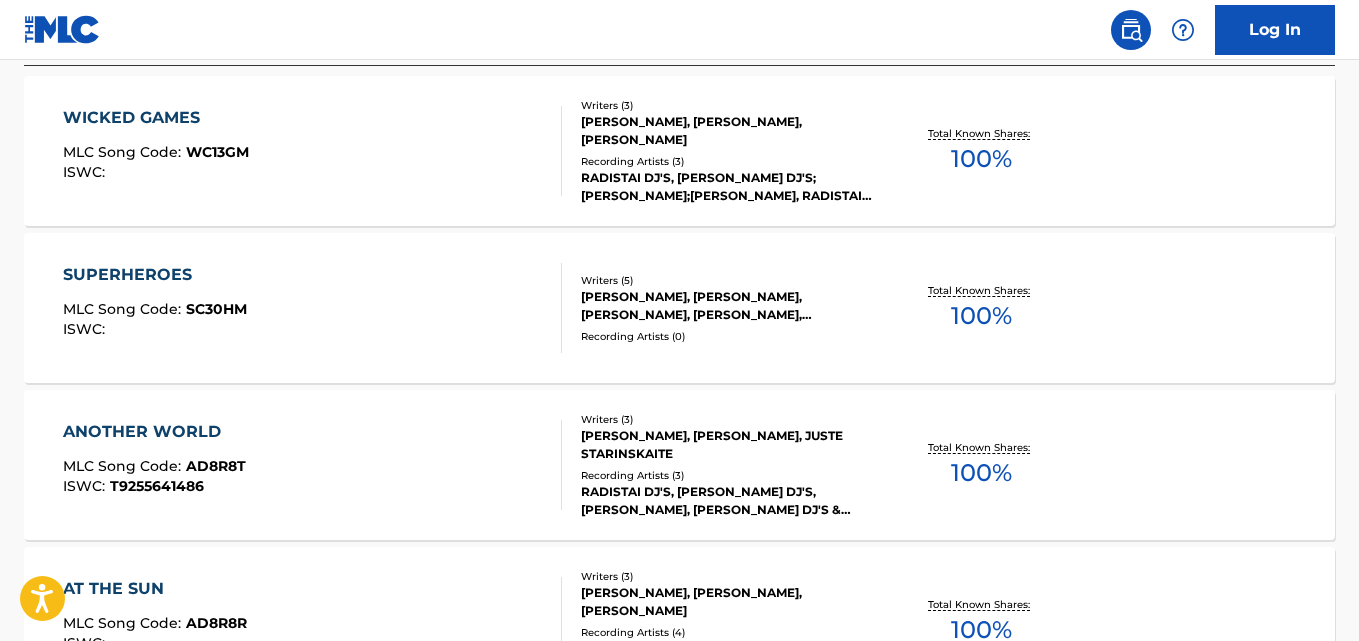 scroll, scrollTop: 648, scrollLeft: 0, axis: vertical 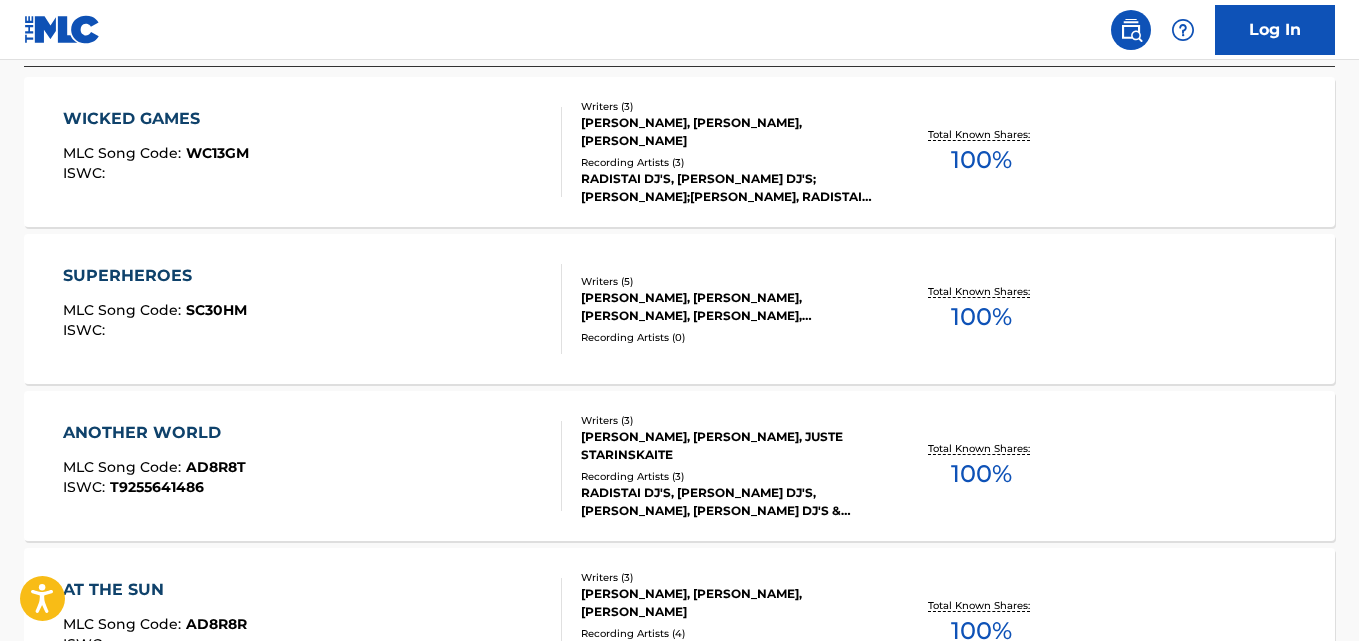 click on "Total Known Shares: 100 %" at bounding box center (982, 152) 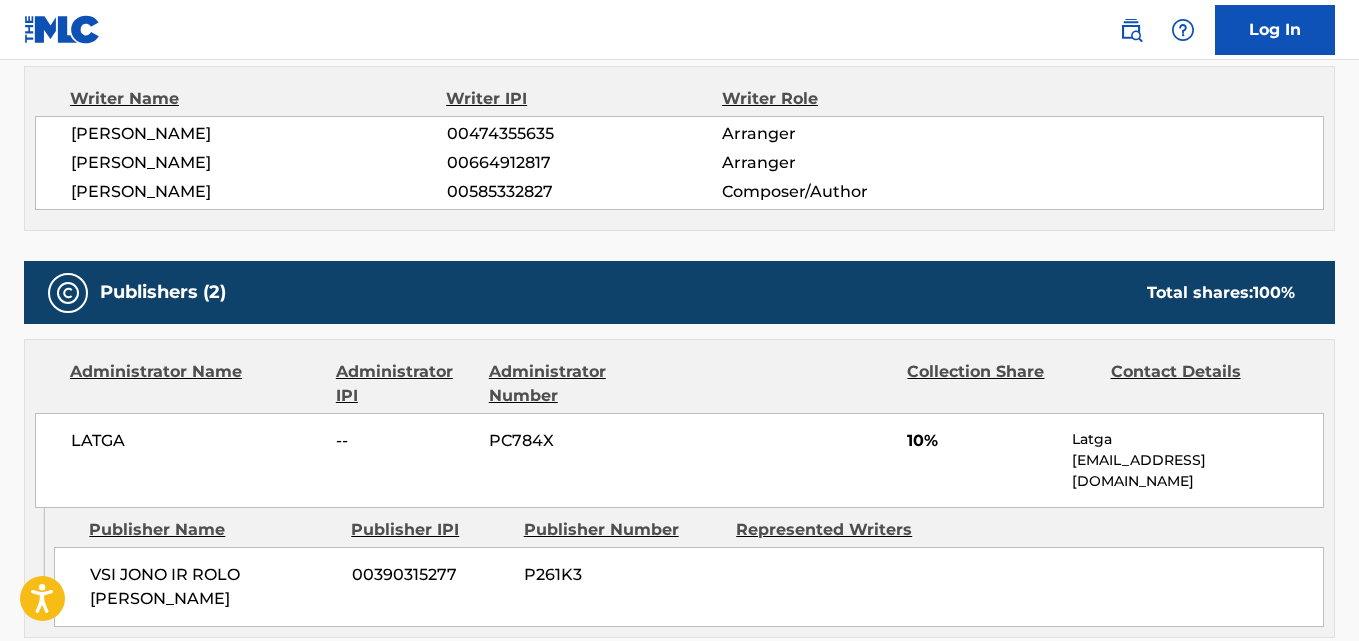 scroll, scrollTop: 735, scrollLeft: 0, axis: vertical 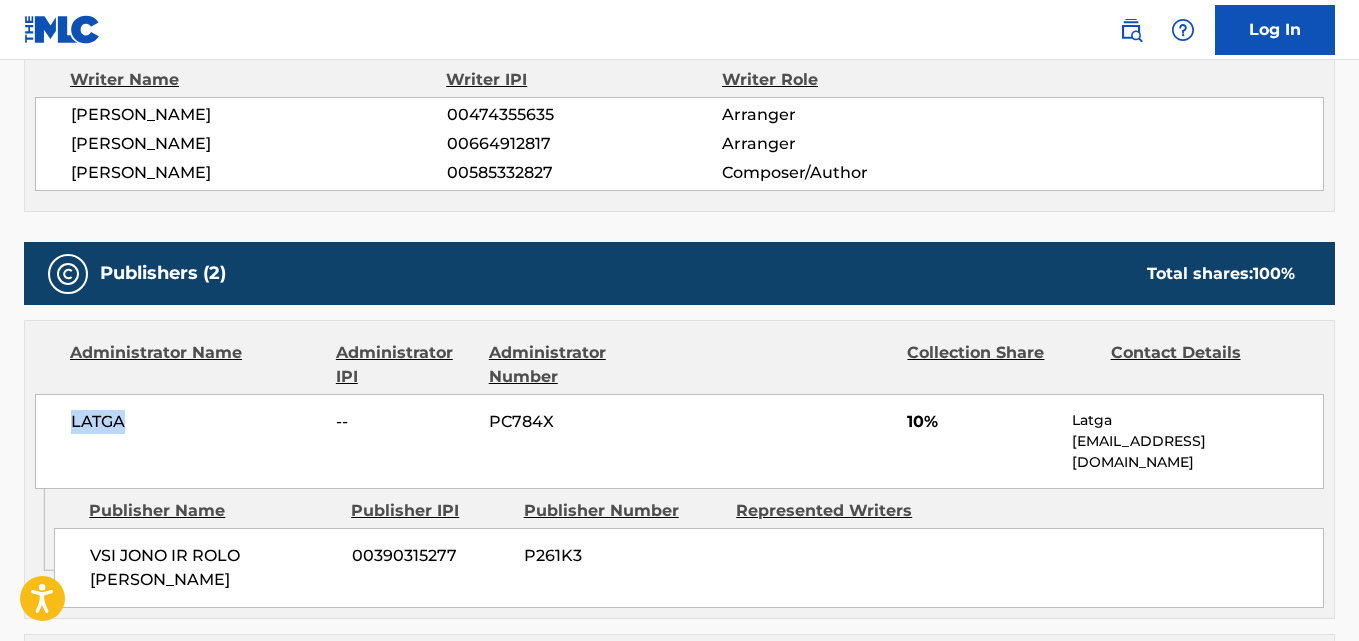 drag, startPoint x: 165, startPoint y: 413, endPoint x: 45, endPoint y: 422, distance: 120.33703 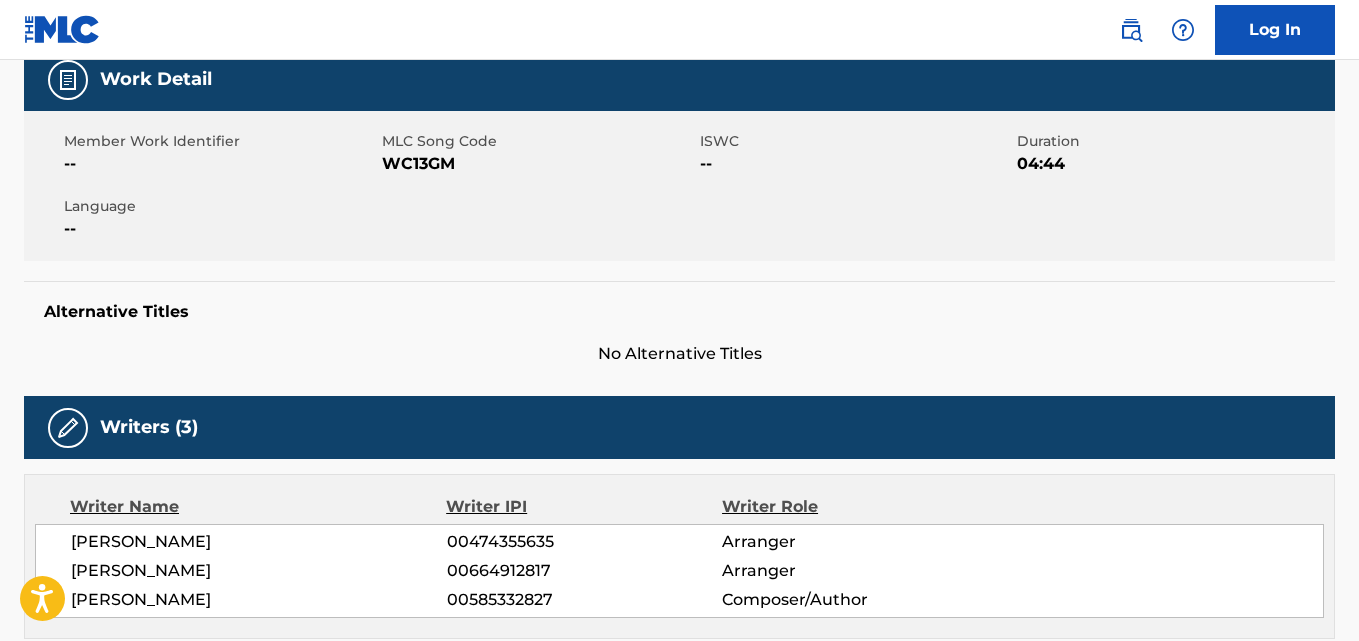 scroll, scrollTop: 286, scrollLeft: 0, axis: vertical 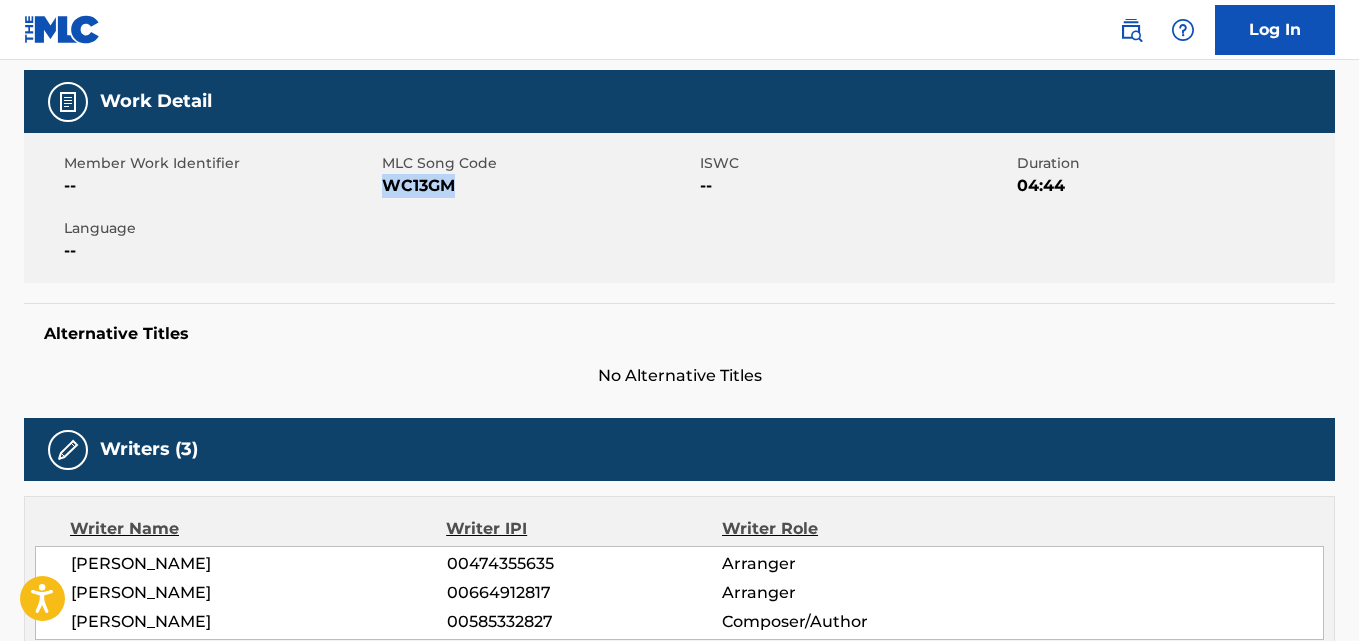 drag, startPoint x: 462, startPoint y: 184, endPoint x: 382, endPoint y: 191, distance: 80.305664 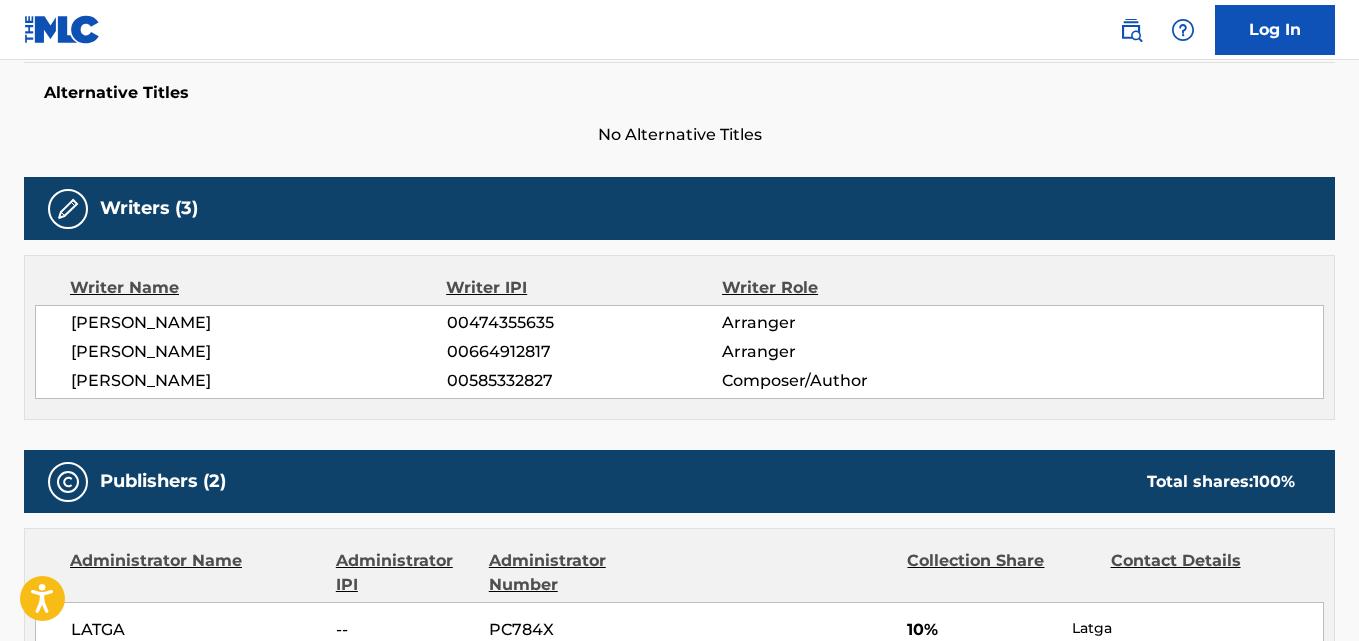 scroll, scrollTop: 0, scrollLeft: 0, axis: both 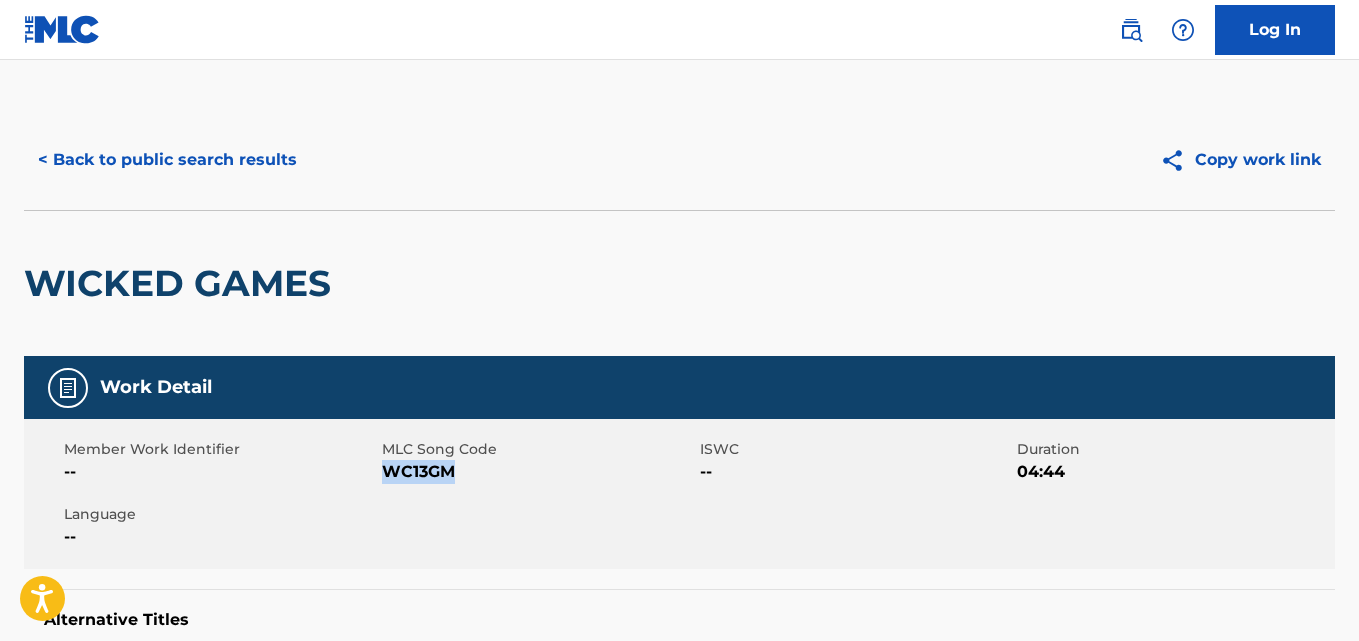 click on "< Back to public search results" at bounding box center (167, 160) 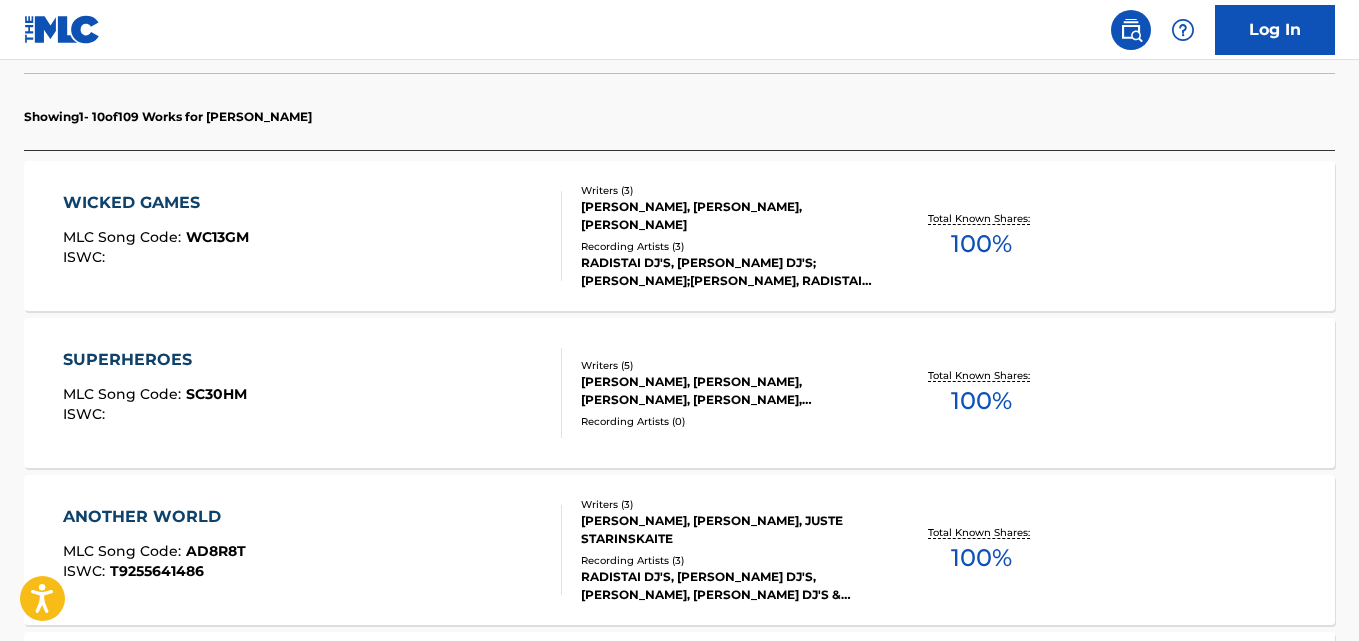 scroll, scrollTop: 594, scrollLeft: 0, axis: vertical 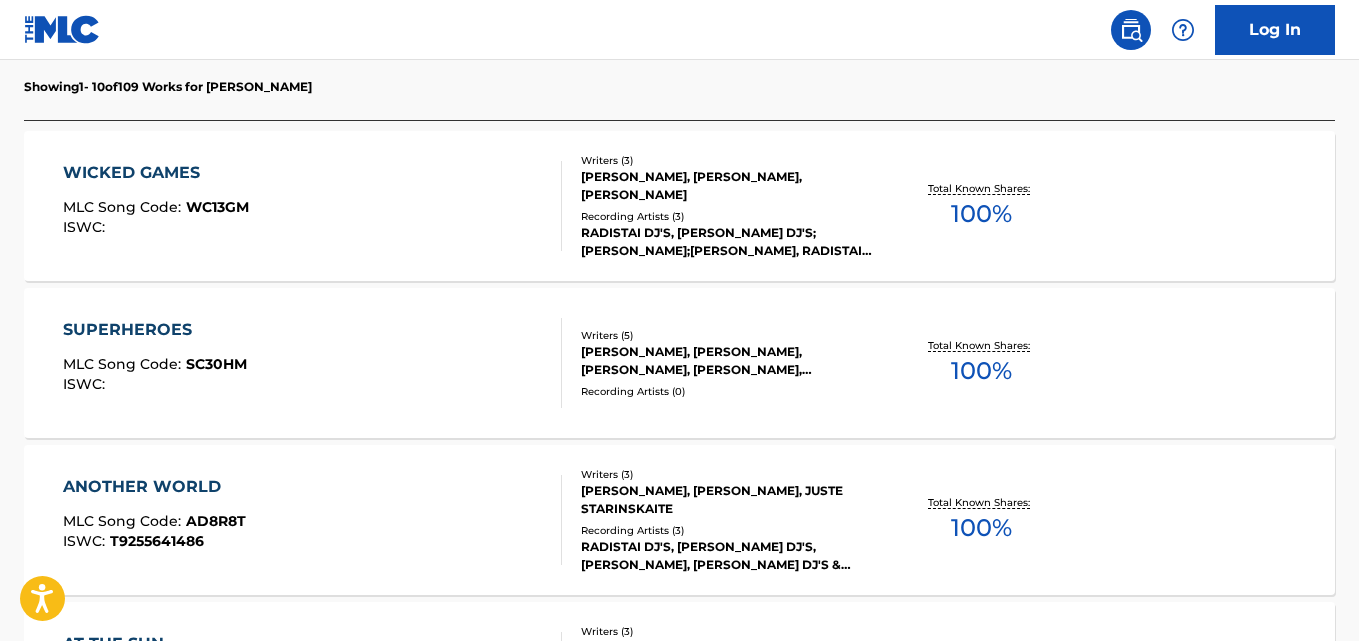 click on "[PERSON_NAME], [PERSON_NAME], [PERSON_NAME], [PERSON_NAME], [PERSON_NAME]" at bounding box center (727, 361) 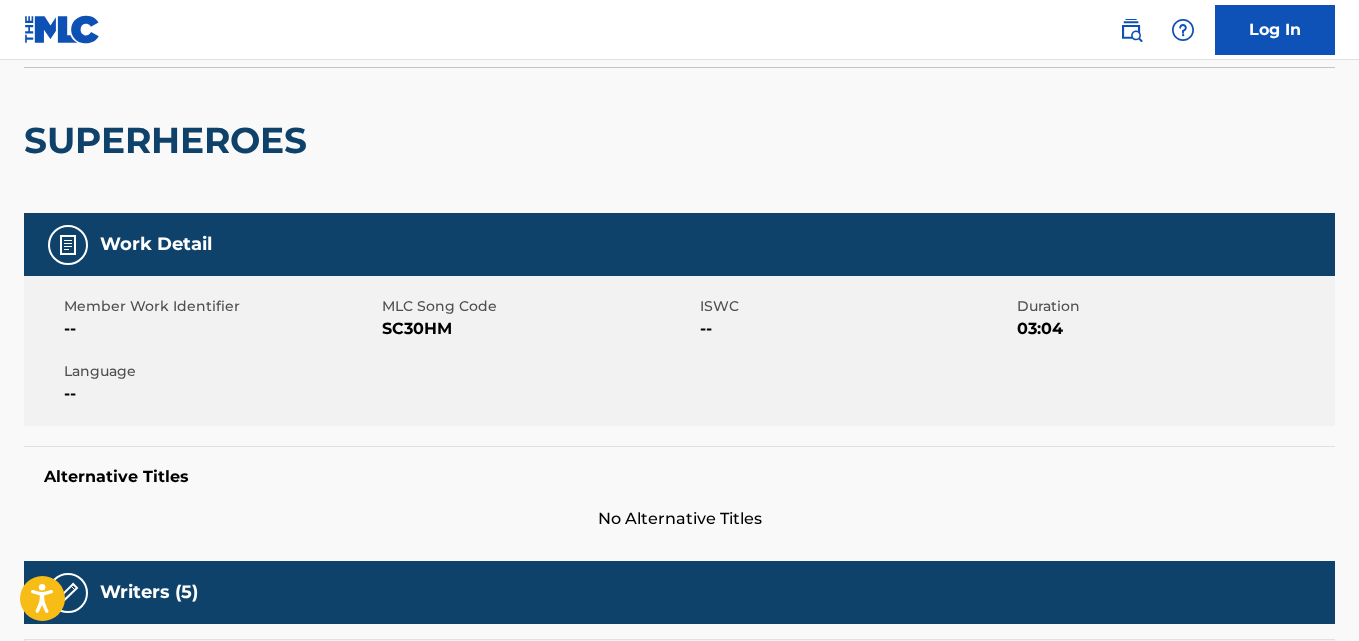 scroll, scrollTop: 0, scrollLeft: 0, axis: both 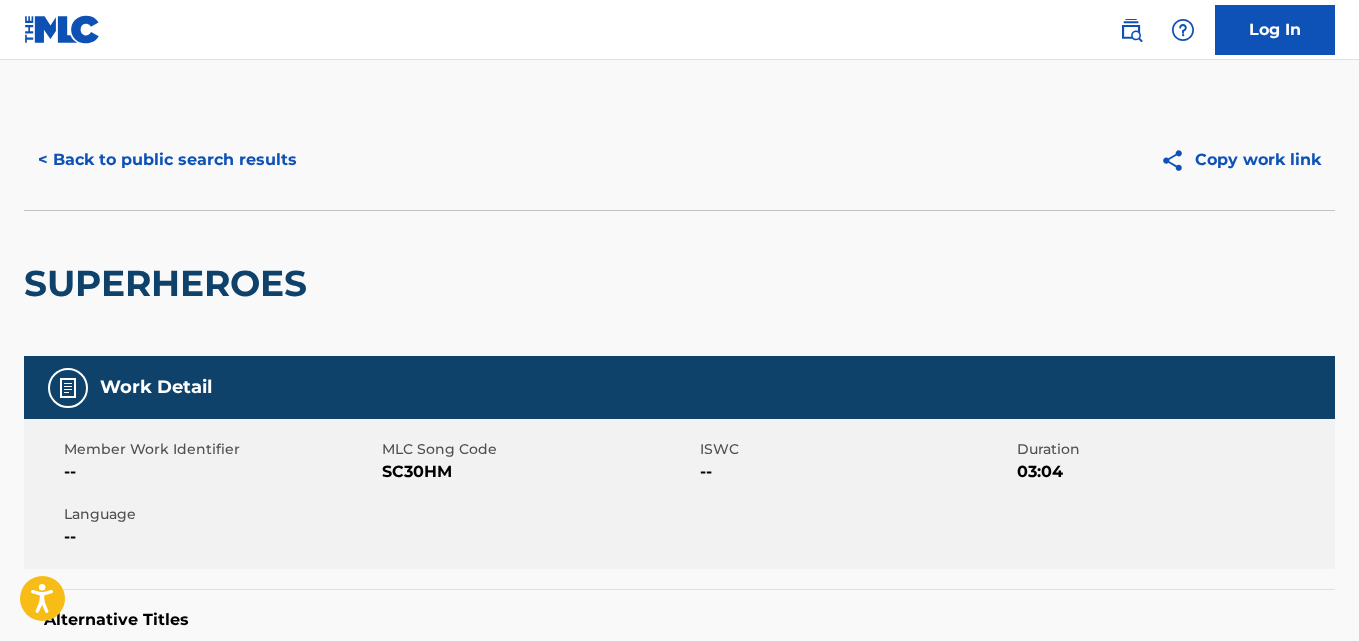 click on "< Back to public search results" at bounding box center [167, 160] 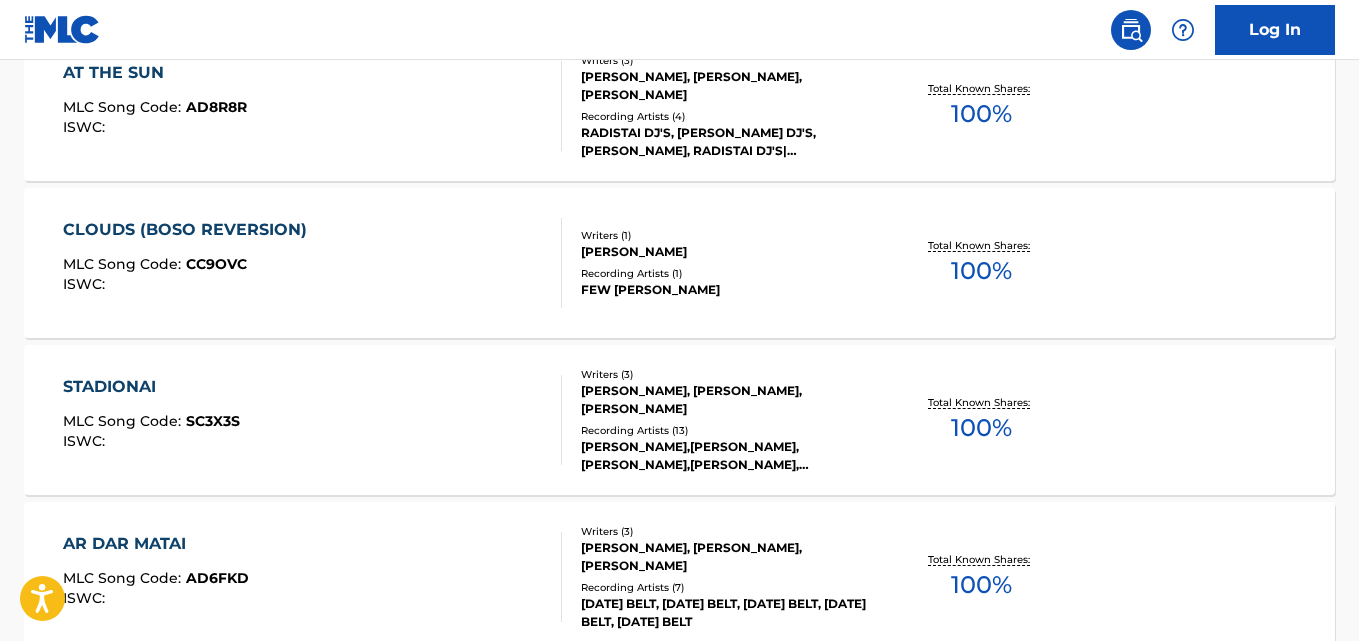 scroll, scrollTop: 1166, scrollLeft: 0, axis: vertical 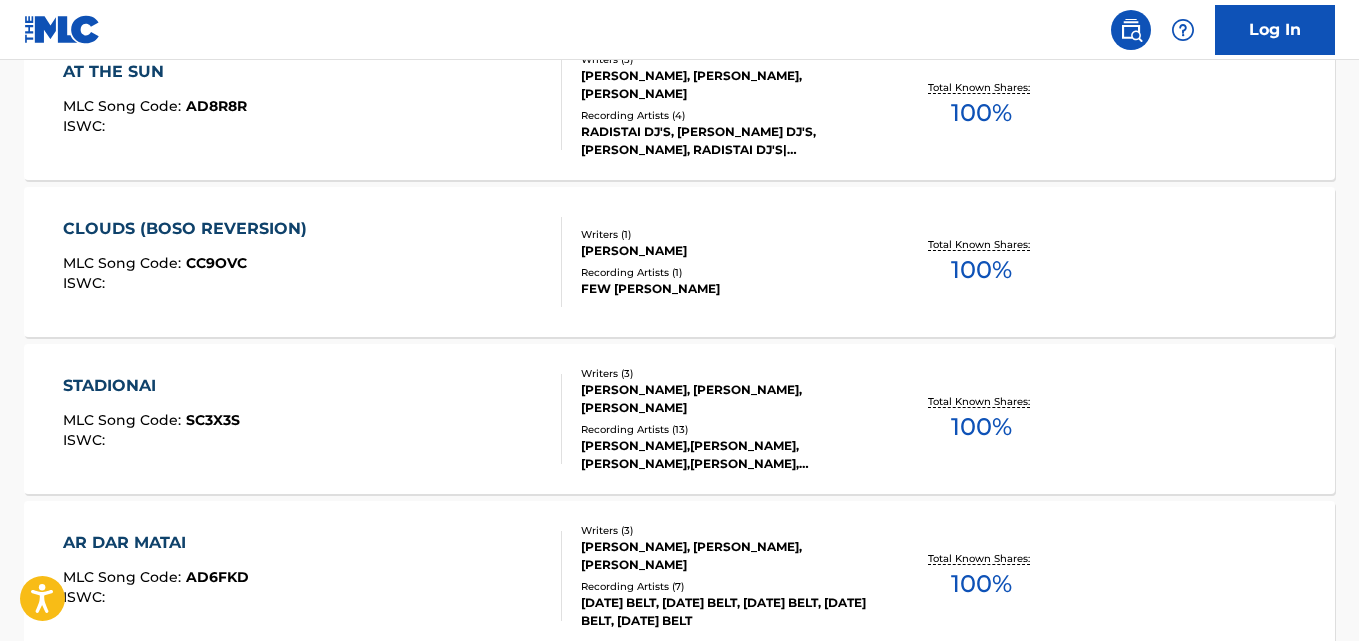 click on "100 %" at bounding box center (981, 270) 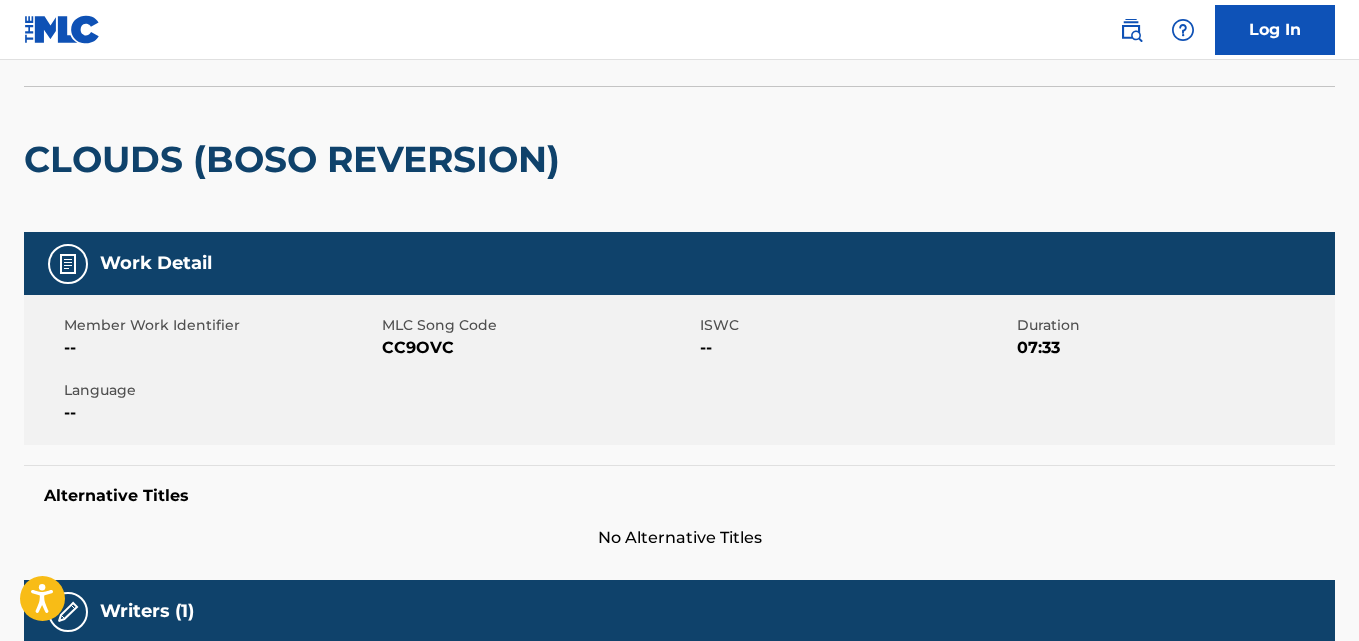 scroll, scrollTop: 0, scrollLeft: 0, axis: both 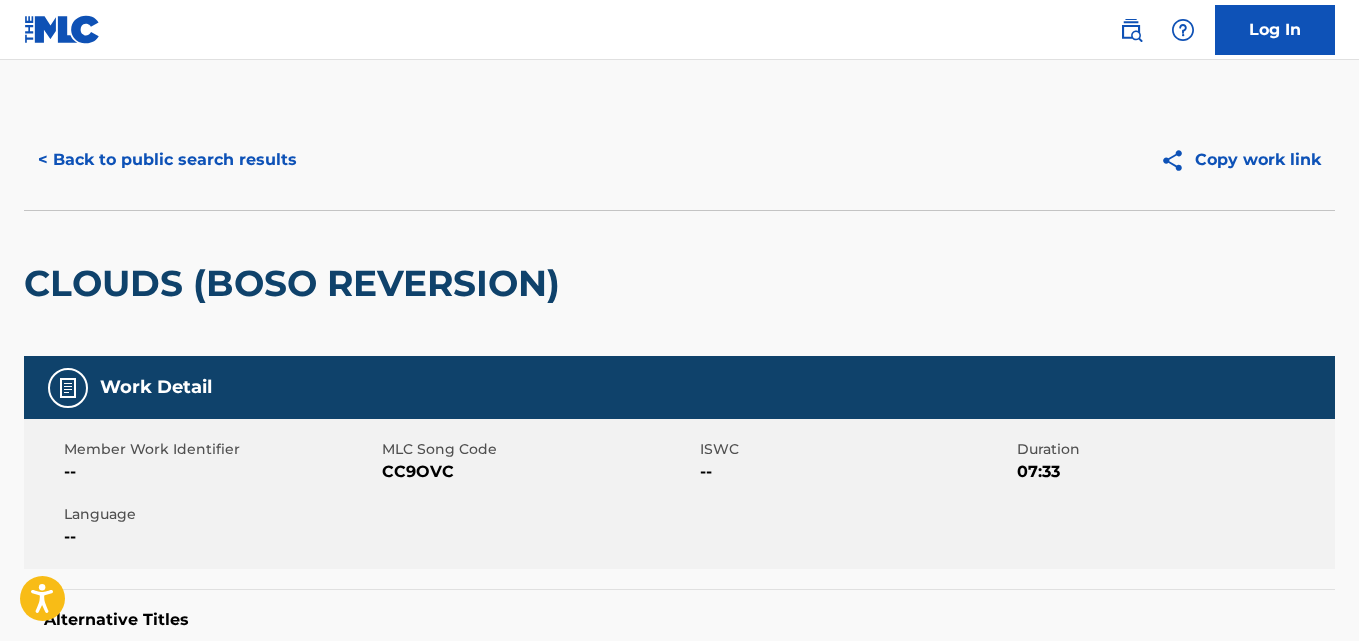click on "< Back to public search results" at bounding box center [167, 160] 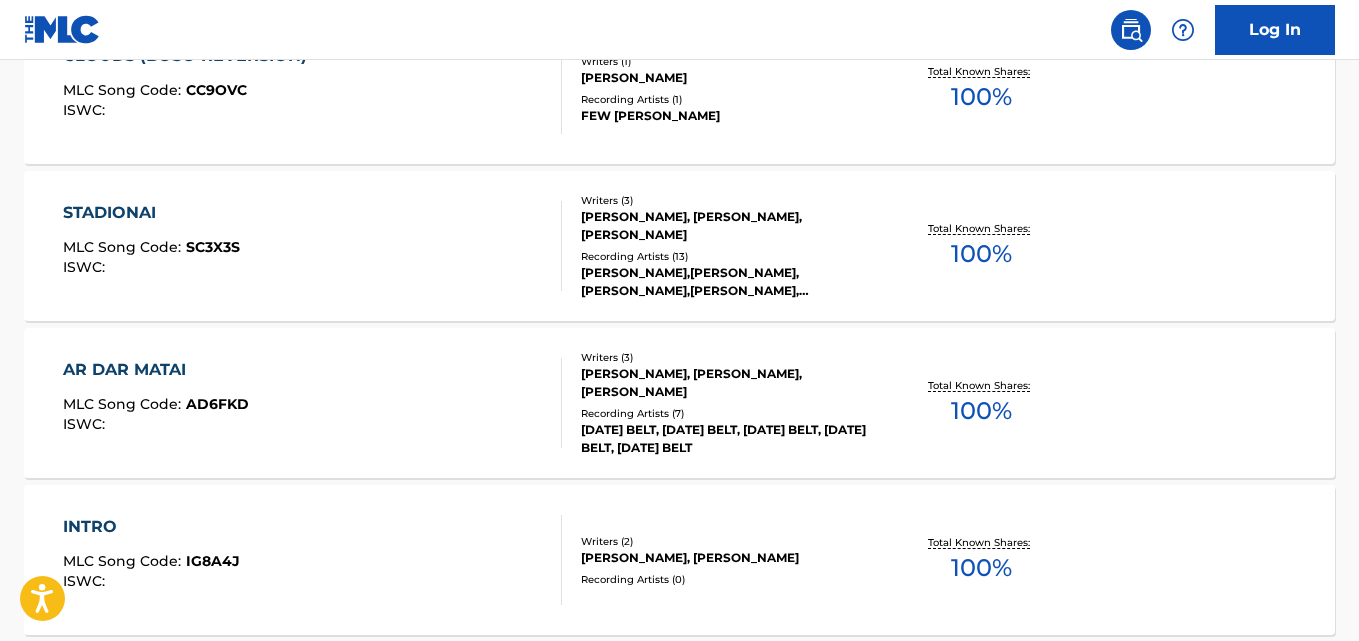 scroll, scrollTop: 1341, scrollLeft: 0, axis: vertical 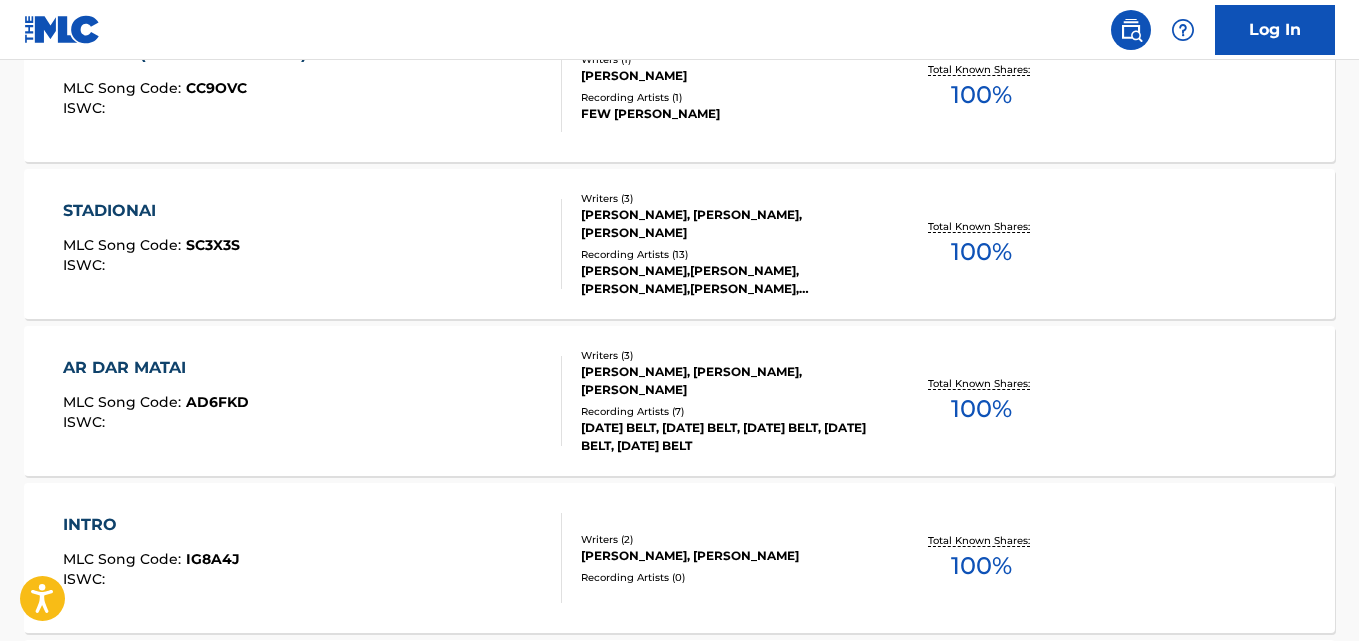 click on "Total Known Shares: 100 %" at bounding box center (982, 244) 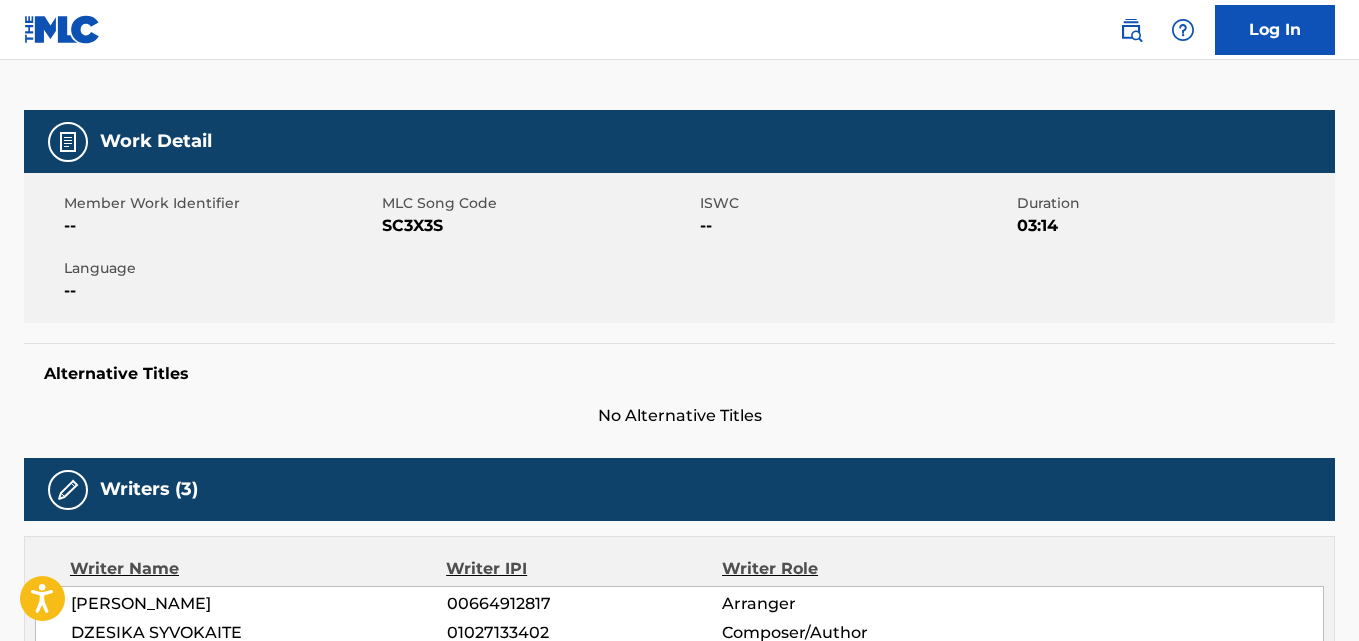 scroll, scrollTop: 281, scrollLeft: 0, axis: vertical 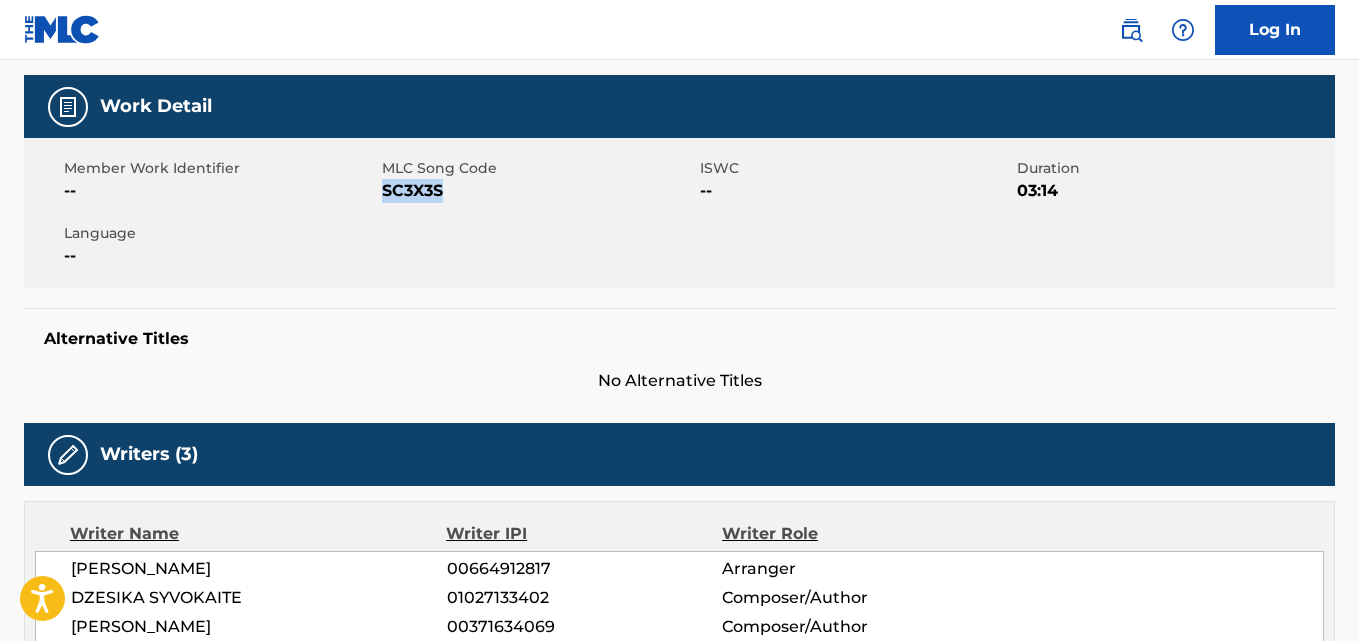 drag, startPoint x: 460, startPoint y: 192, endPoint x: 384, endPoint y: 190, distance: 76.02631 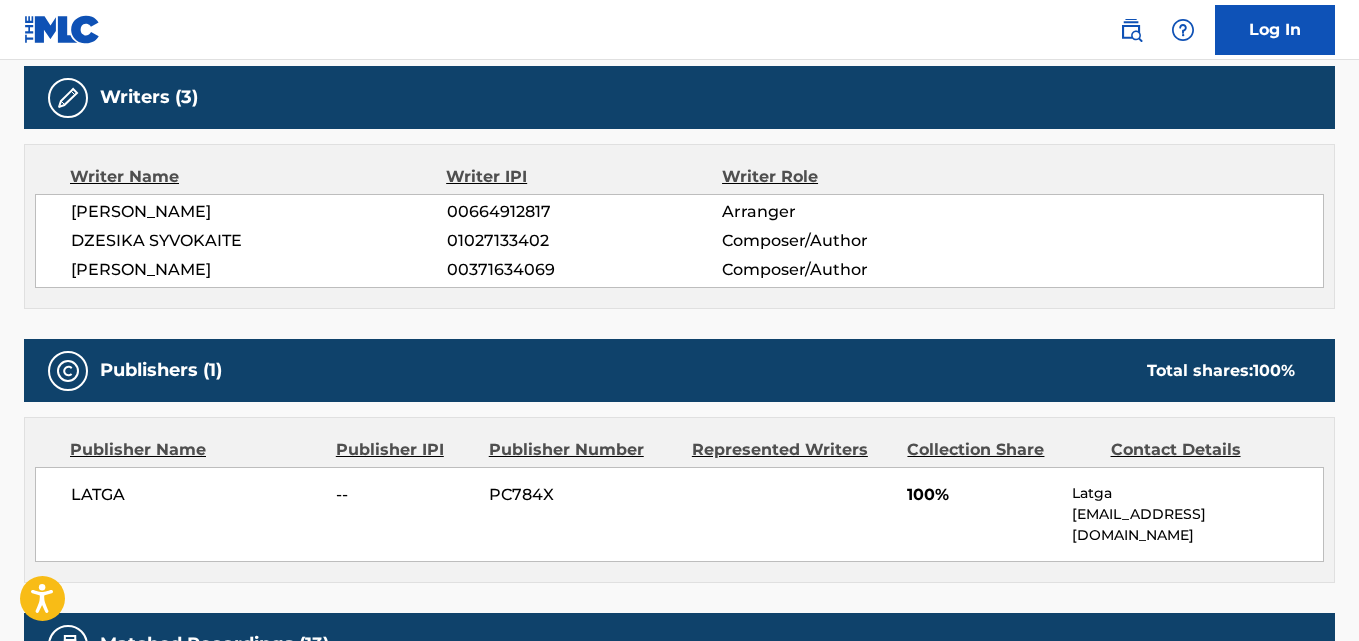 scroll, scrollTop: 703, scrollLeft: 0, axis: vertical 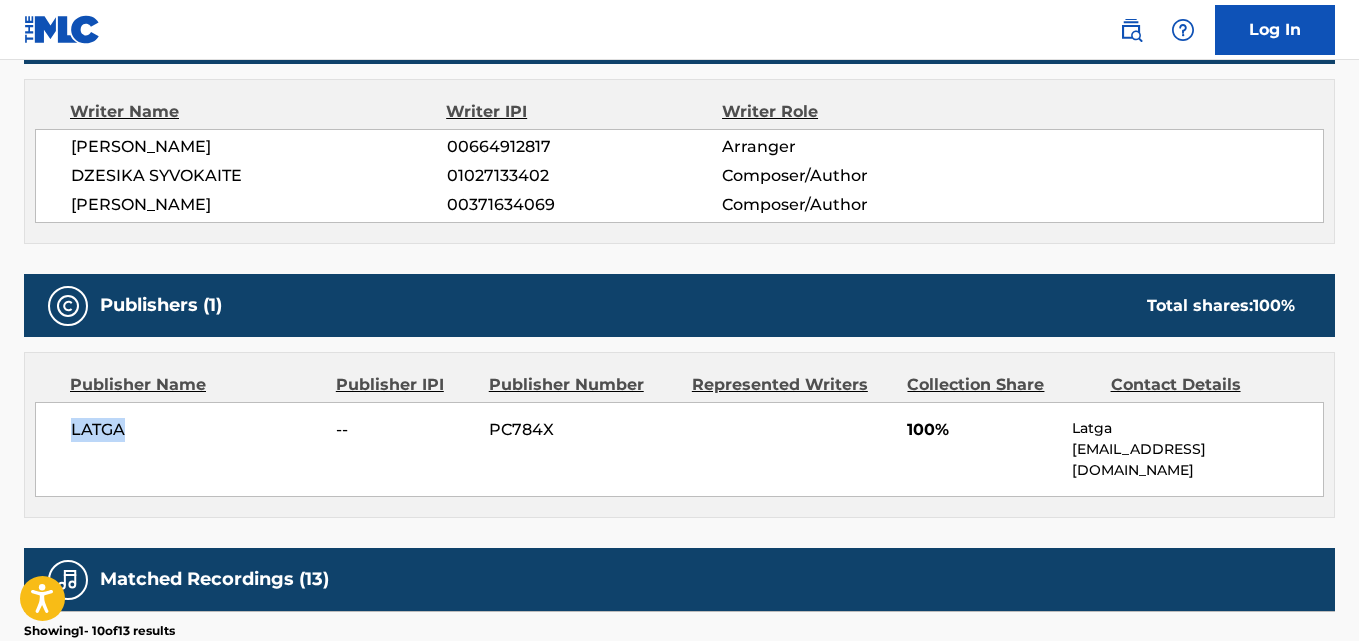 drag, startPoint x: 144, startPoint y: 426, endPoint x: 66, endPoint y: 428, distance: 78.025635 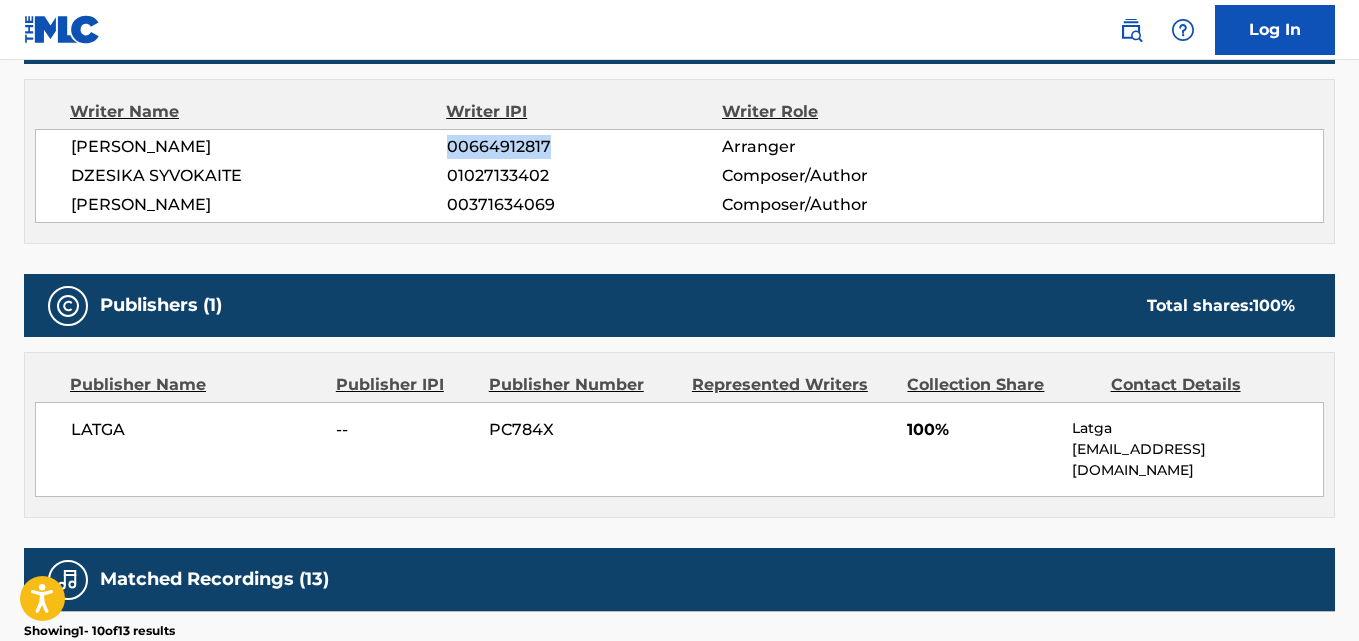drag, startPoint x: 544, startPoint y: 141, endPoint x: 447, endPoint y: 141, distance: 97 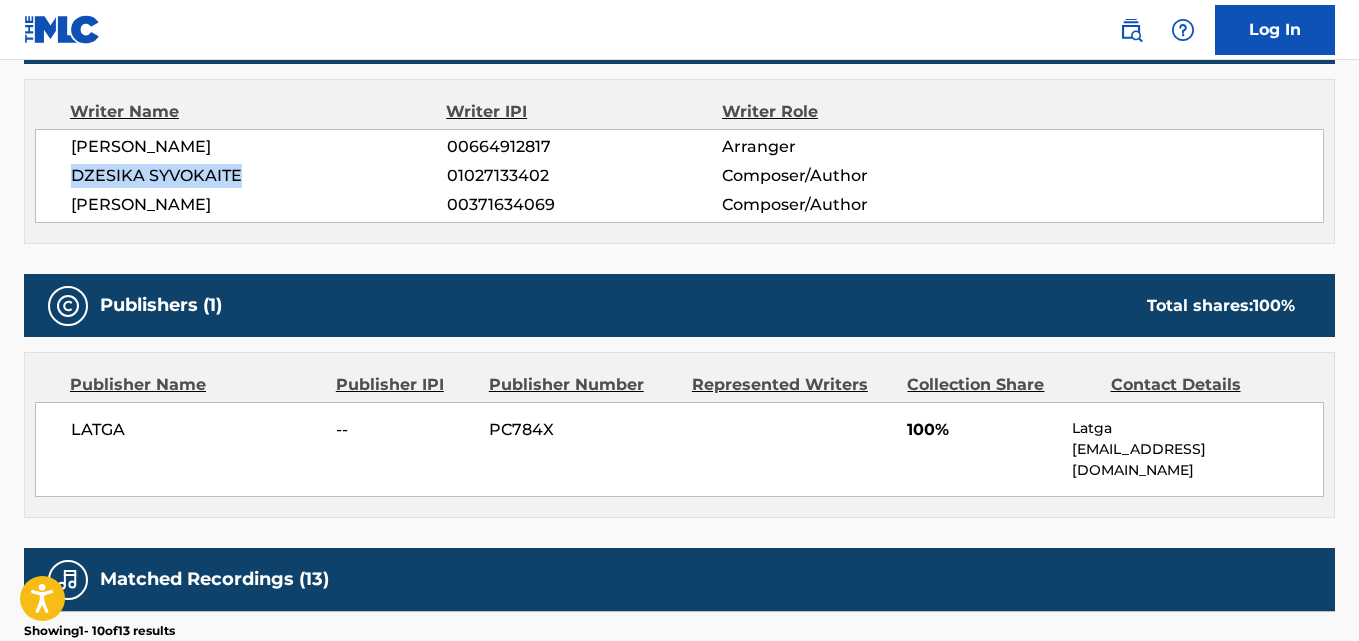 drag, startPoint x: 69, startPoint y: 182, endPoint x: 221, endPoint y: 183, distance: 152.0033 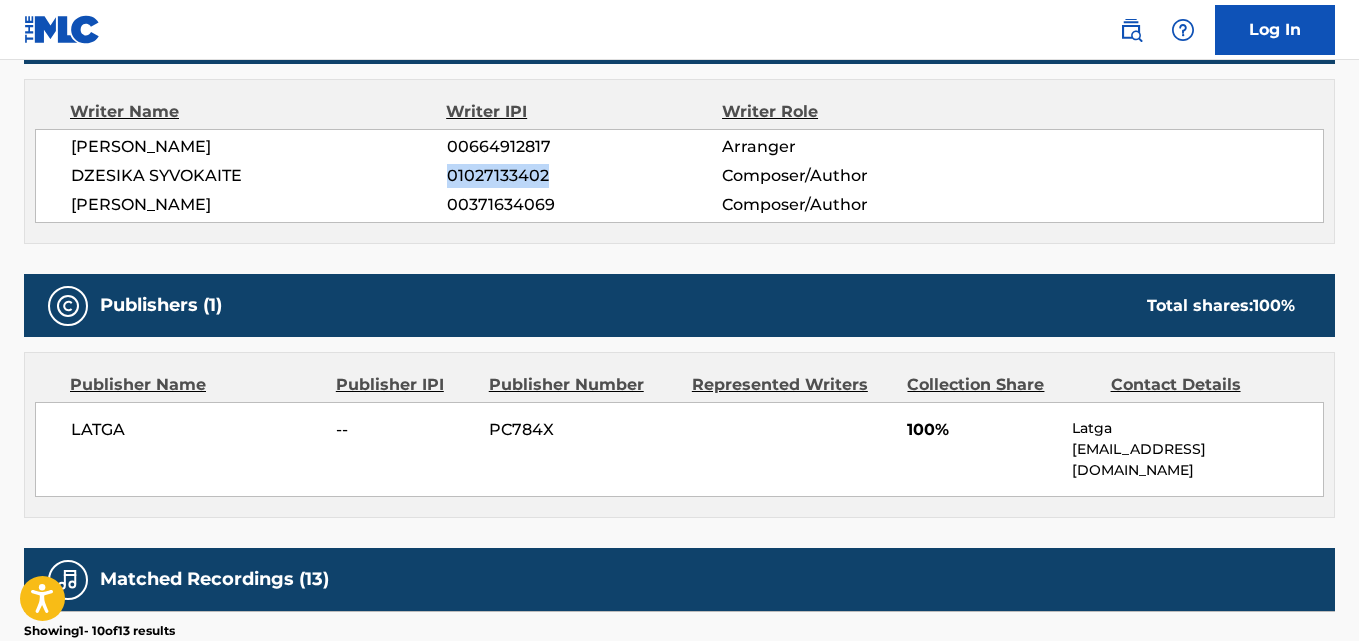 drag, startPoint x: 552, startPoint y: 173, endPoint x: 443, endPoint y: 172, distance: 109.004585 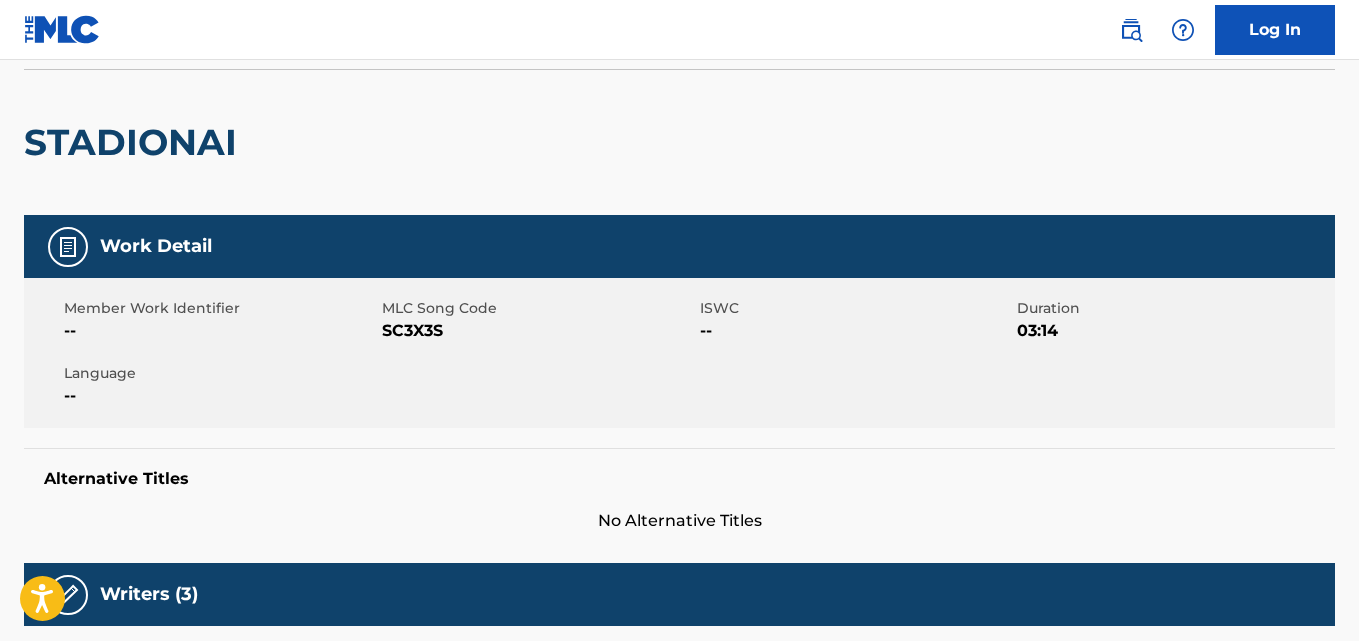 scroll, scrollTop: 0, scrollLeft: 0, axis: both 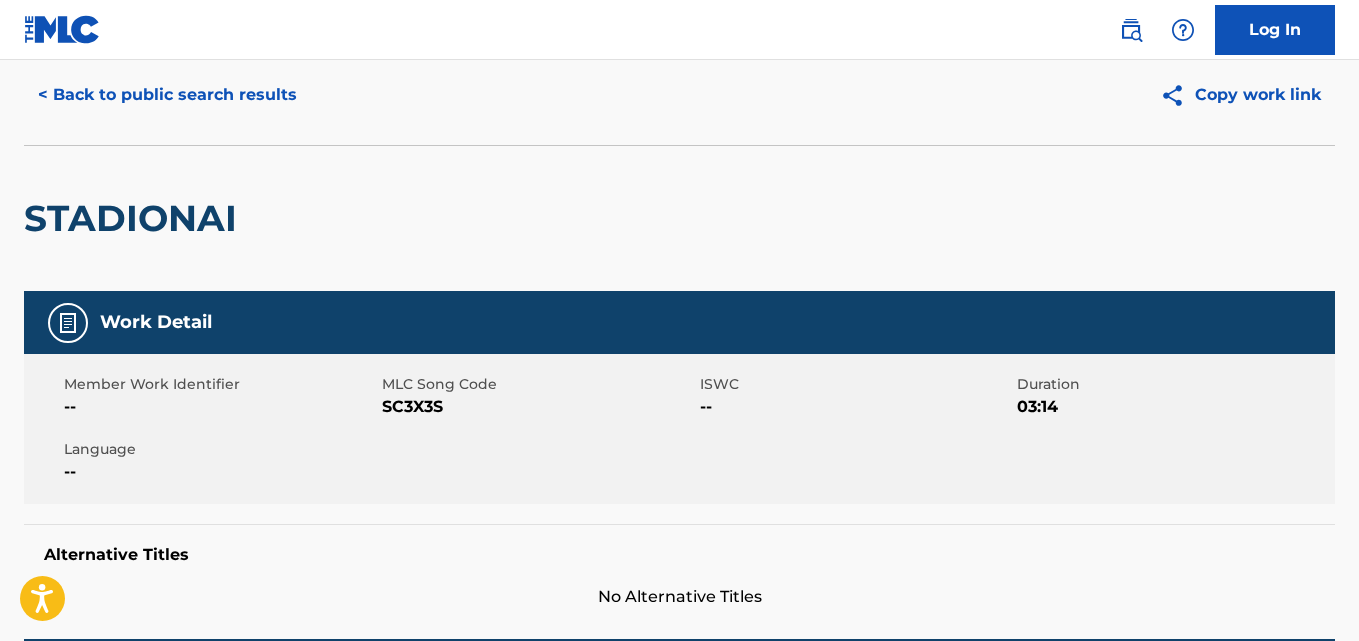 click on "< Back to public search results" at bounding box center [167, 95] 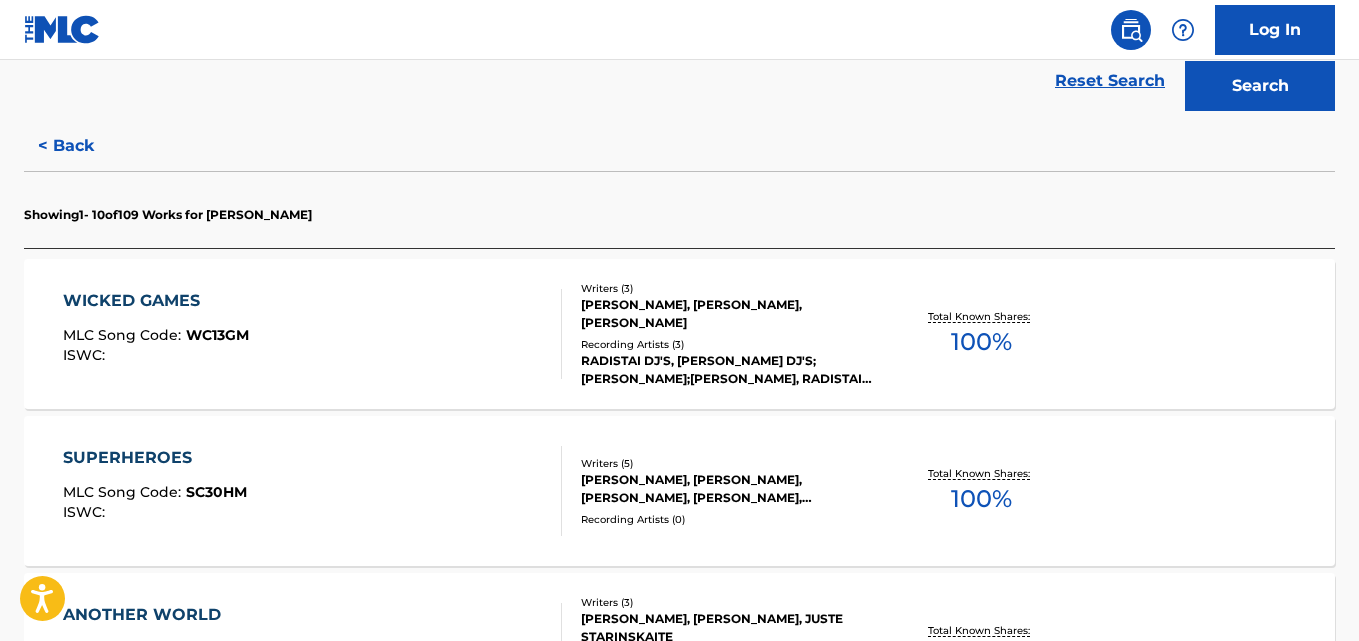 scroll, scrollTop: 487, scrollLeft: 0, axis: vertical 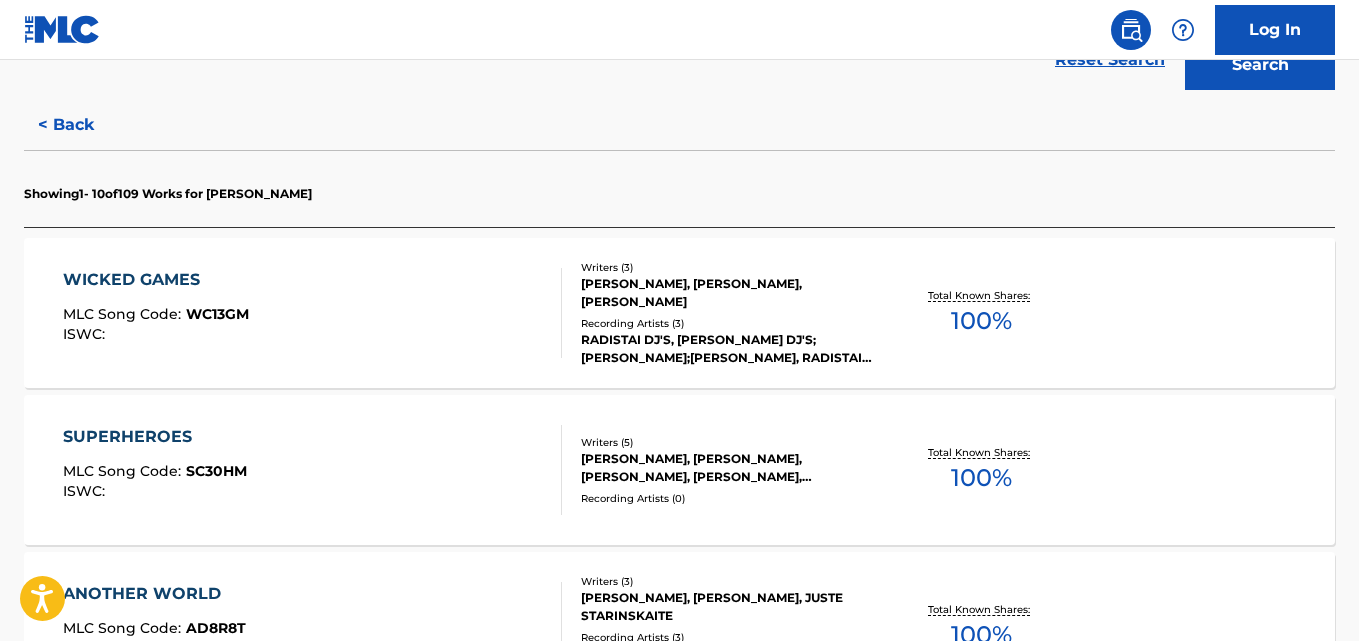click on "Recording Artists ( 3 )" at bounding box center [727, 323] 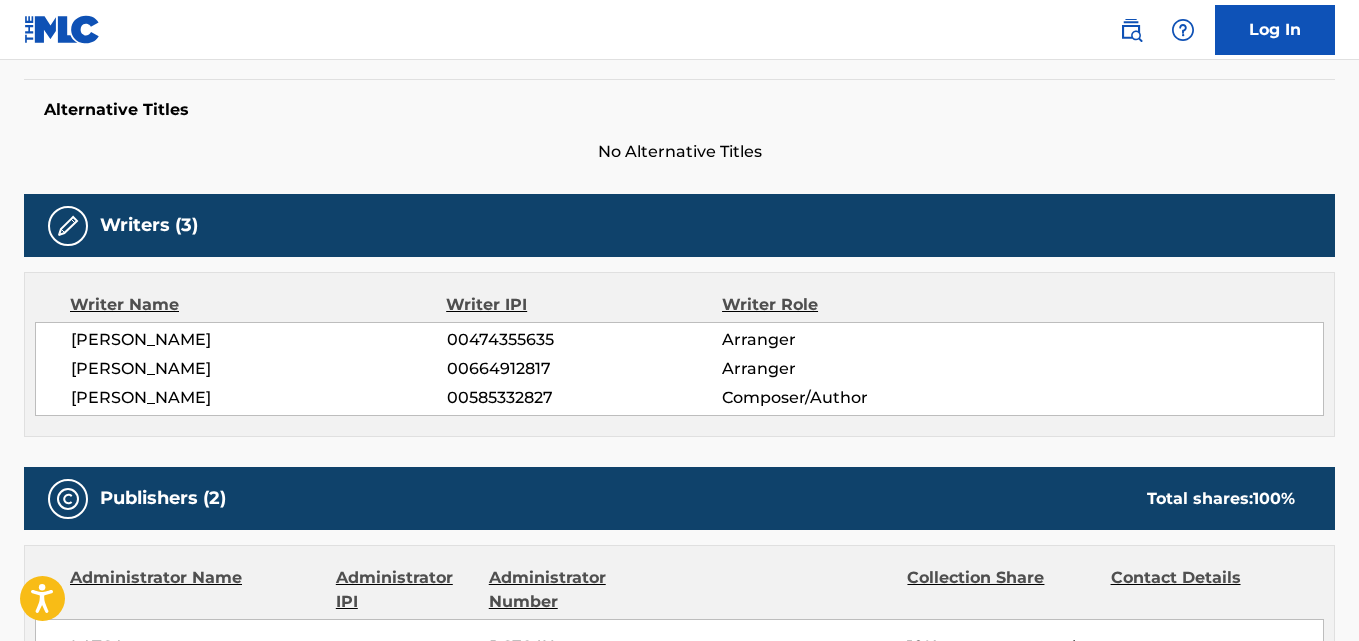 scroll, scrollTop: 527, scrollLeft: 0, axis: vertical 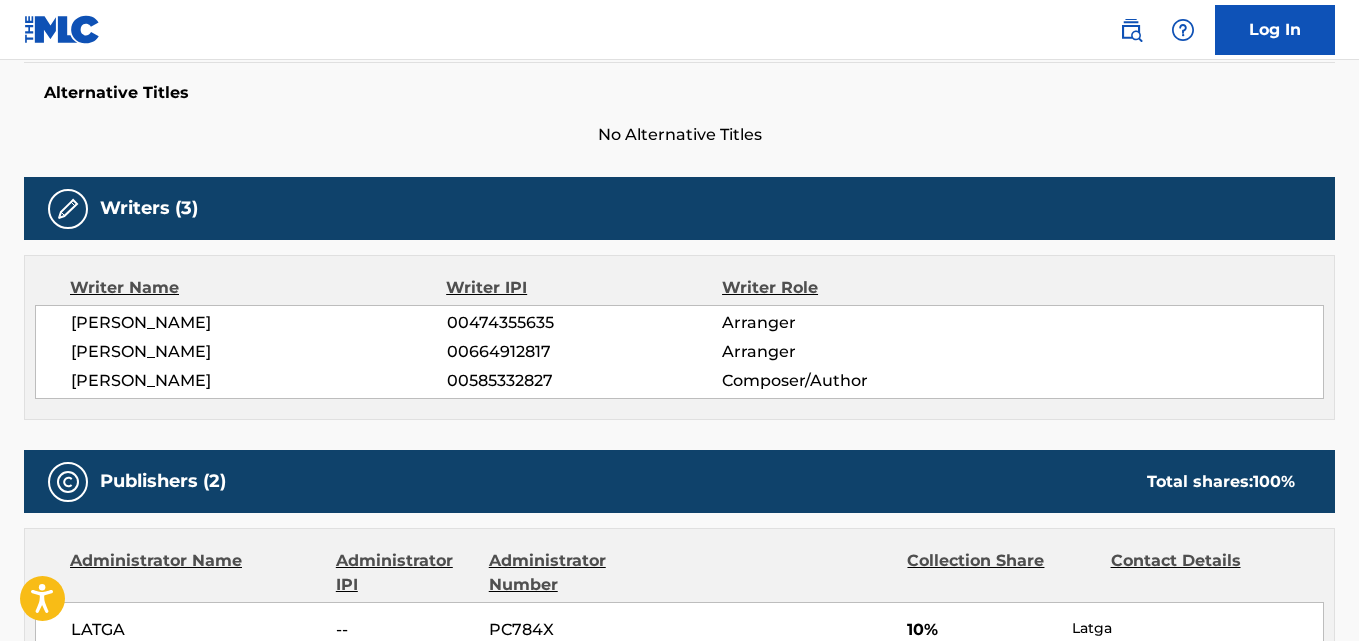 drag, startPoint x: 279, startPoint y: 326, endPoint x: 67, endPoint y: 318, distance: 212.1509 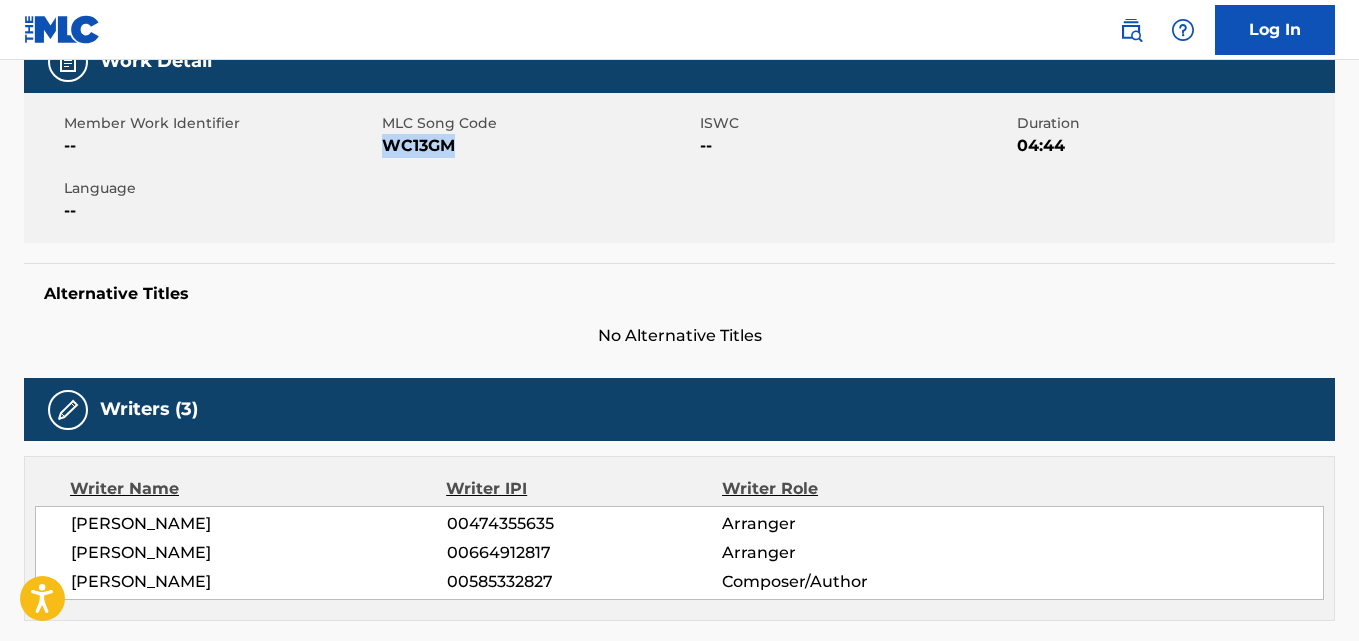 scroll, scrollTop: 0, scrollLeft: 0, axis: both 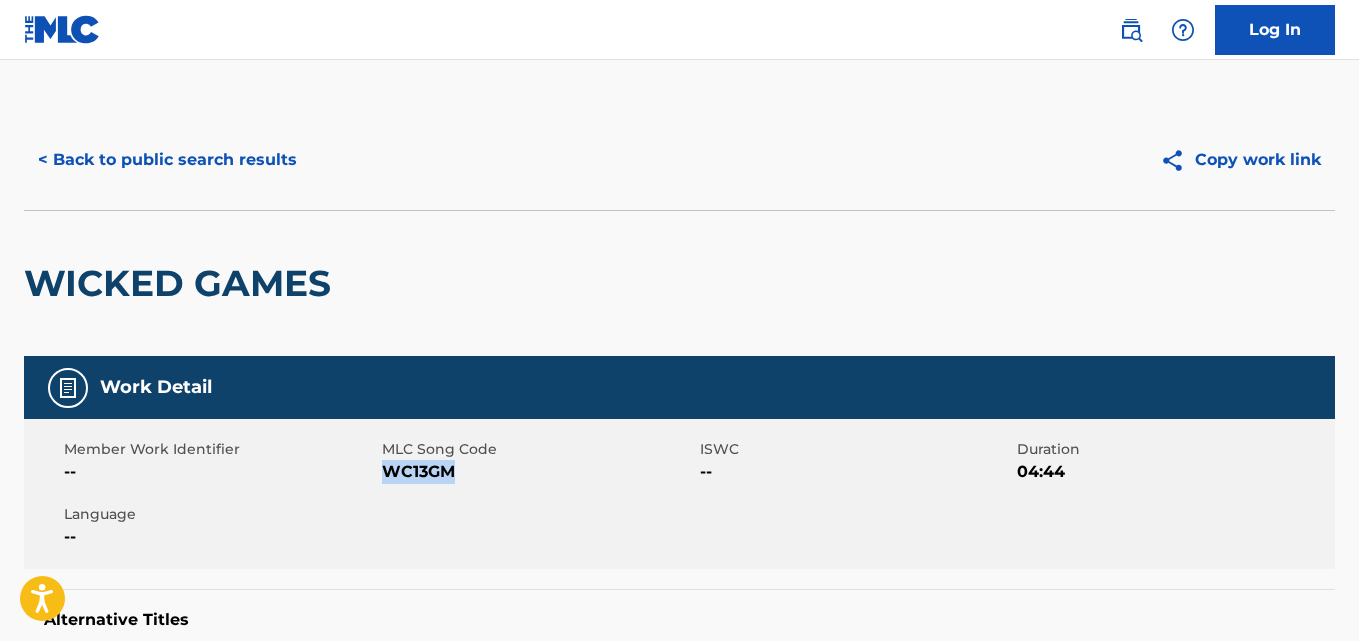 click on "< Back to public search results" at bounding box center (167, 160) 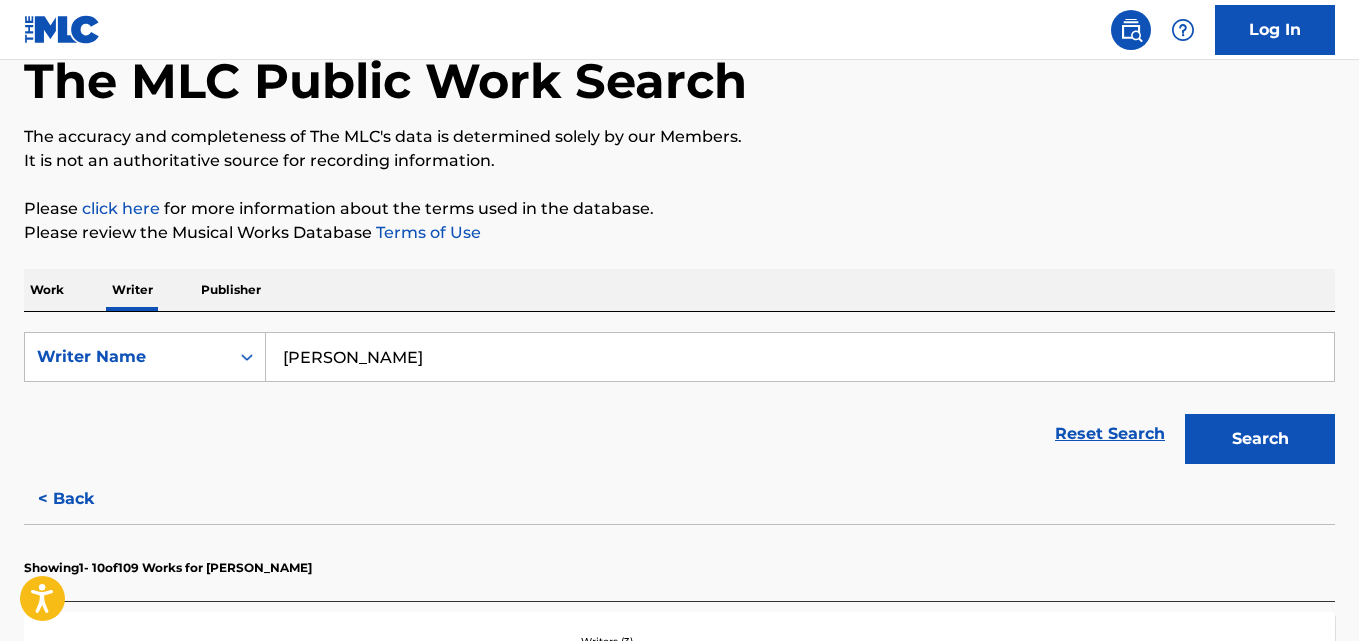 click on "[PERSON_NAME]" at bounding box center (800, 357) 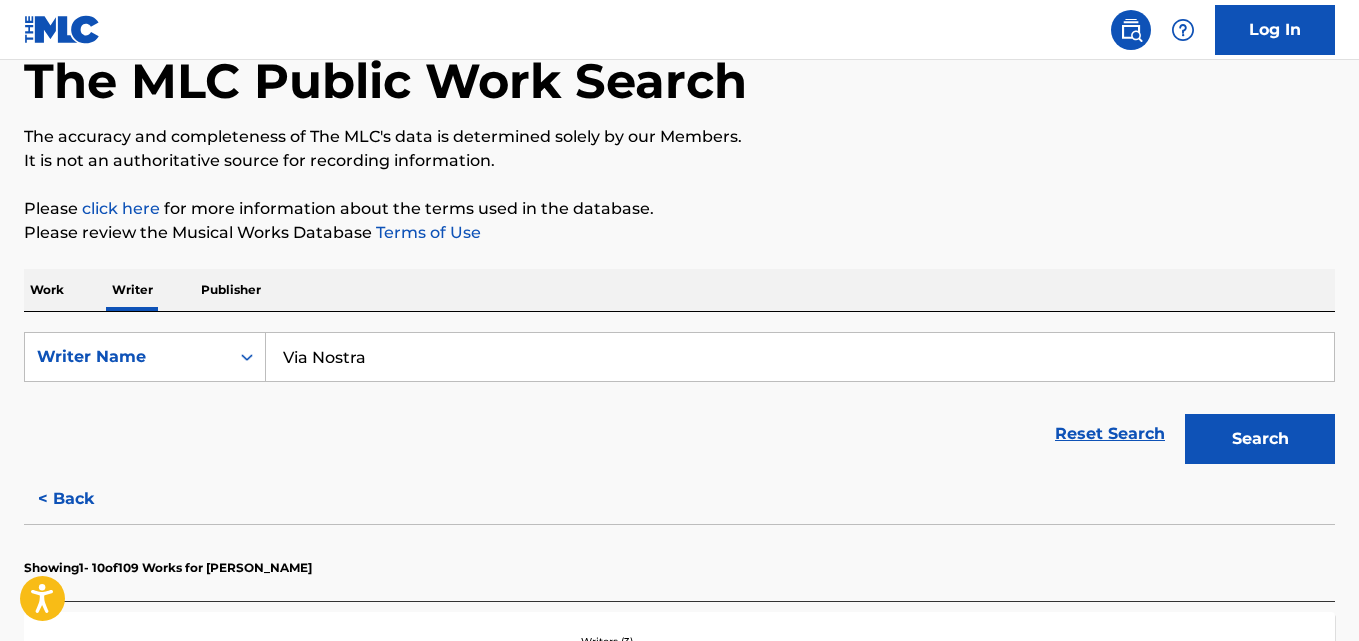 click on "Search" at bounding box center [1260, 439] 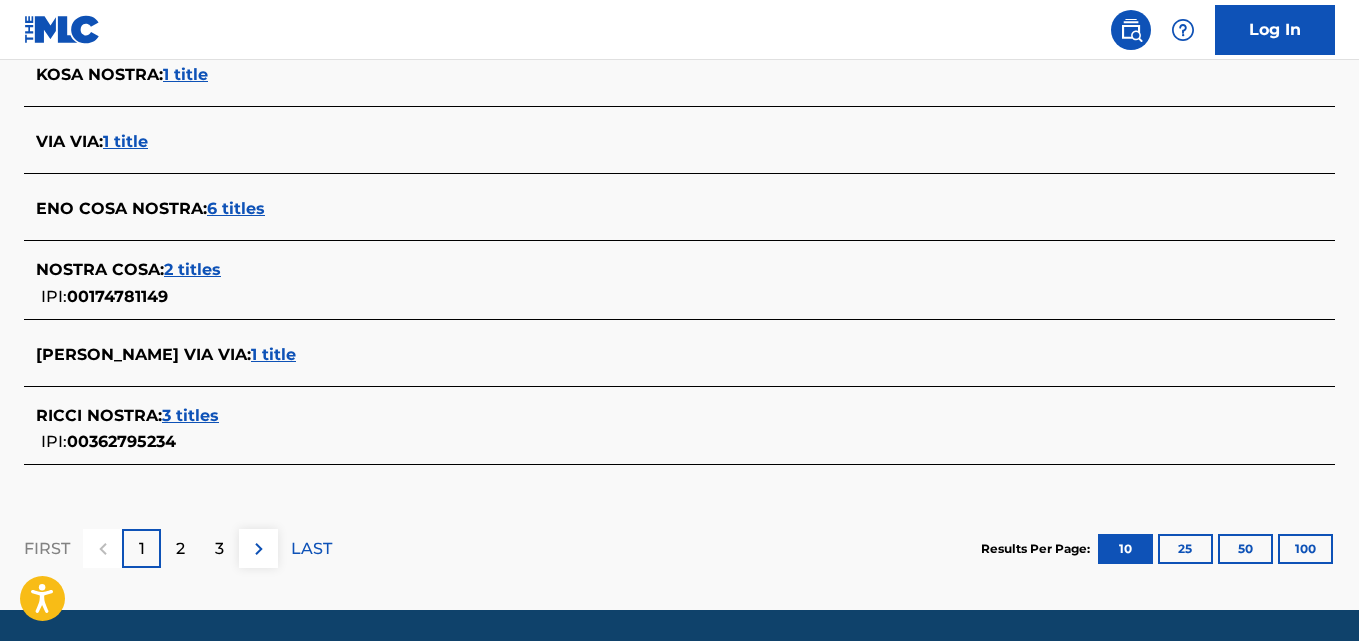 click on "2" at bounding box center (180, 549) 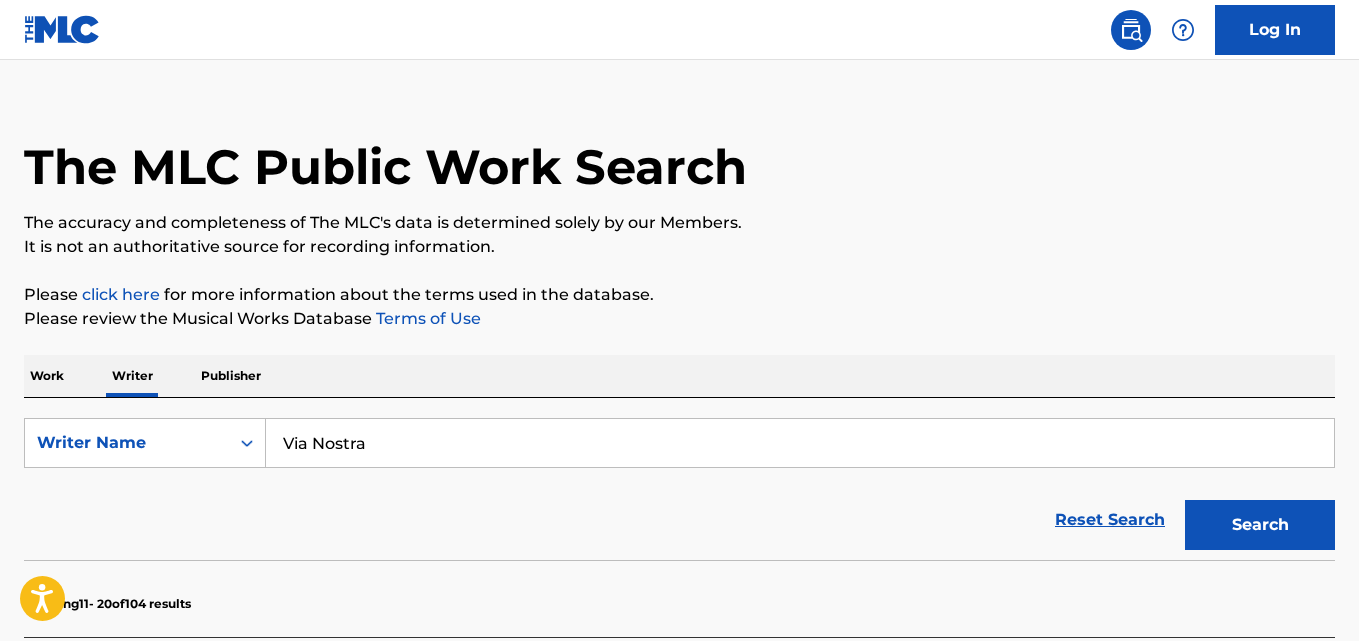scroll, scrollTop: 0, scrollLeft: 0, axis: both 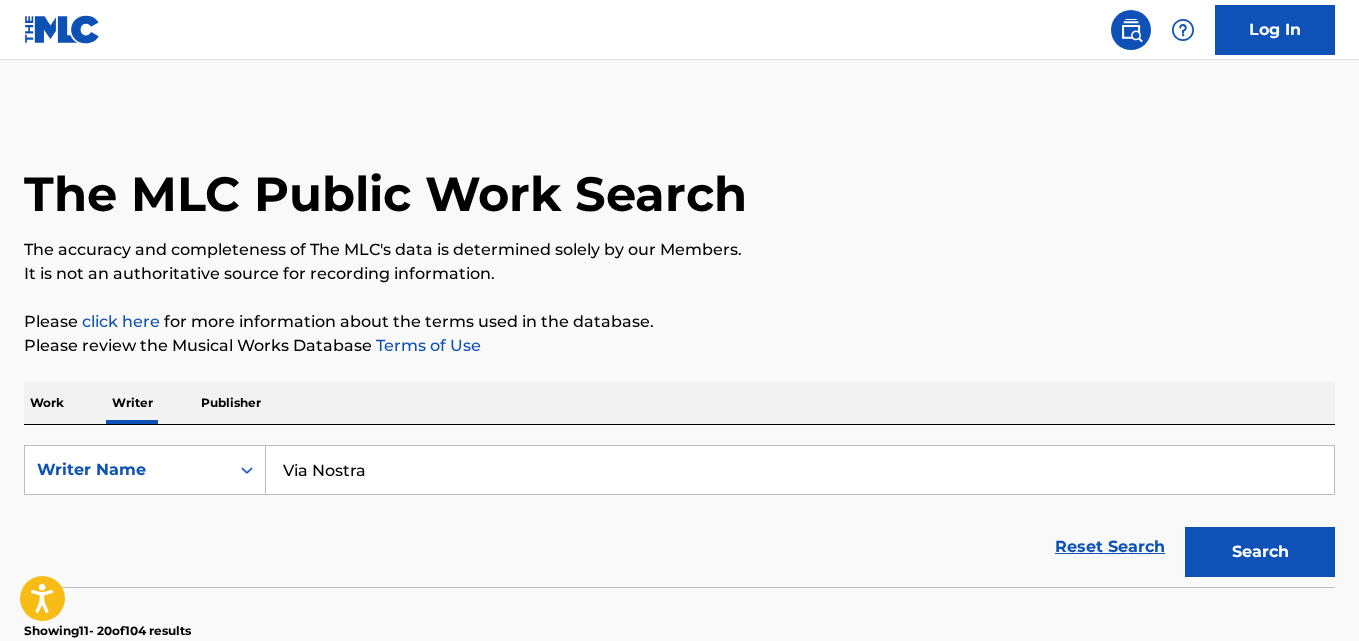click on "Via Nostra" at bounding box center [800, 470] 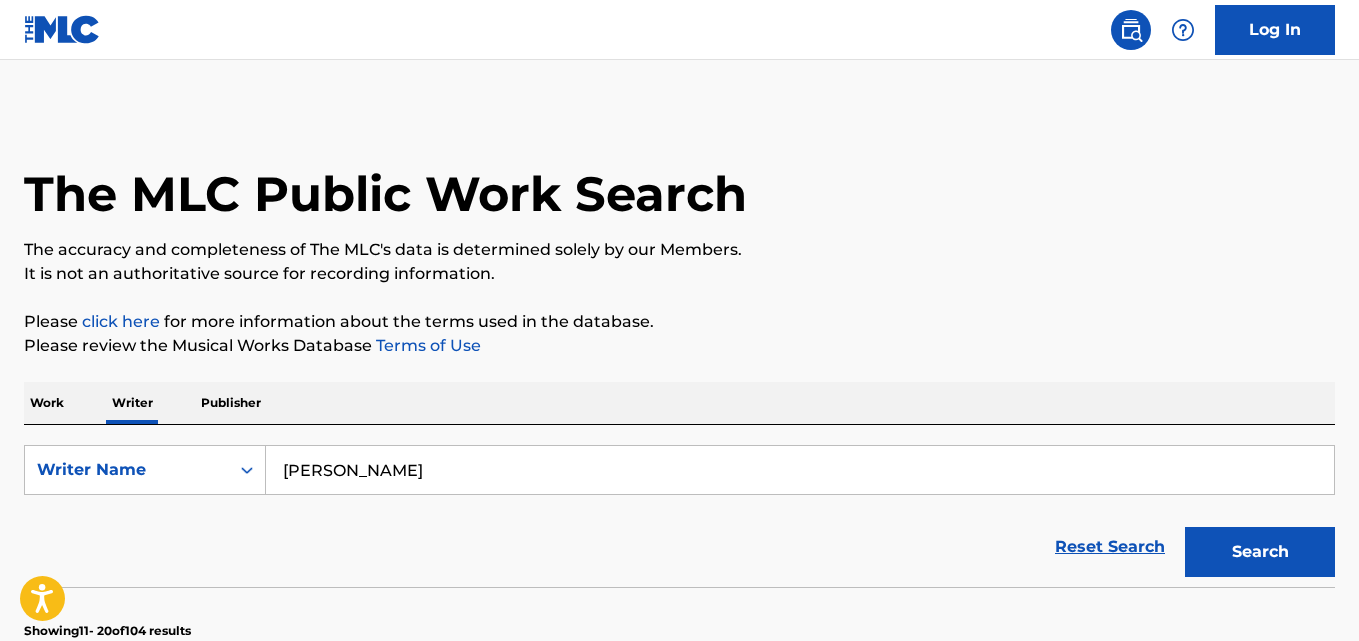 click on "Search" at bounding box center [1260, 552] 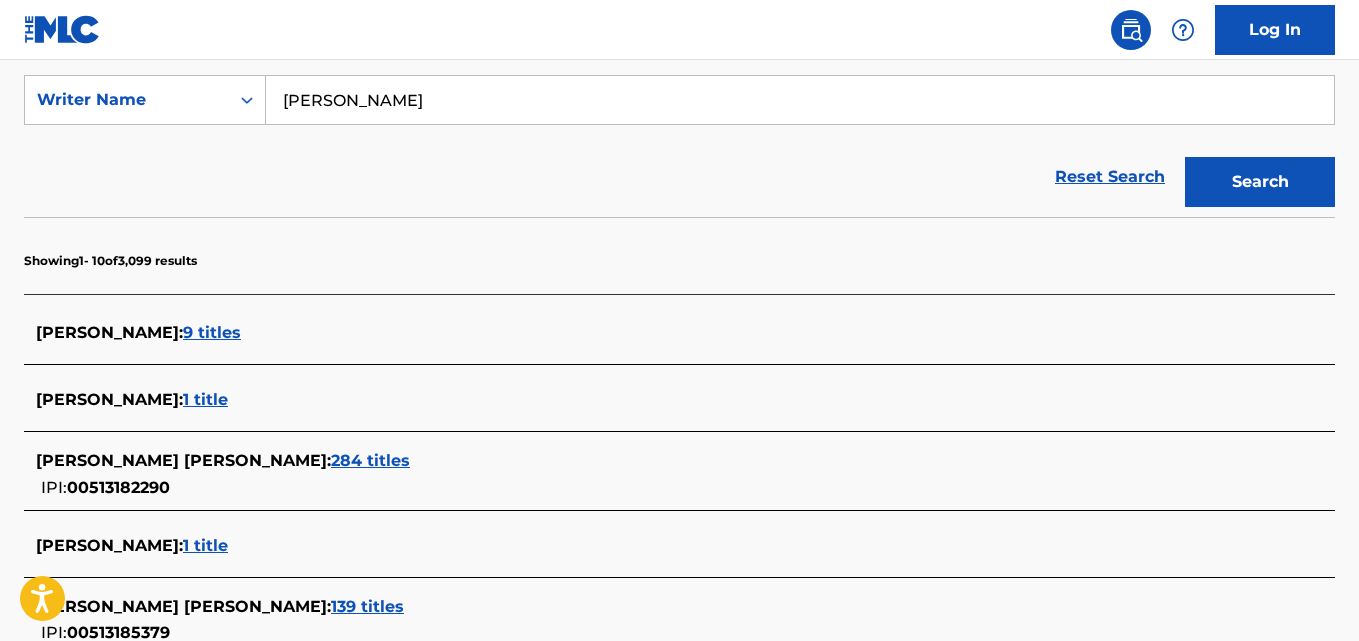 scroll, scrollTop: 371, scrollLeft: 0, axis: vertical 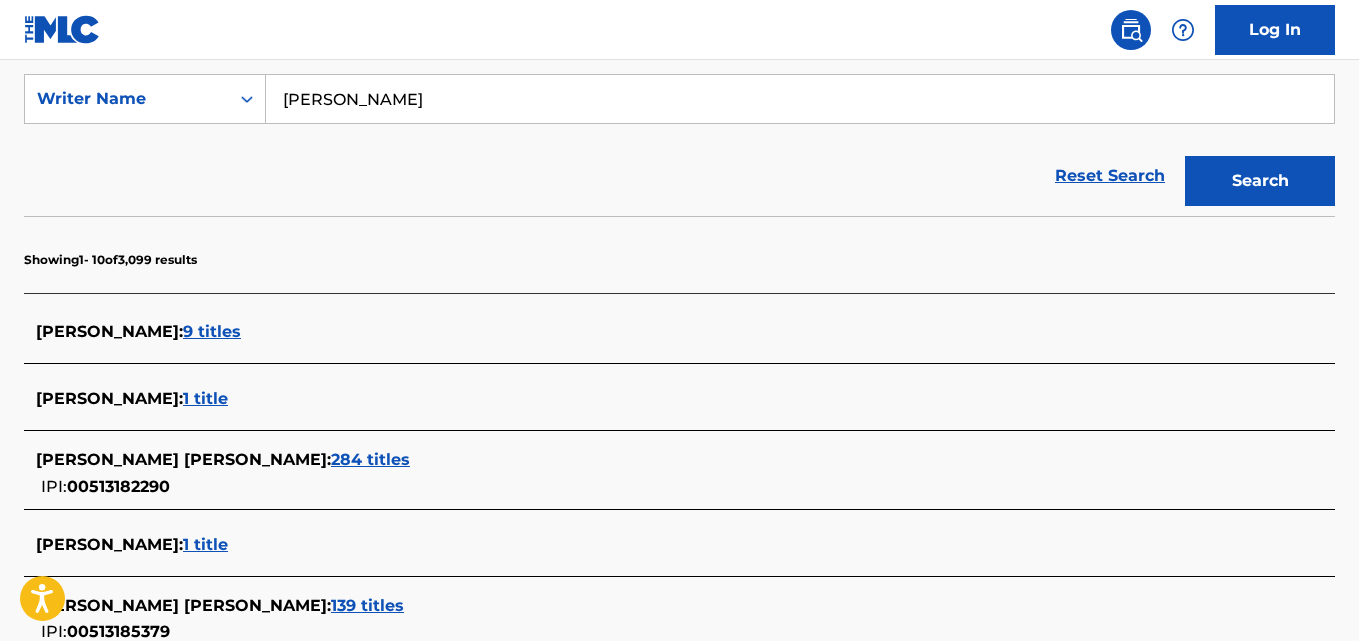 click on "[PERSON_NAME]" at bounding box center [800, 99] 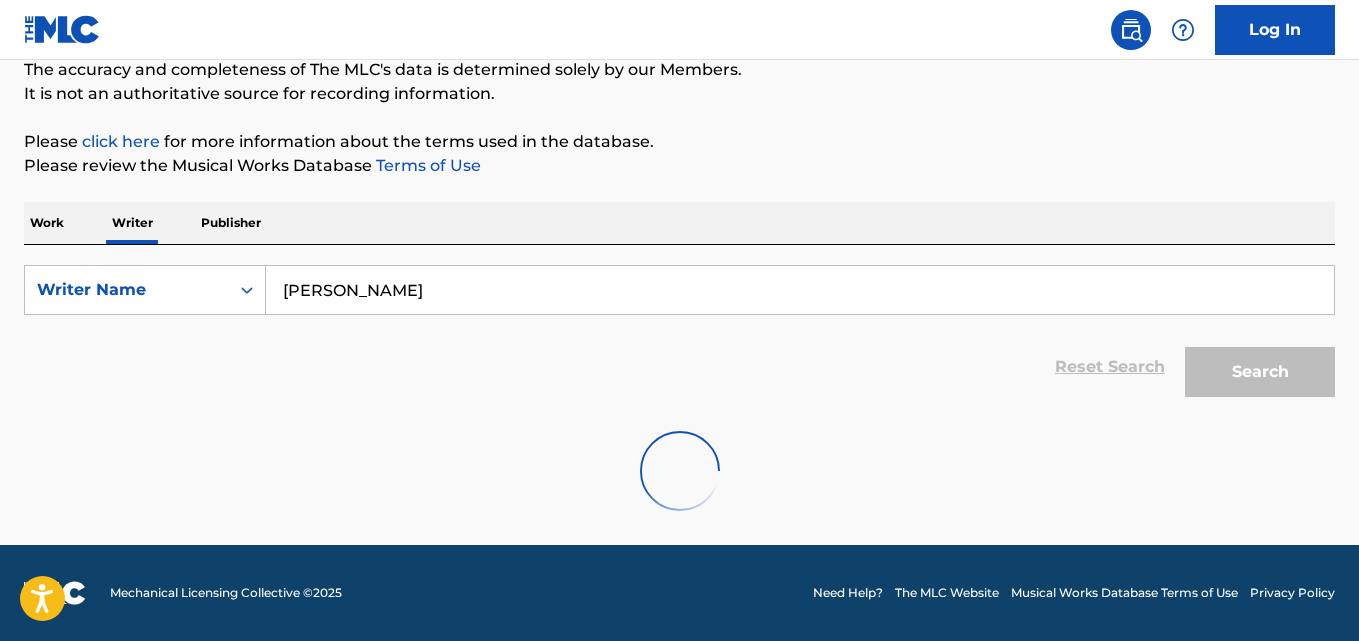 scroll, scrollTop: 180, scrollLeft: 0, axis: vertical 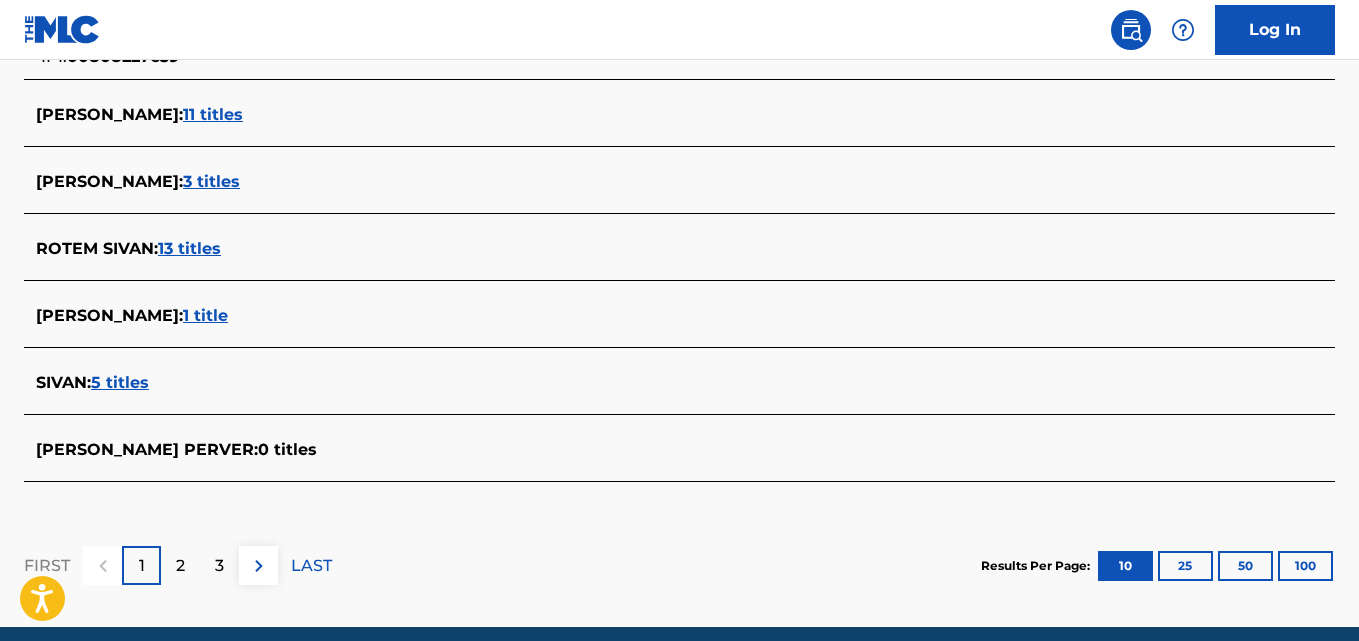 click on "2" at bounding box center (180, 566) 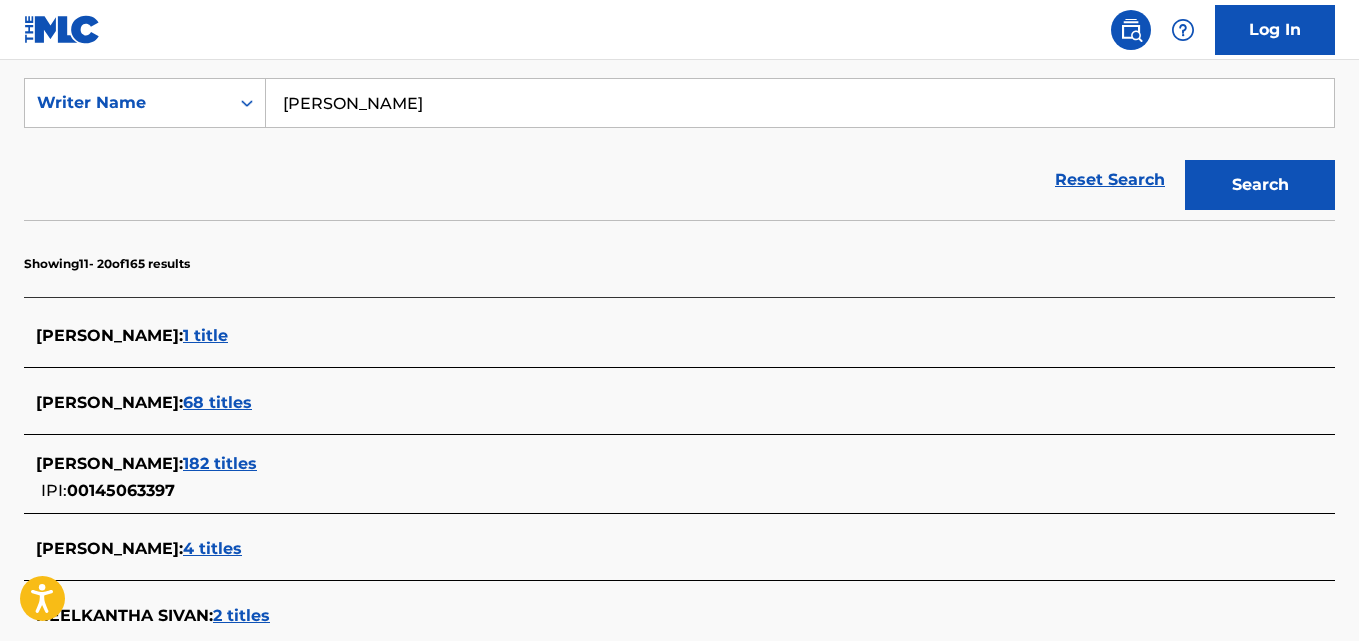scroll, scrollTop: 372, scrollLeft: 0, axis: vertical 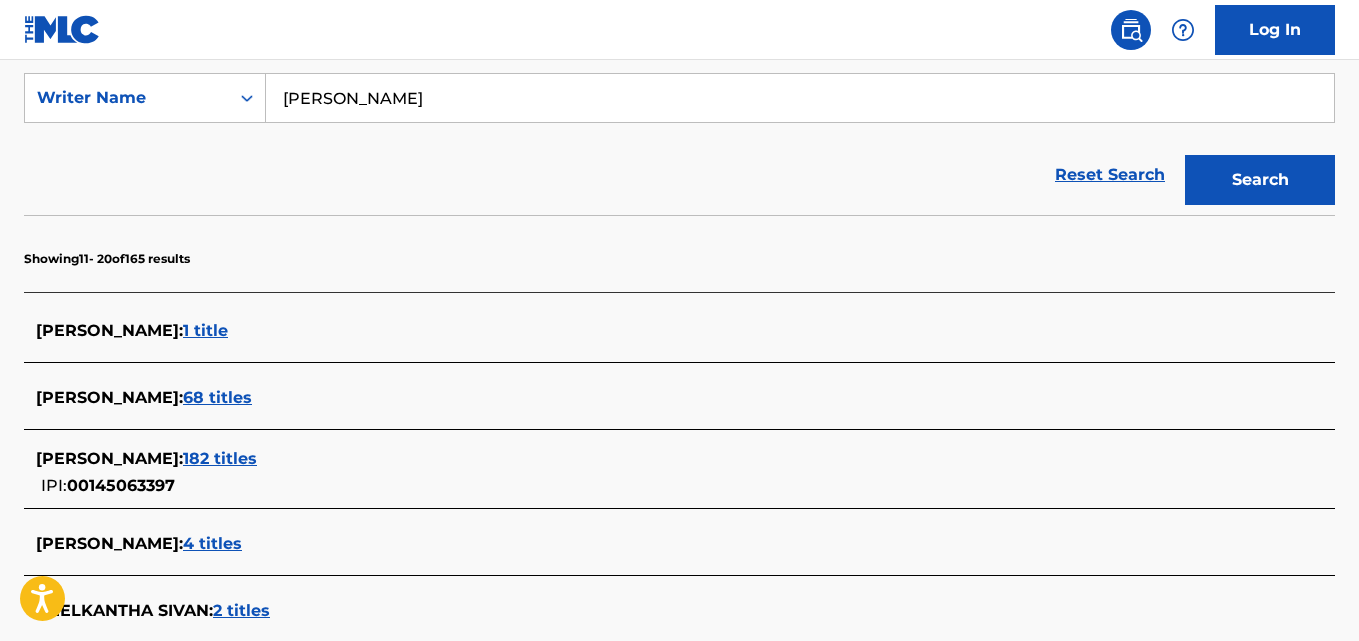 click on "182 titles" at bounding box center (220, 458) 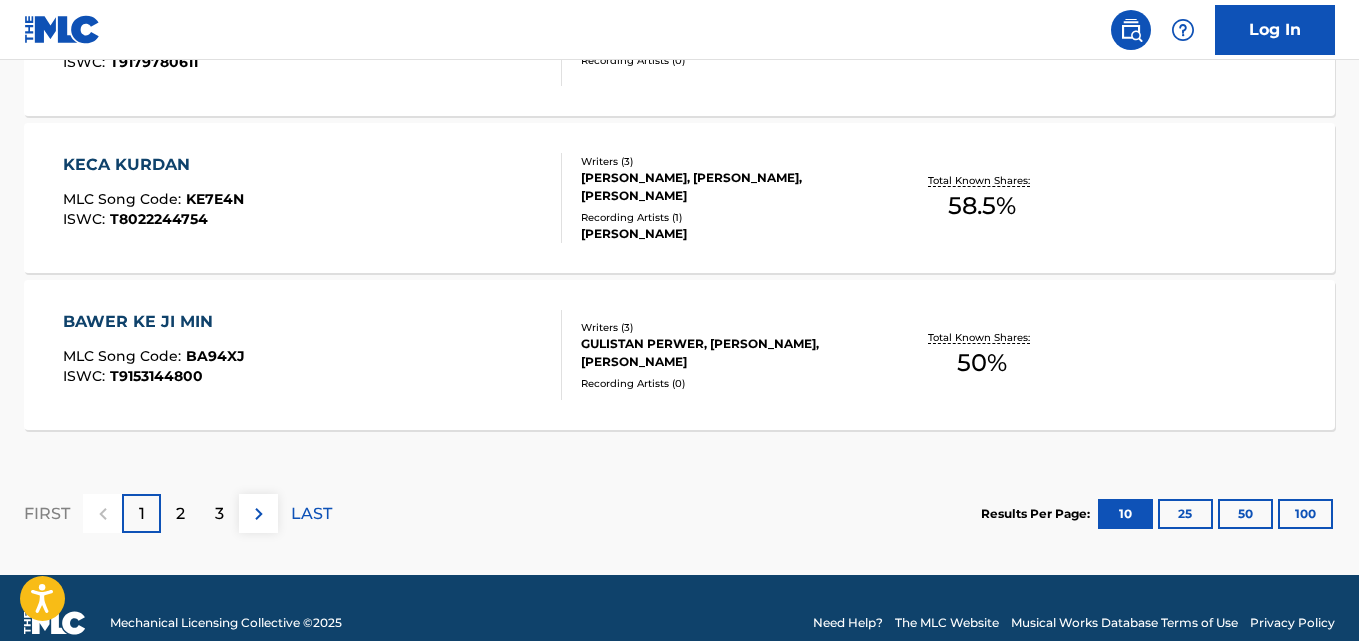 scroll, scrollTop: 1857, scrollLeft: 0, axis: vertical 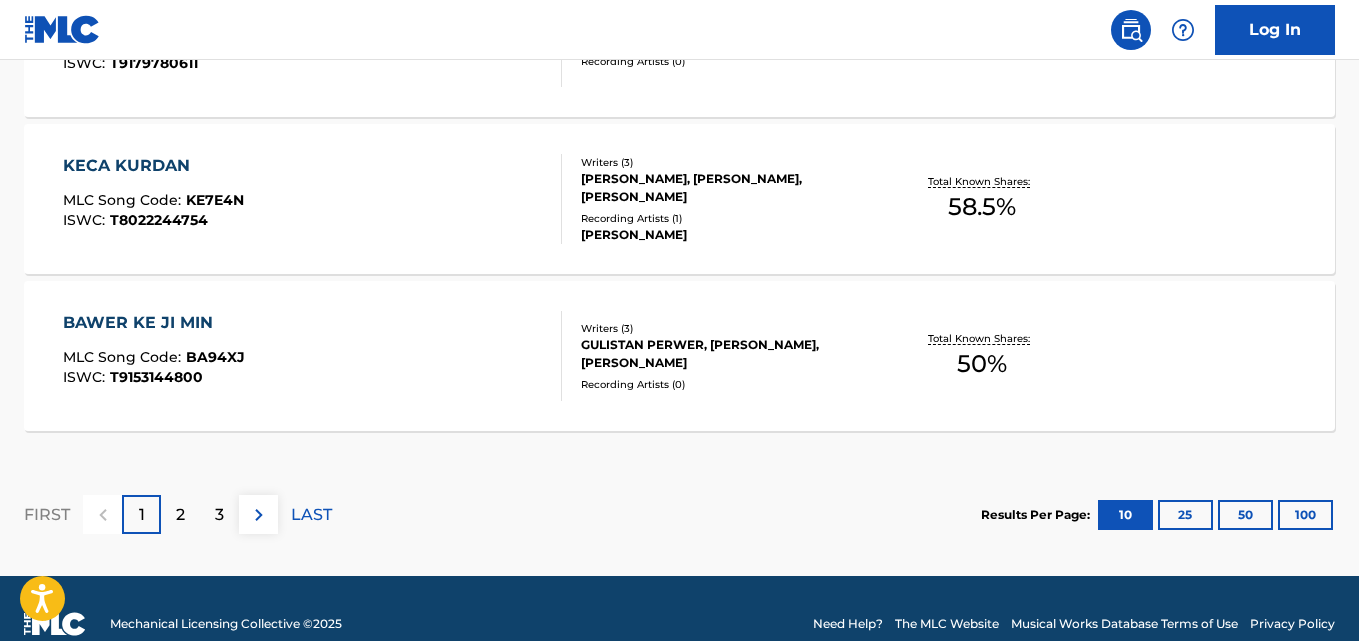 click on "[PERSON_NAME]" at bounding box center (727, 235) 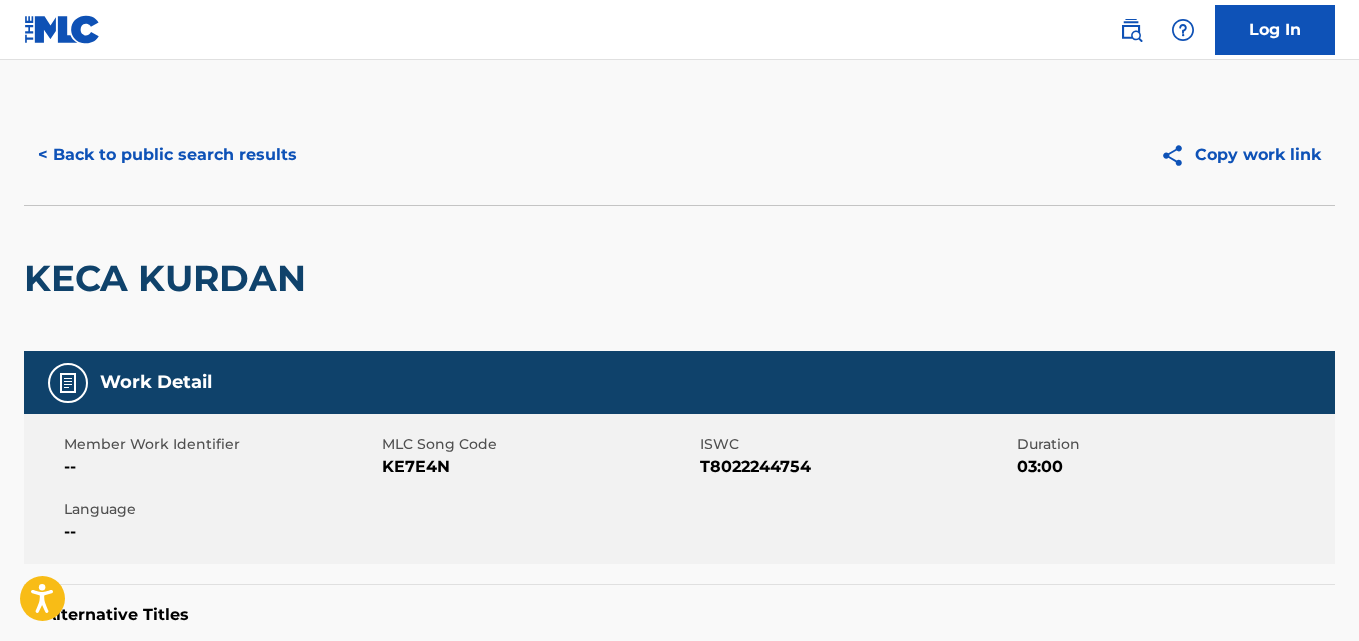 scroll, scrollTop: 0, scrollLeft: 0, axis: both 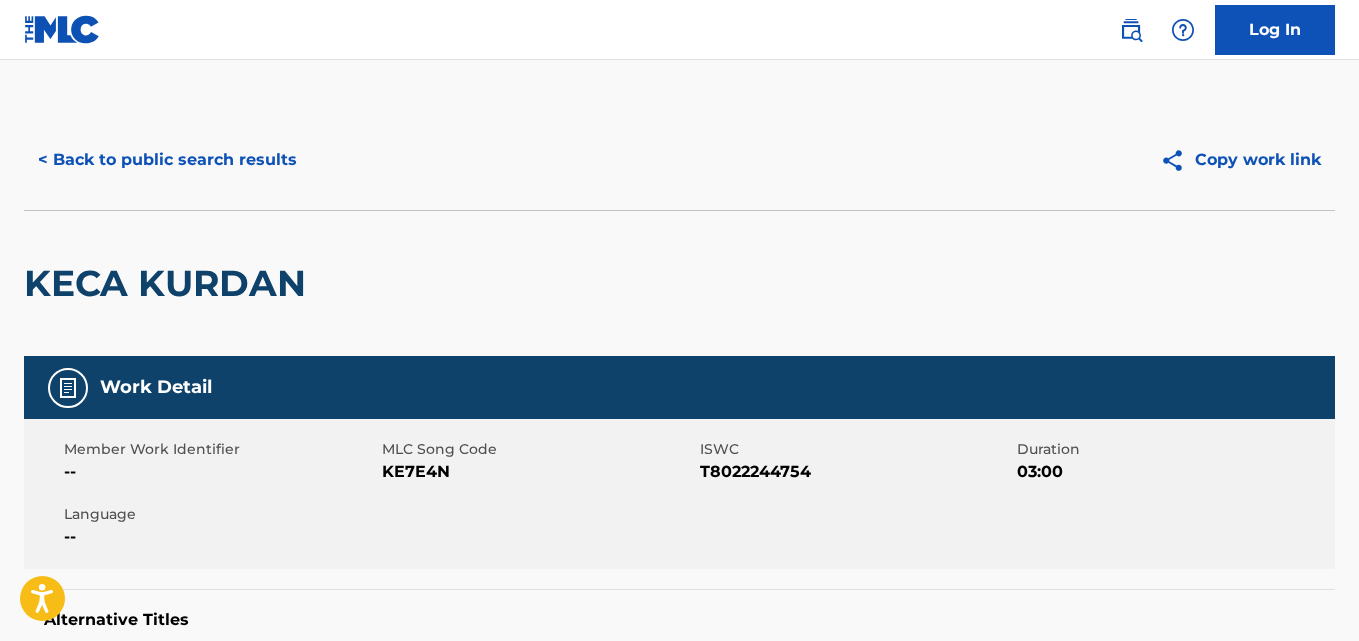 click on "< Back to public search results" at bounding box center [167, 160] 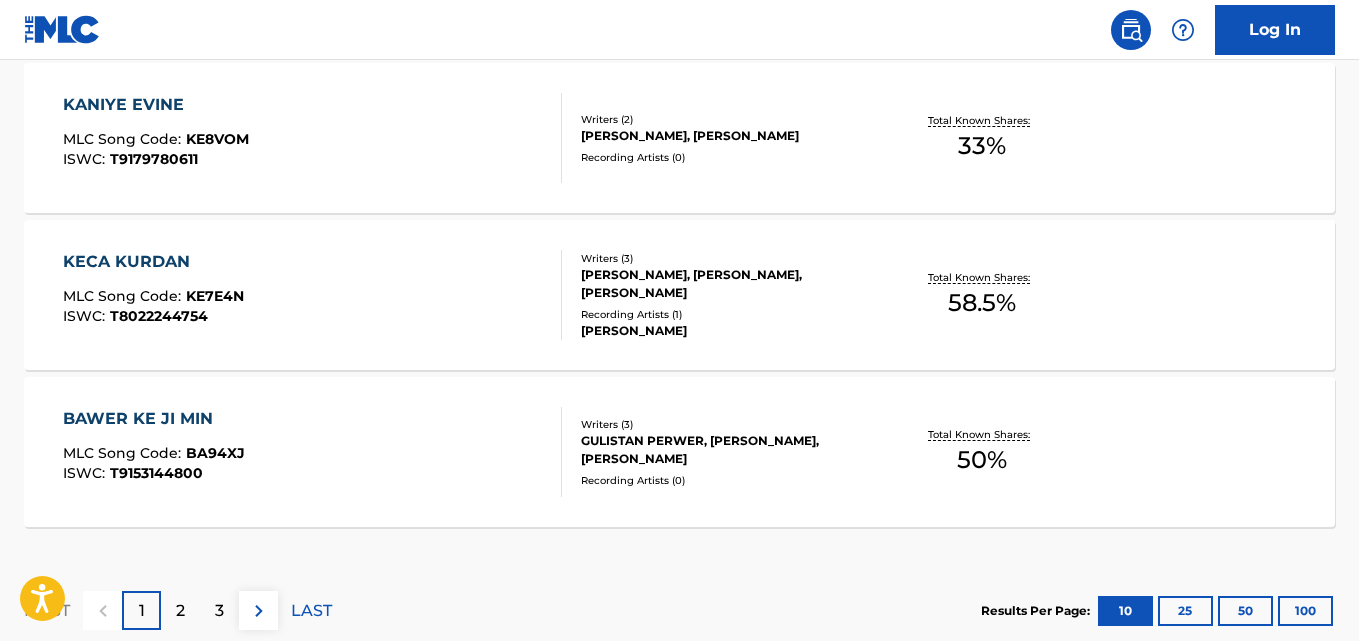 scroll, scrollTop: 1792, scrollLeft: 0, axis: vertical 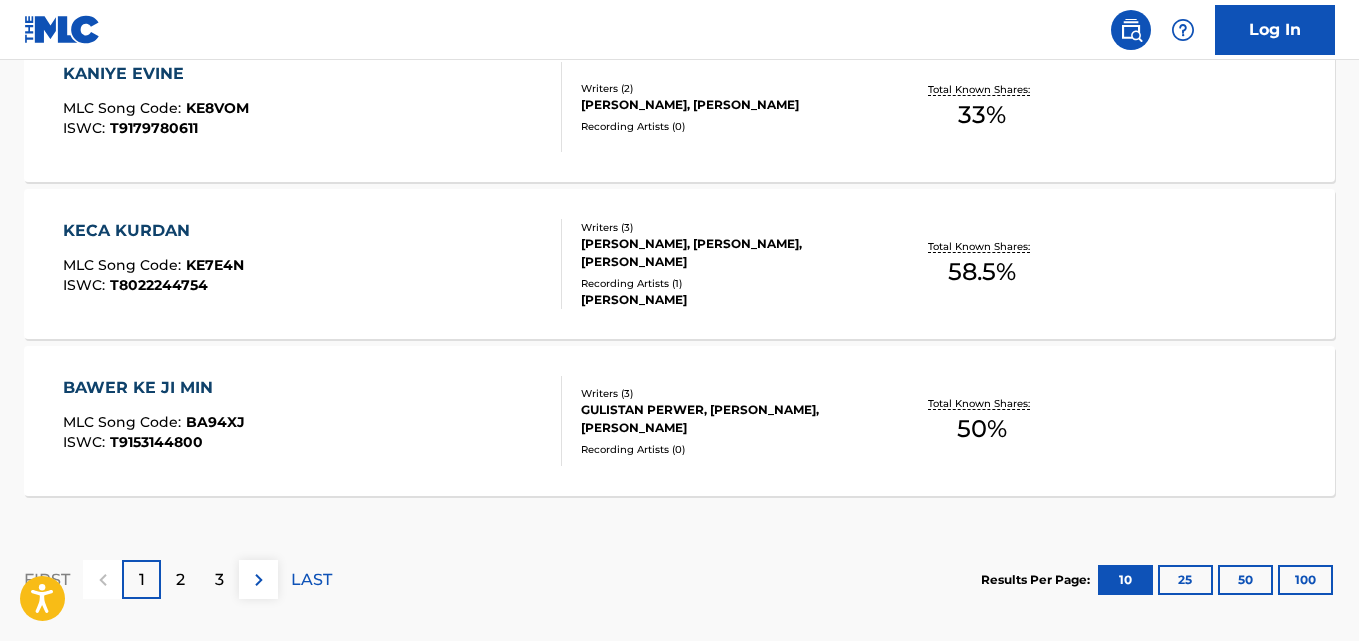 click on "Recording Artists ( 1 )" at bounding box center [727, 283] 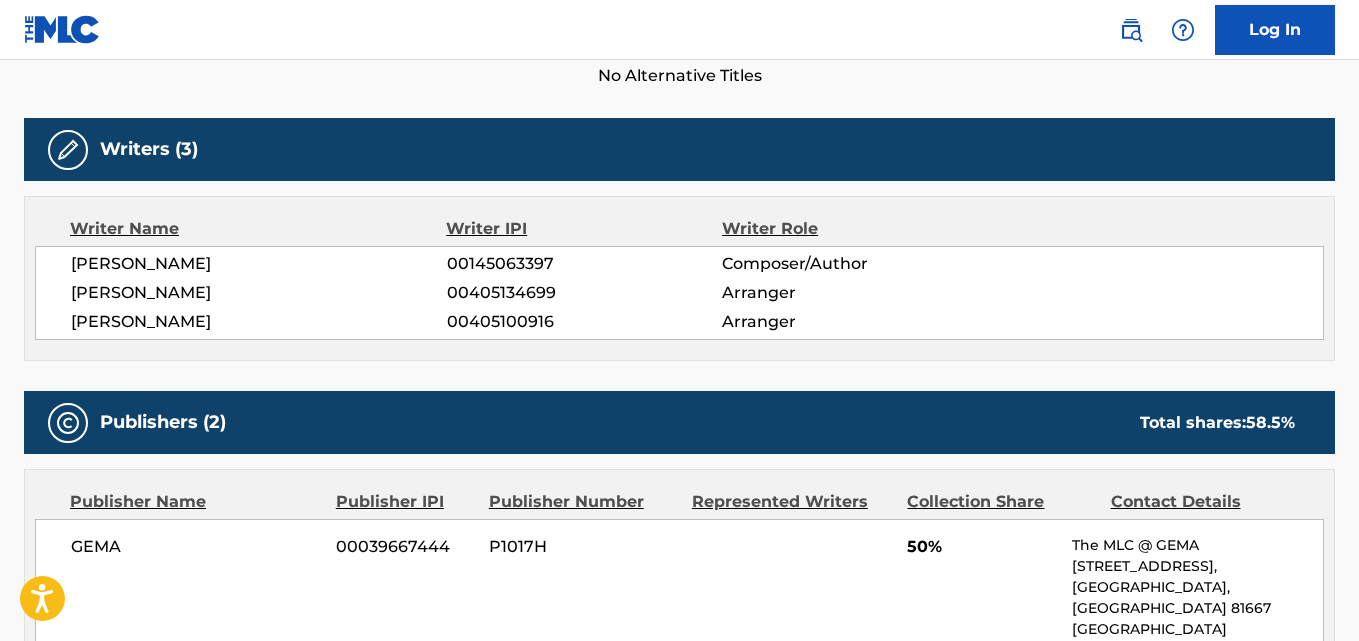 scroll, scrollTop: 580, scrollLeft: 0, axis: vertical 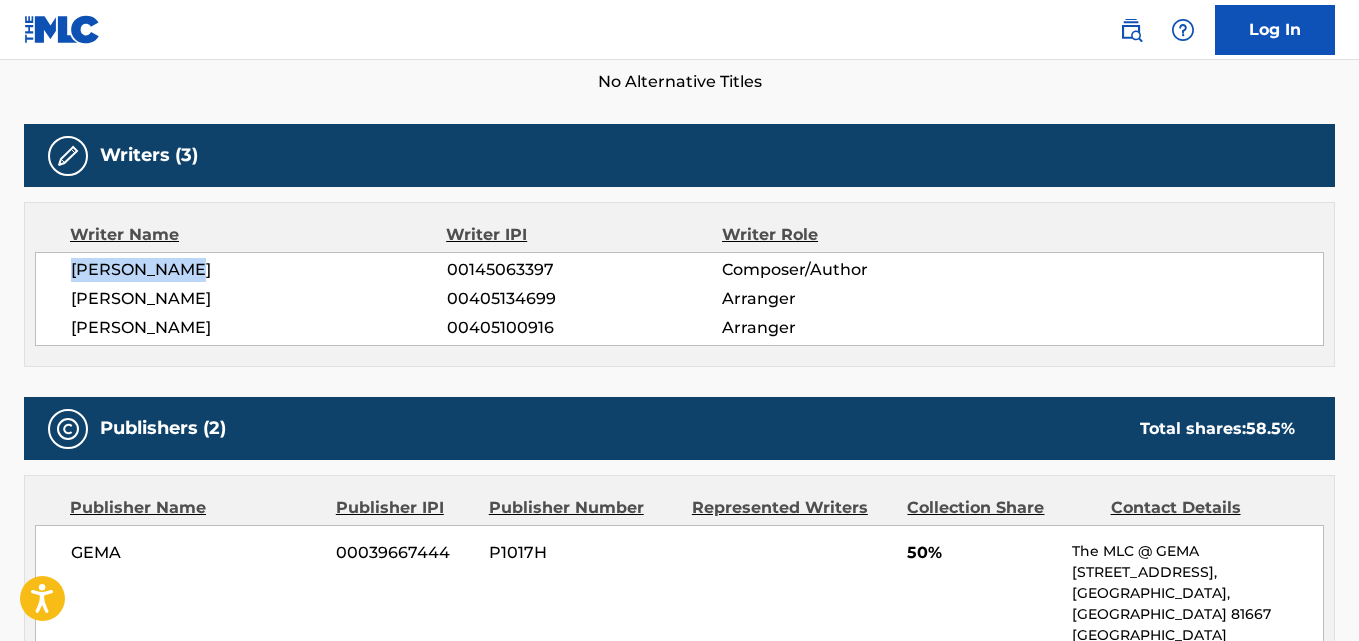 drag, startPoint x: 211, startPoint y: 265, endPoint x: 66, endPoint y: 272, distance: 145.16887 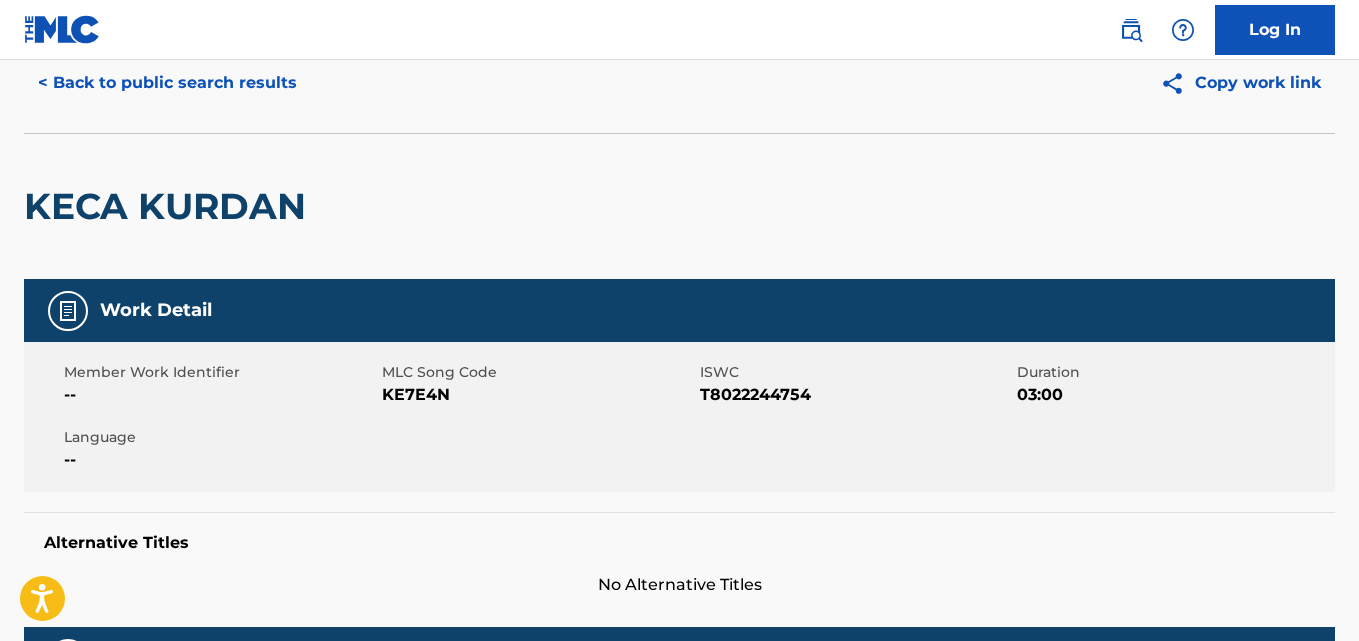 scroll, scrollTop: 0, scrollLeft: 0, axis: both 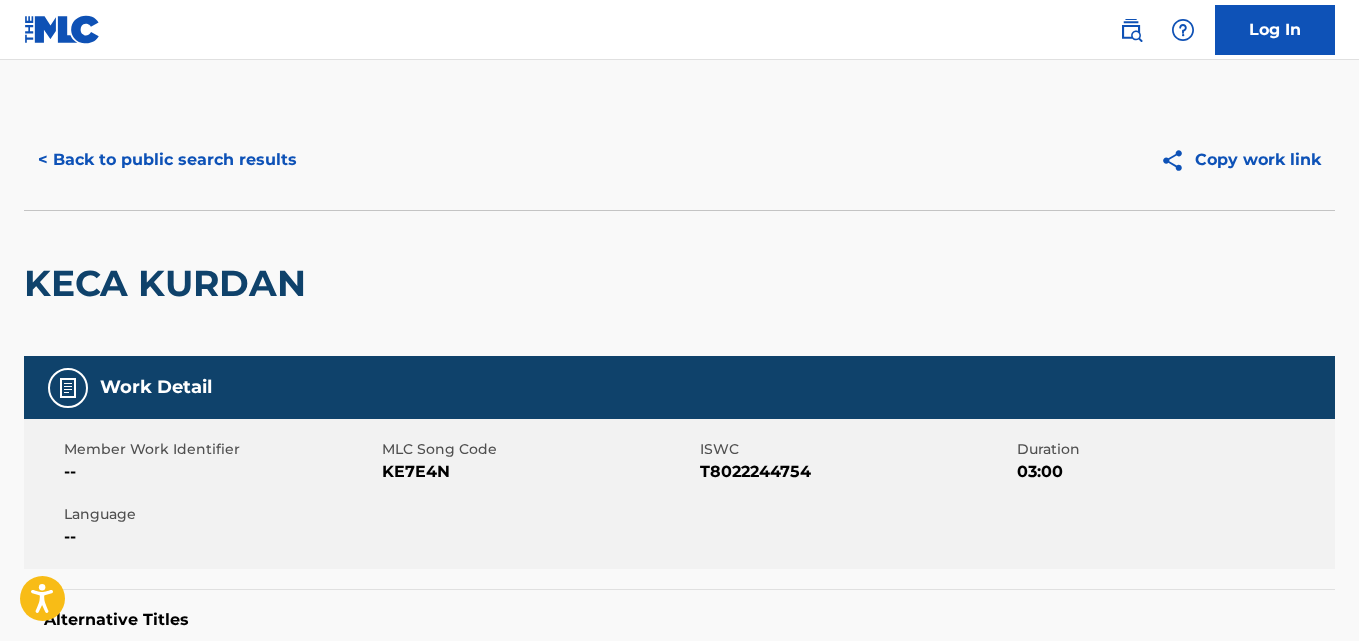 click on "< Back to public search results" at bounding box center (167, 160) 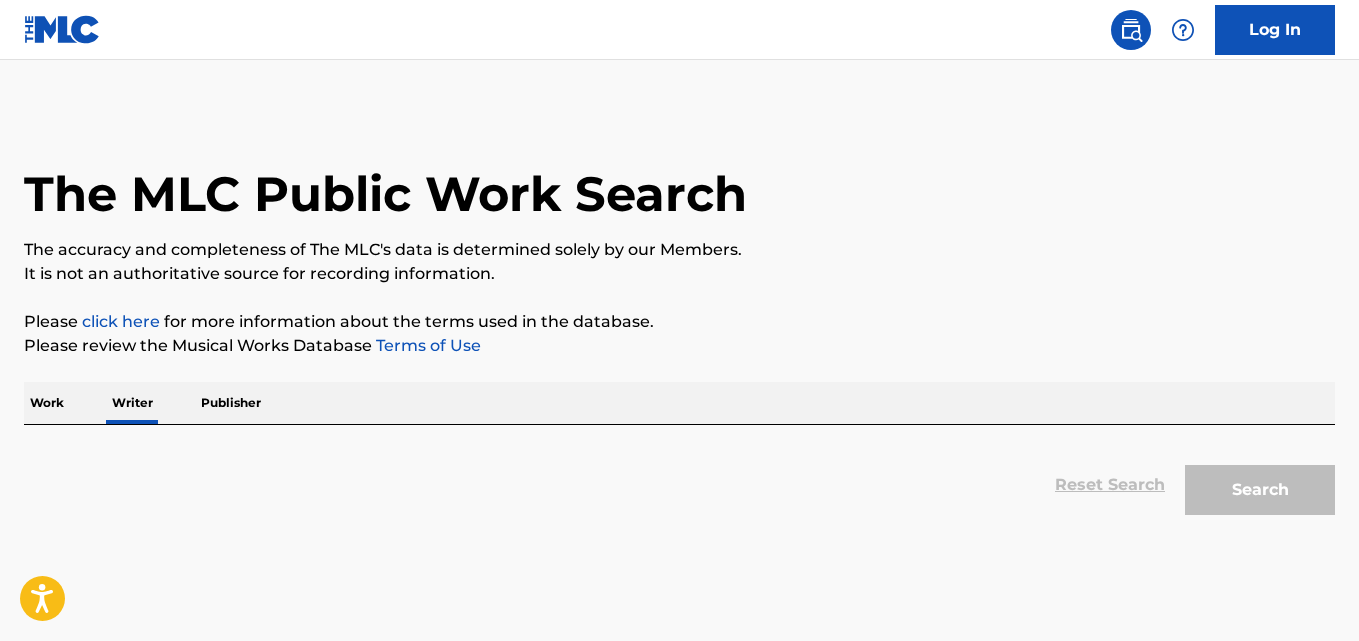 scroll, scrollTop: 113, scrollLeft: 0, axis: vertical 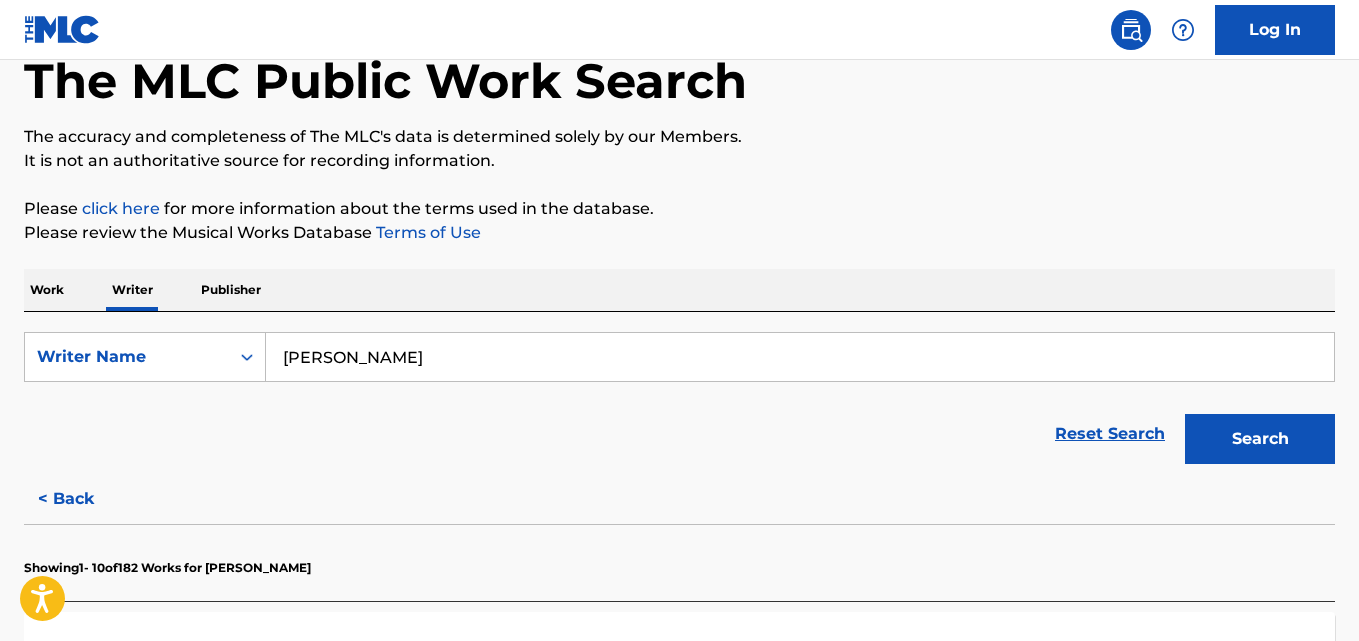 click on "[PERSON_NAME]" at bounding box center [800, 357] 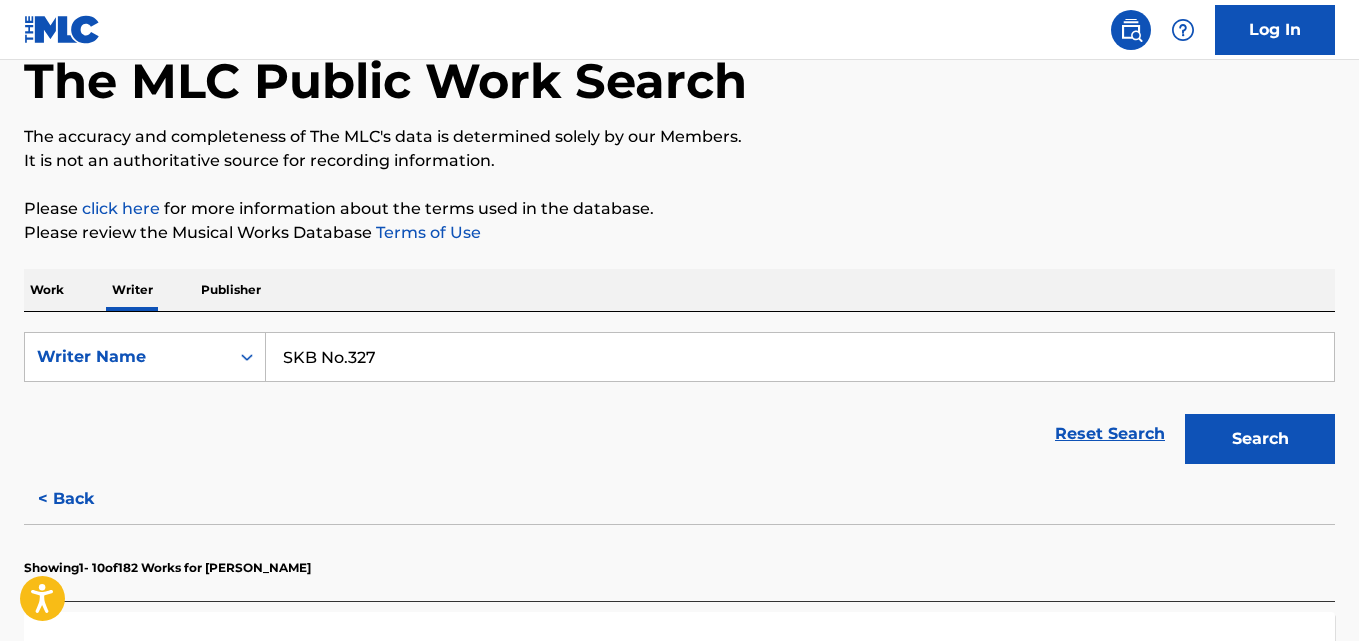 click on "Search" at bounding box center [1260, 439] 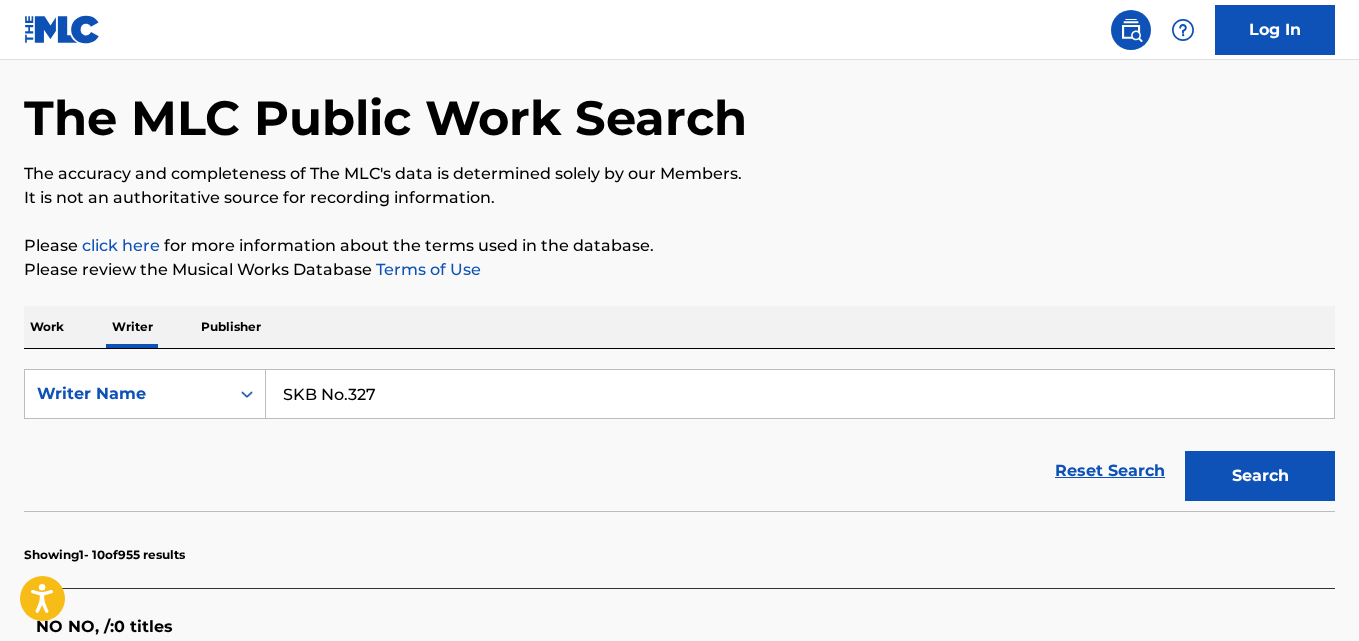 scroll, scrollTop: 0, scrollLeft: 0, axis: both 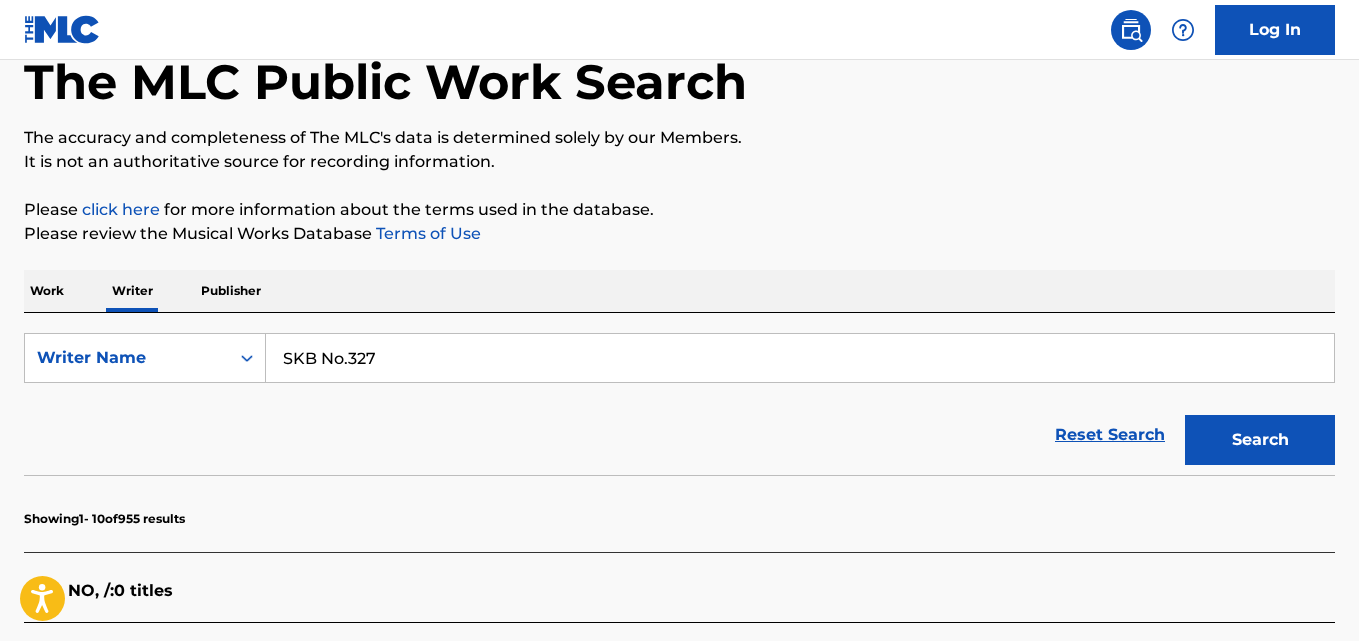 click on "SKB No.327" at bounding box center [800, 358] 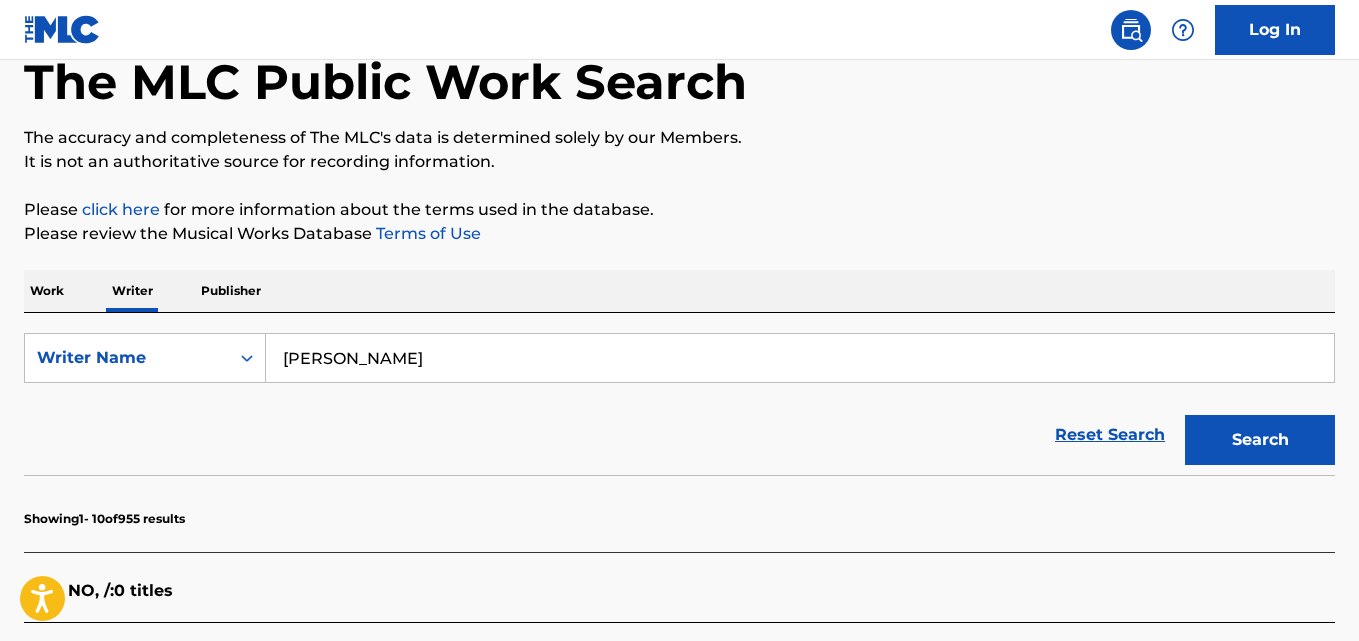 click on "Search" at bounding box center [1260, 440] 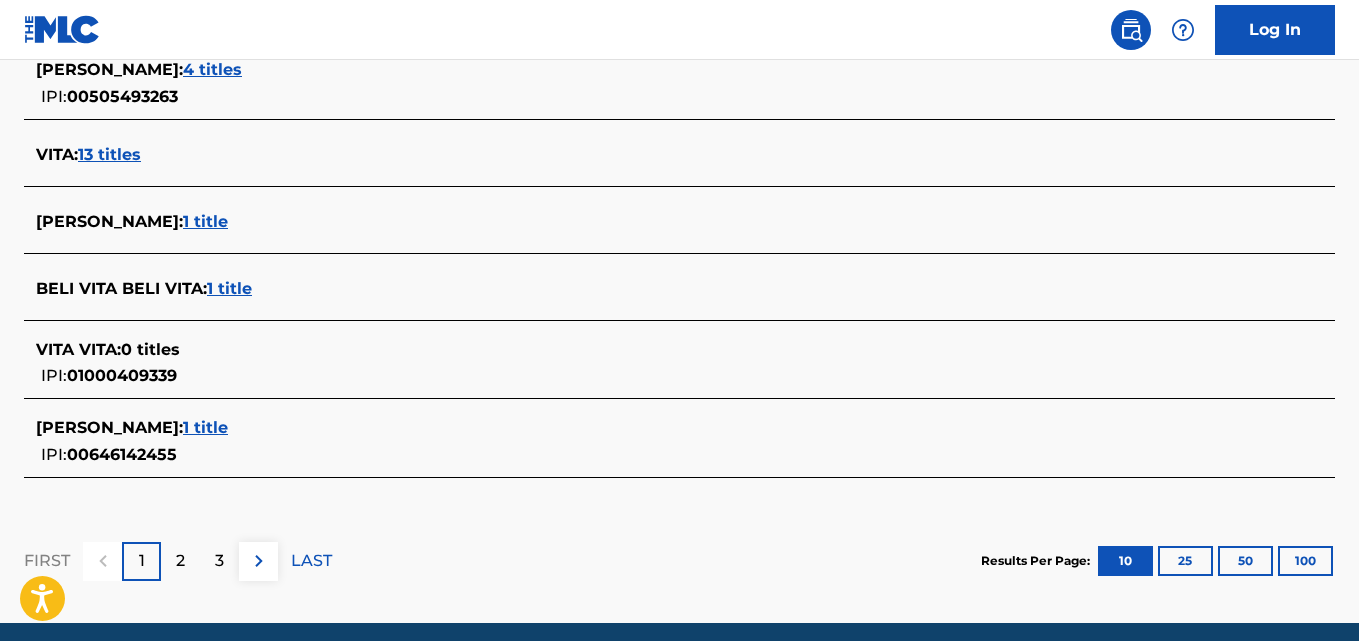 scroll, scrollTop: 897, scrollLeft: 0, axis: vertical 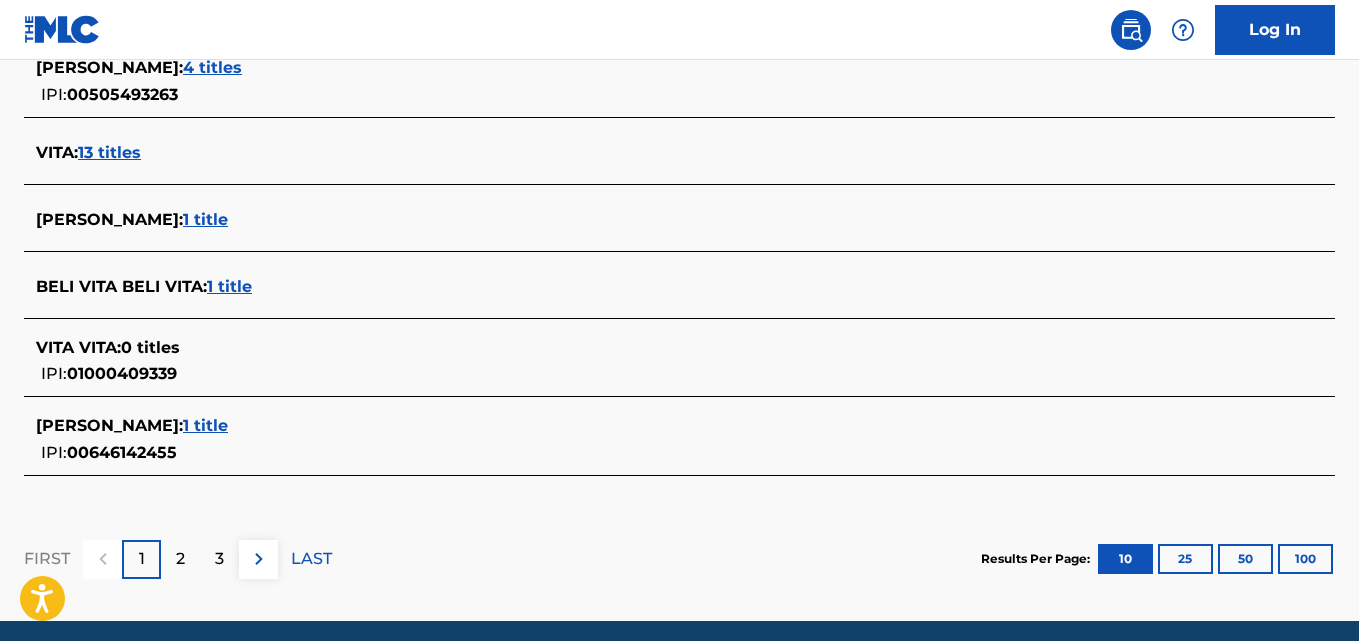 click on "2" at bounding box center [180, 559] 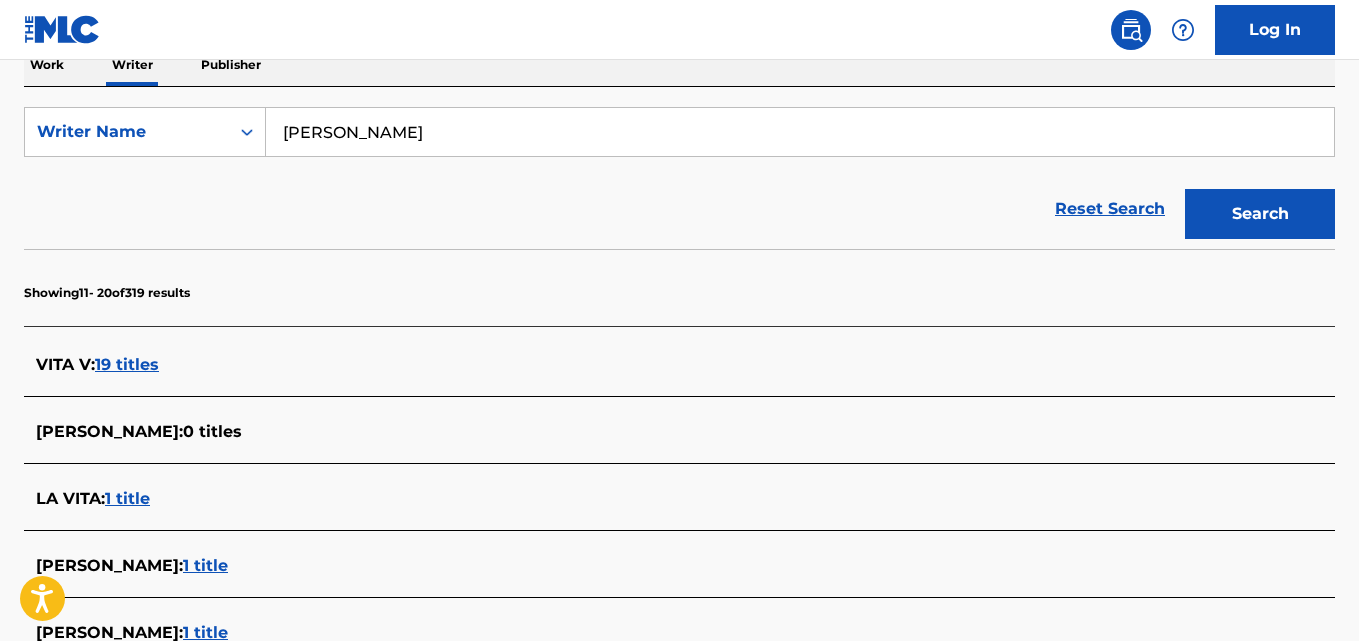 scroll, scrollTop: 0, scrollLeft: 0, axis: both 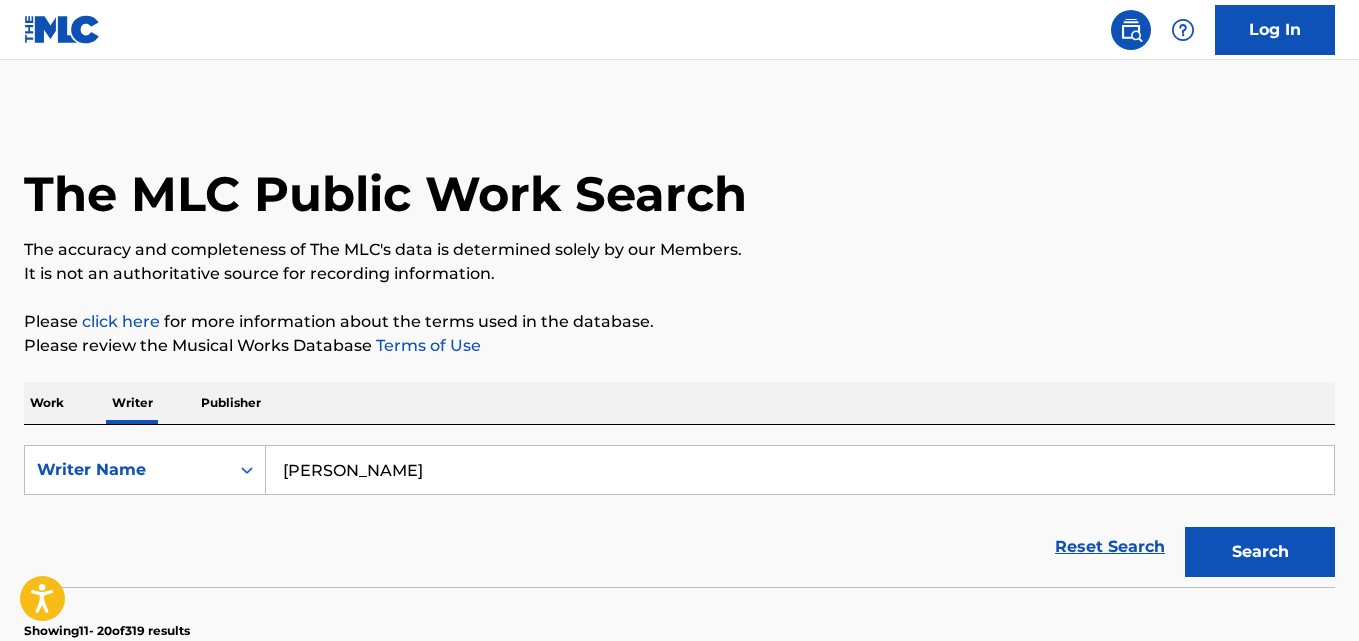 click on "[PERSON_NAME]" at bounding box center [800, 470] 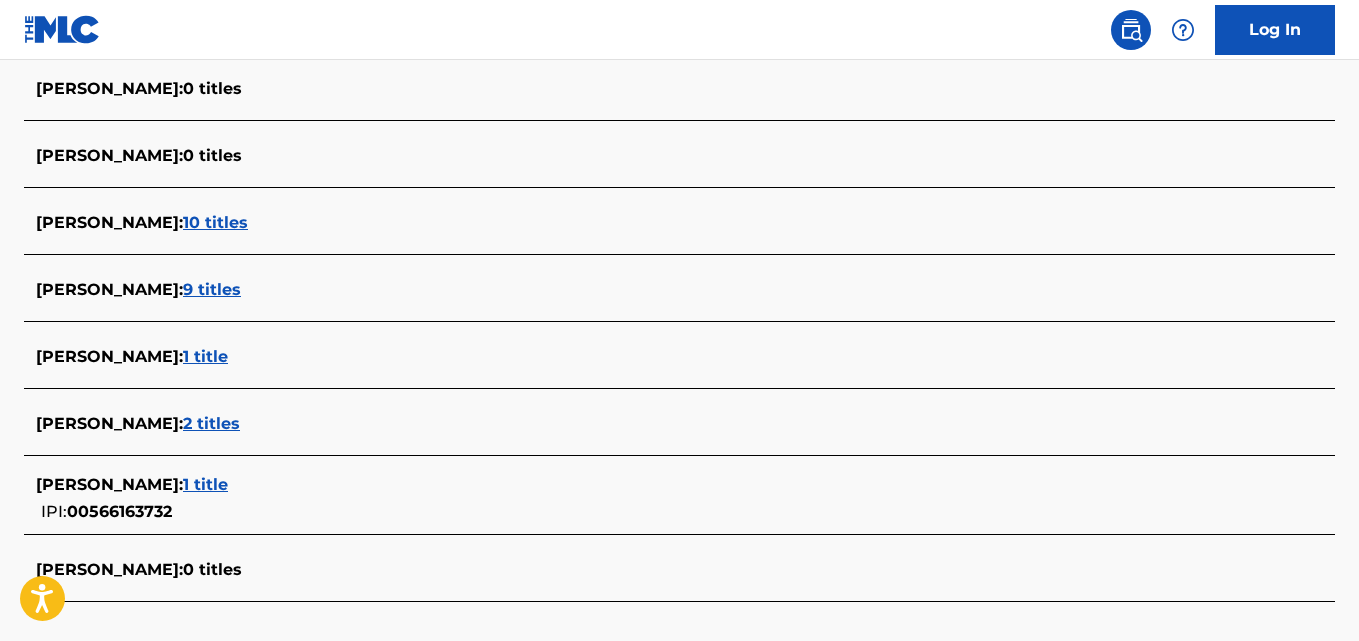 scroll, scrollTop: 754, scrollLeft: 0, axis: vertical 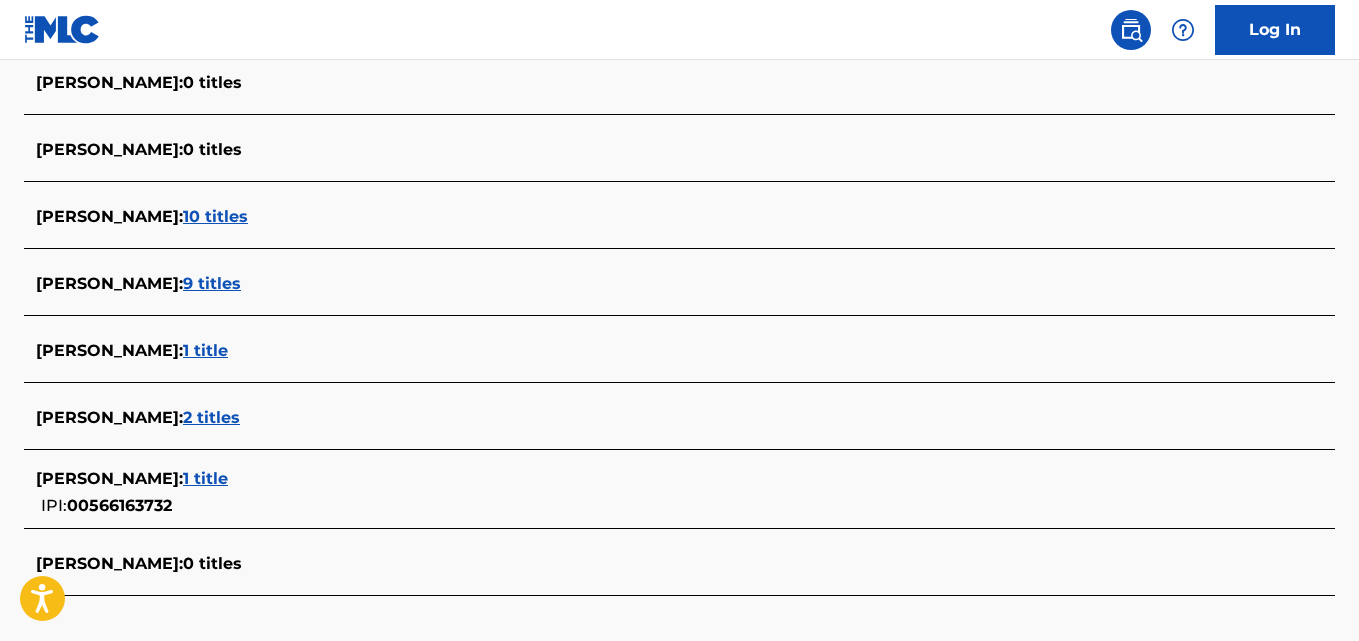 click on "[PERSON_NAME] :  1 title" at bounding box center (653, 351) 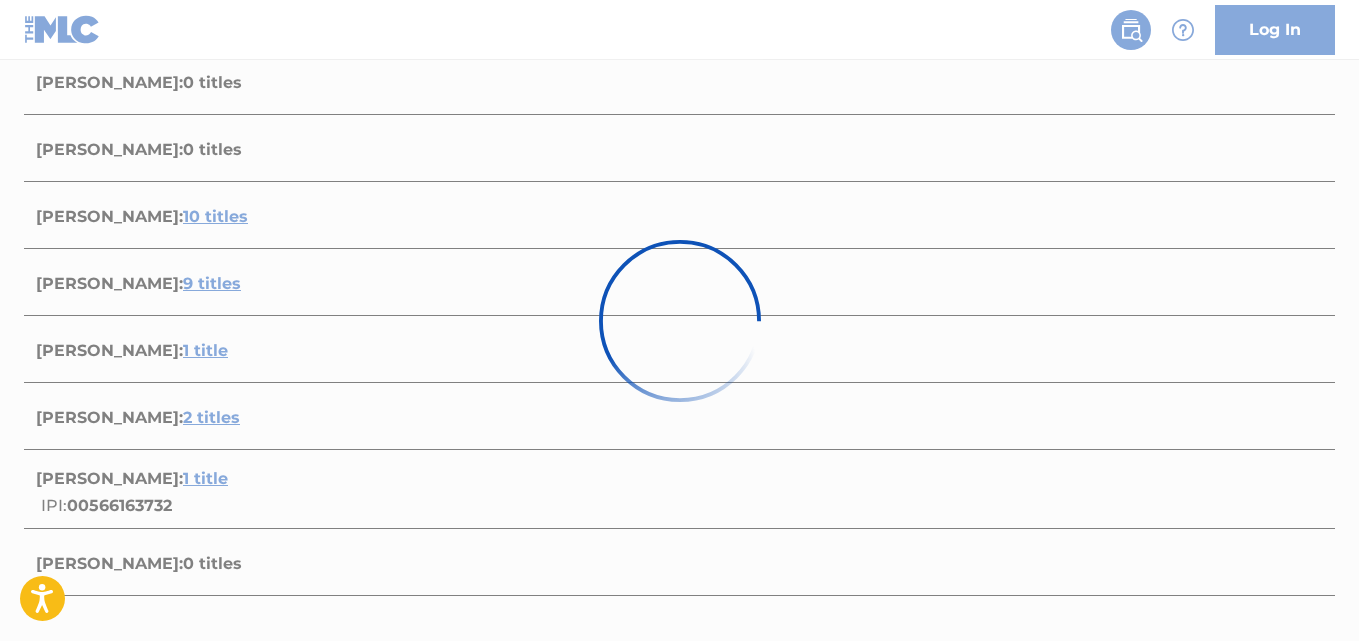 scroll, scrollTop: 466, scrollLeft: 0, axis: vertical 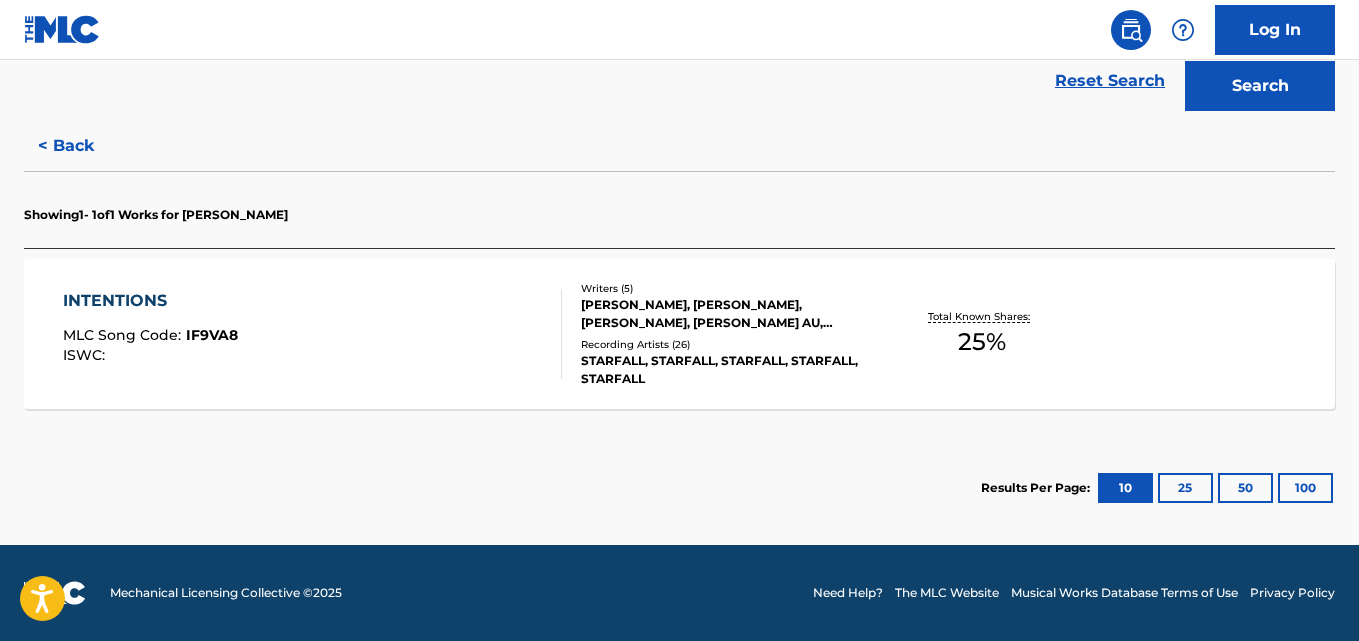 click on "Recording Artists ( 26 )" at bounding box center [727, 344] 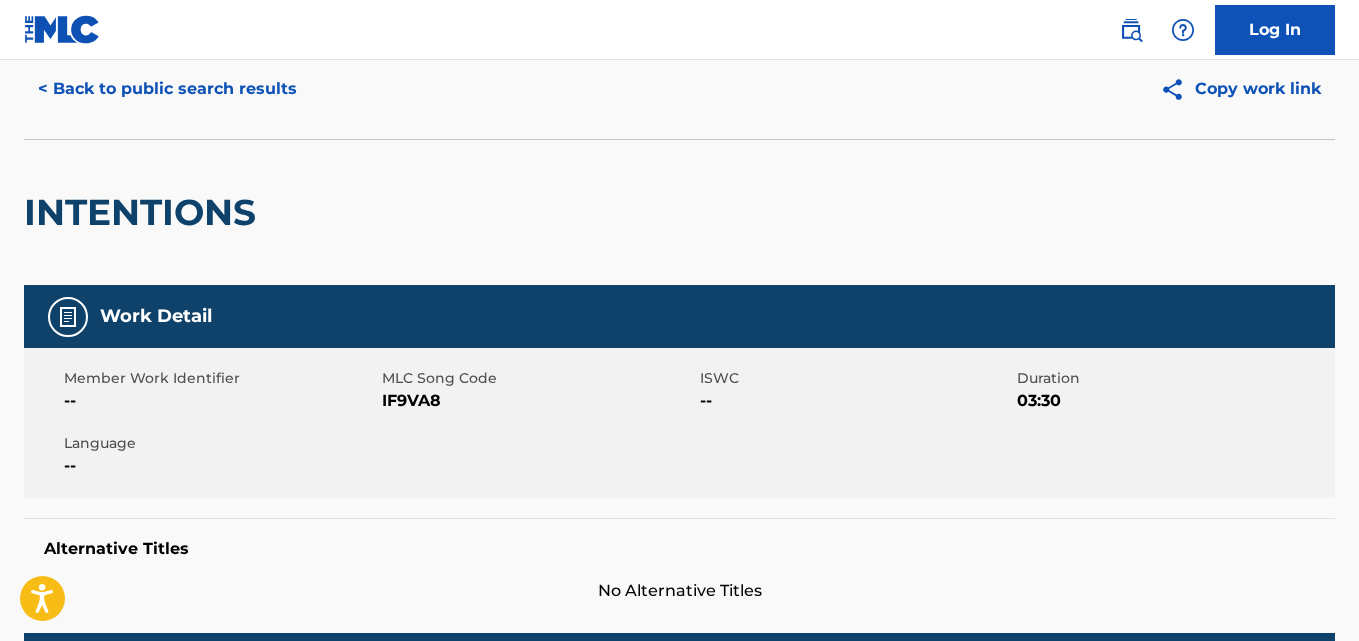 scroll, scrollTop: 0, scrollLeft: 0, axis: both 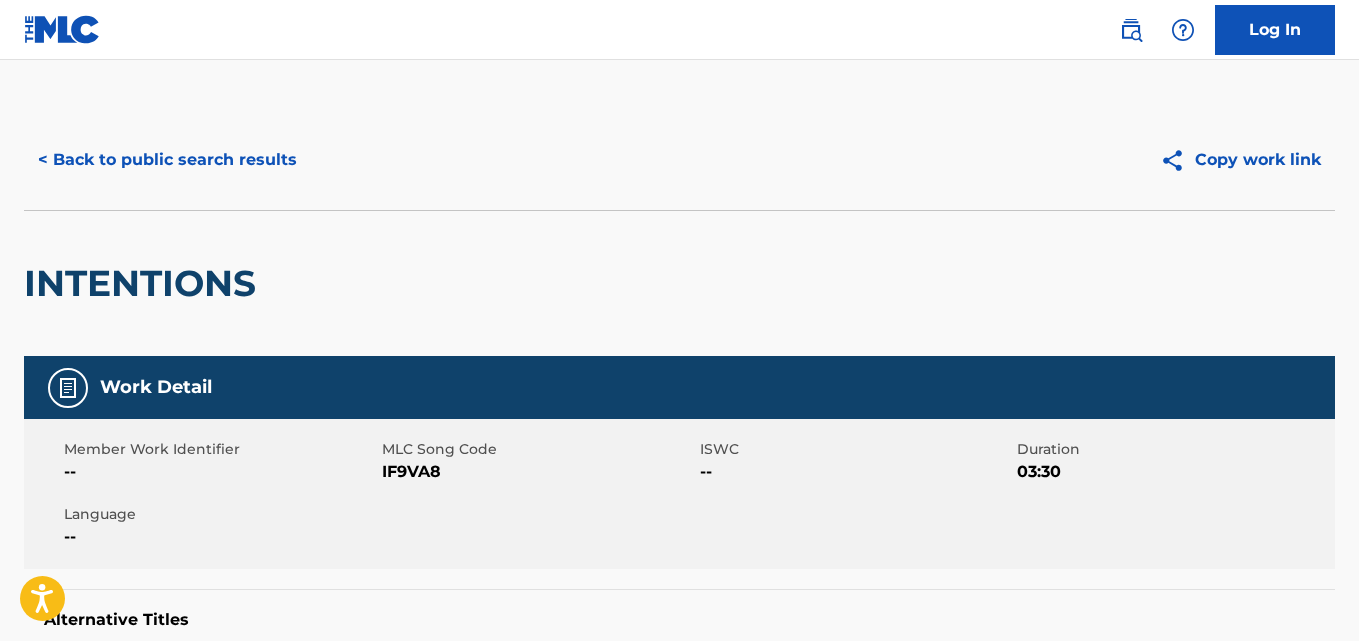click on "< Back to public search results" at bounding box center (167, 160) 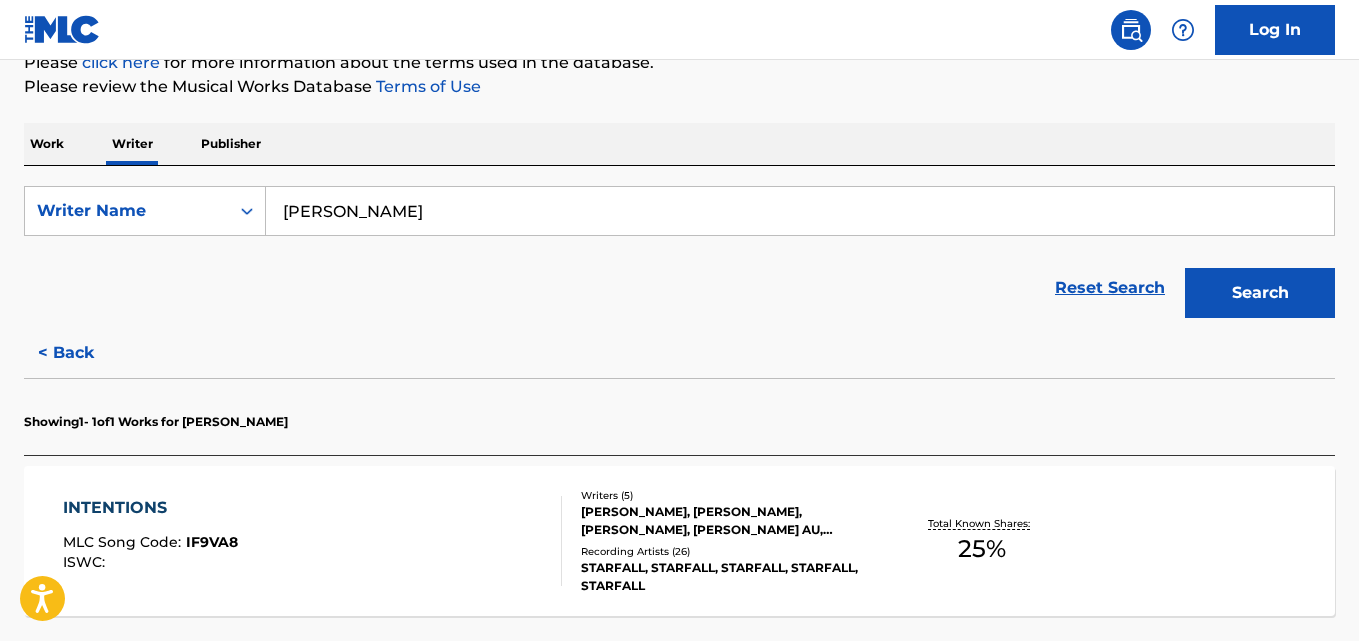 scroll, scrollTop: 466, scrollLeft: 0, axis: vertical 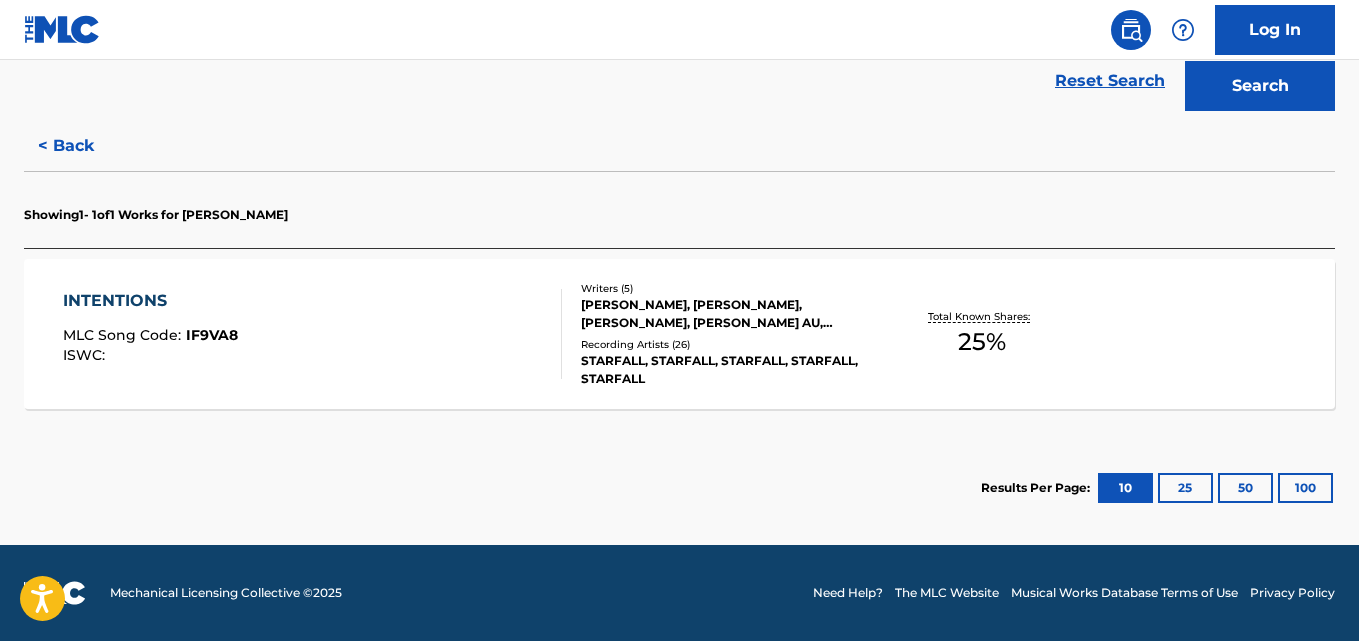 click on "< Back" at bounding box center [84, 146] 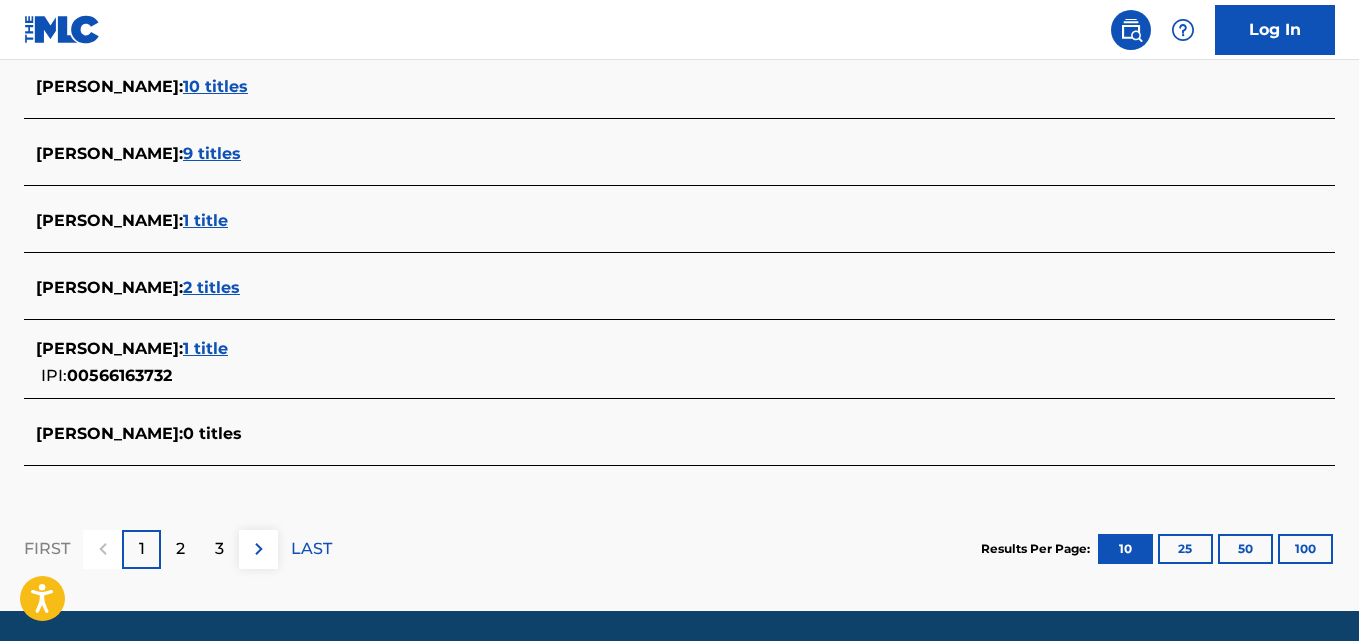 scroll, scrollTop: 906, scrollLeft: 0, axis: vertical 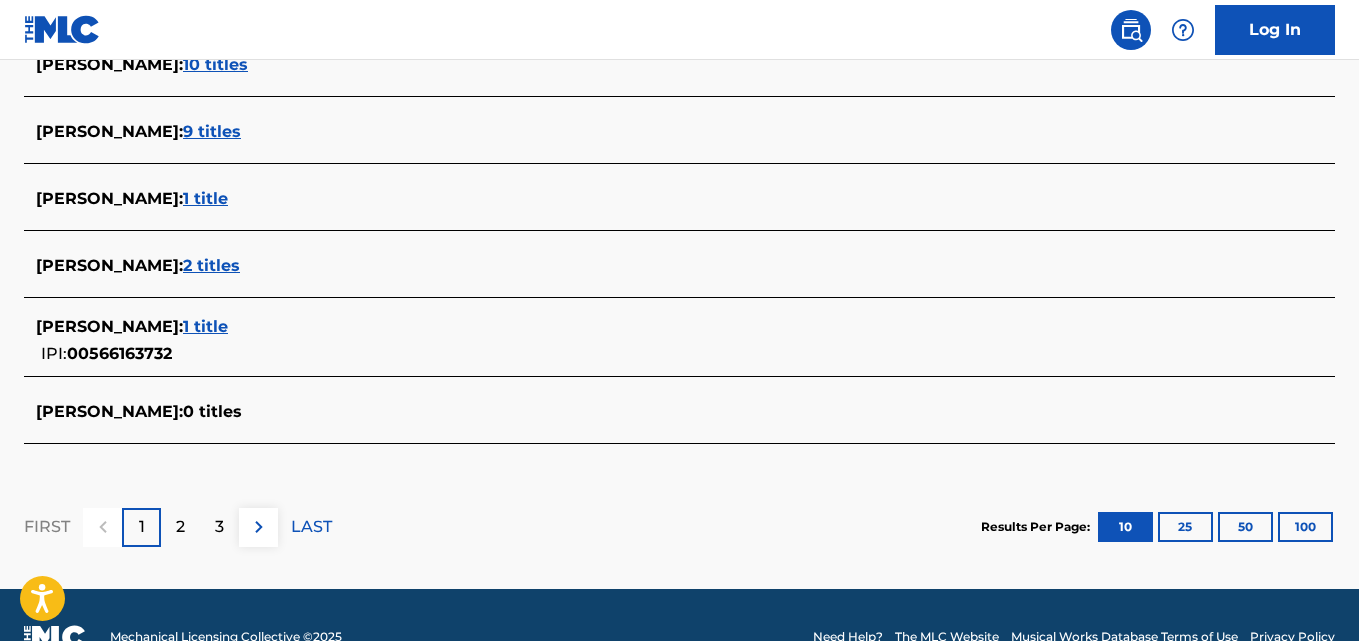 click on "2" at bounding box center (180, 527) 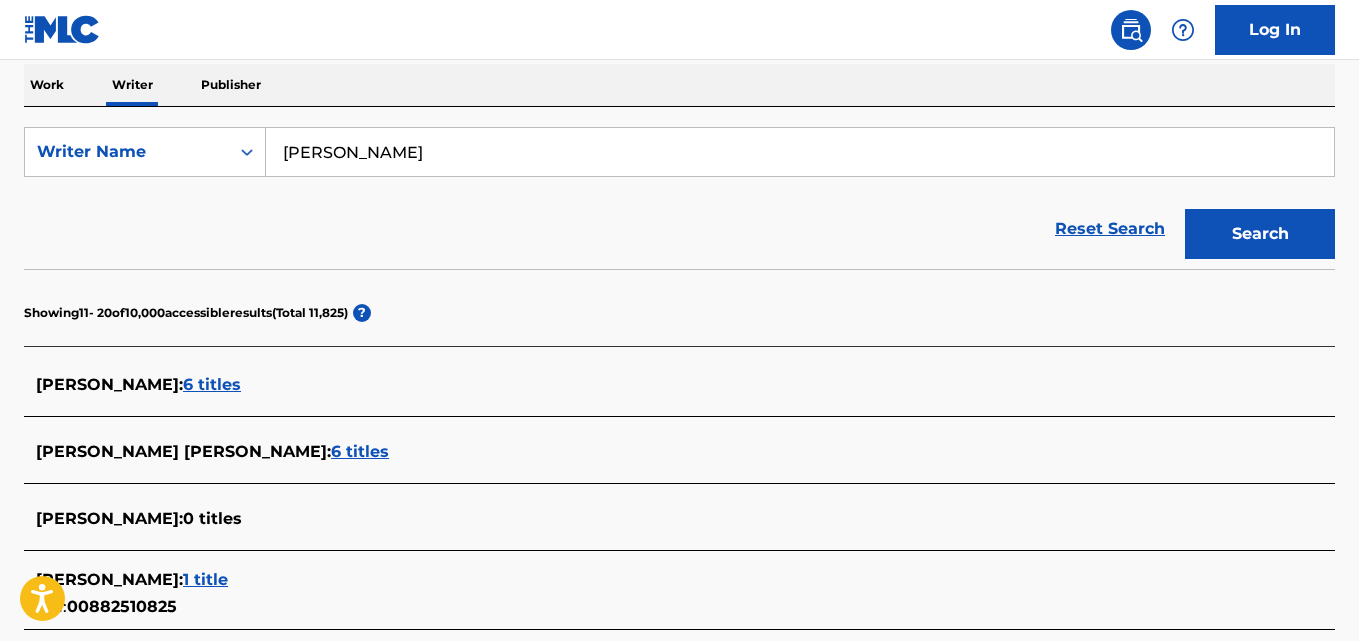 scroll, scrollTop: 319, scrollLeft: 0, axis: vertical 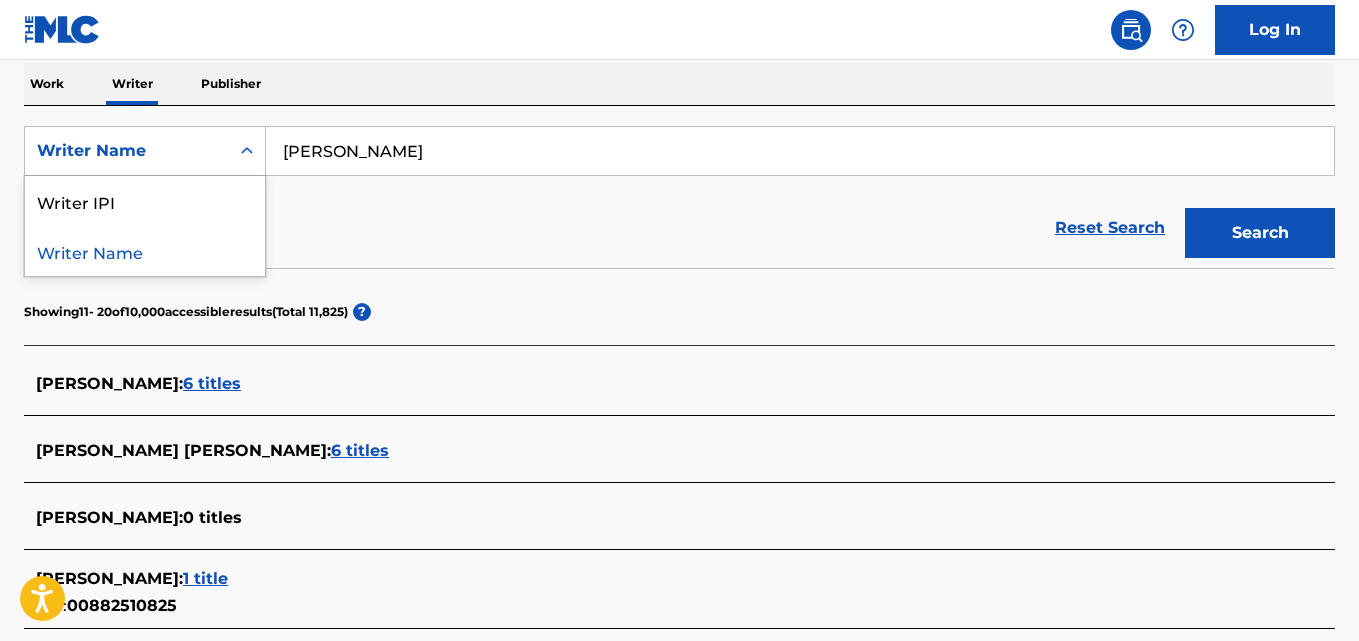 click on "Writer IPI" at bounding box center (145, 201) 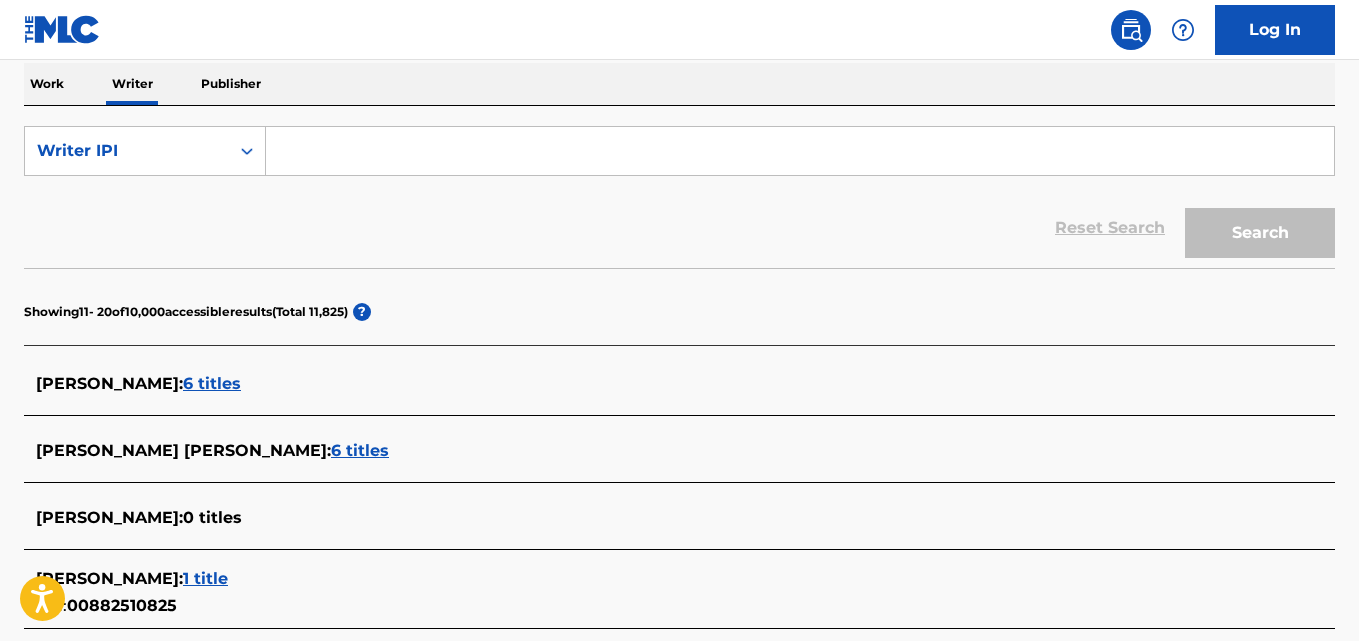 click at bounding box center (800, 151) 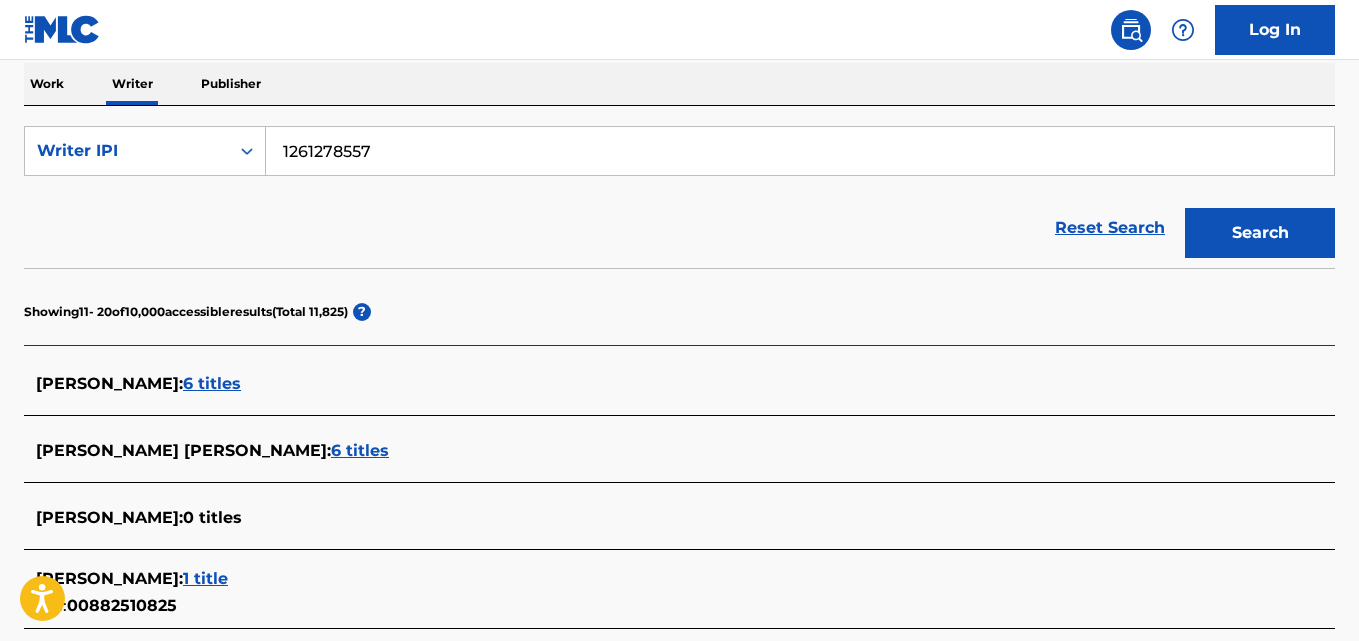 type on "1261278557" 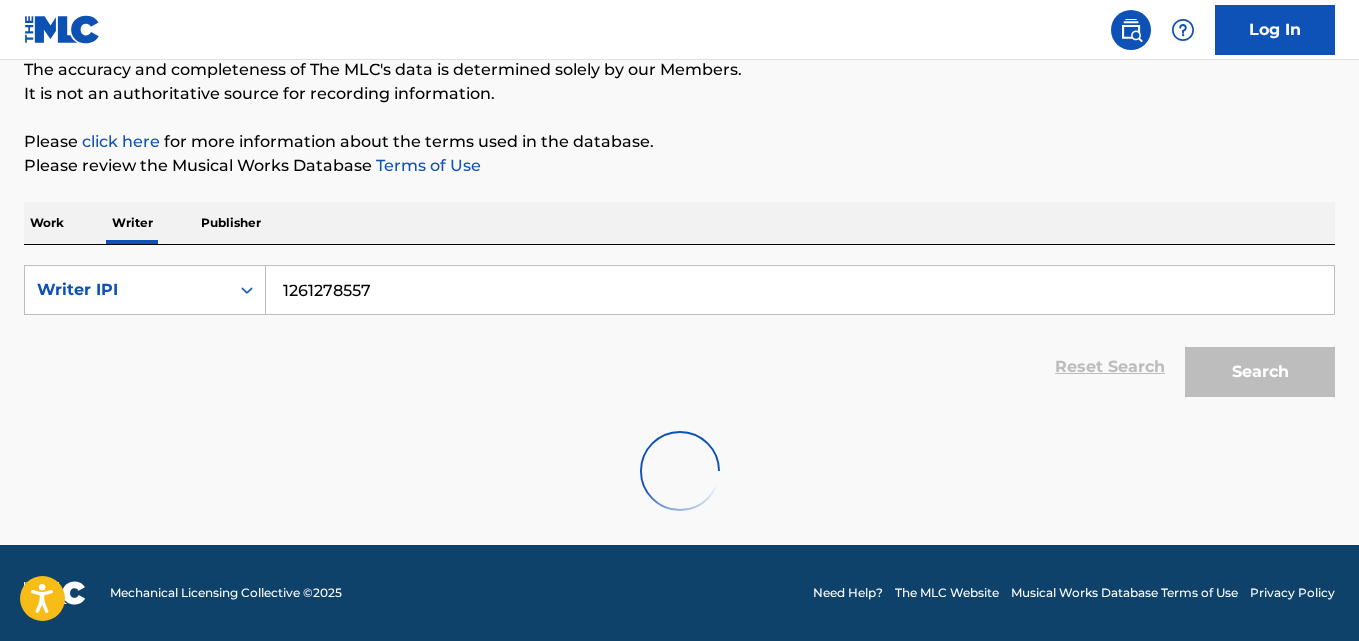 scroll, scrollTop: 52, scrollLeft: 0, axis: vertical 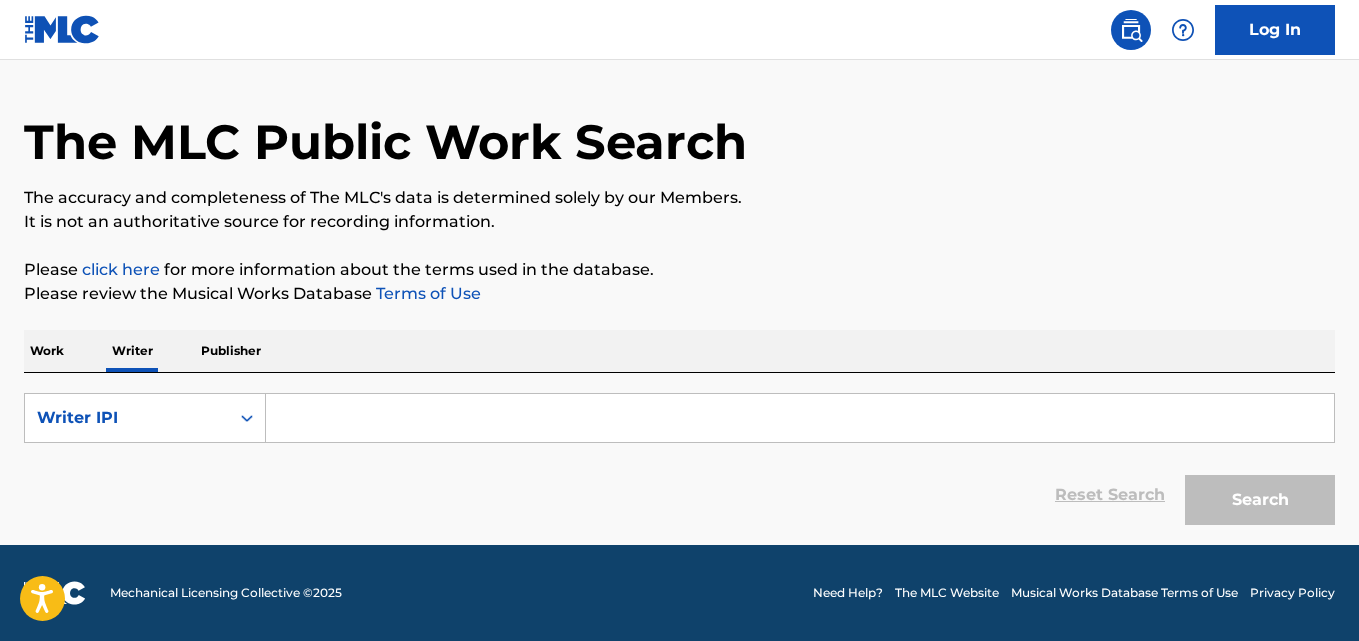 type 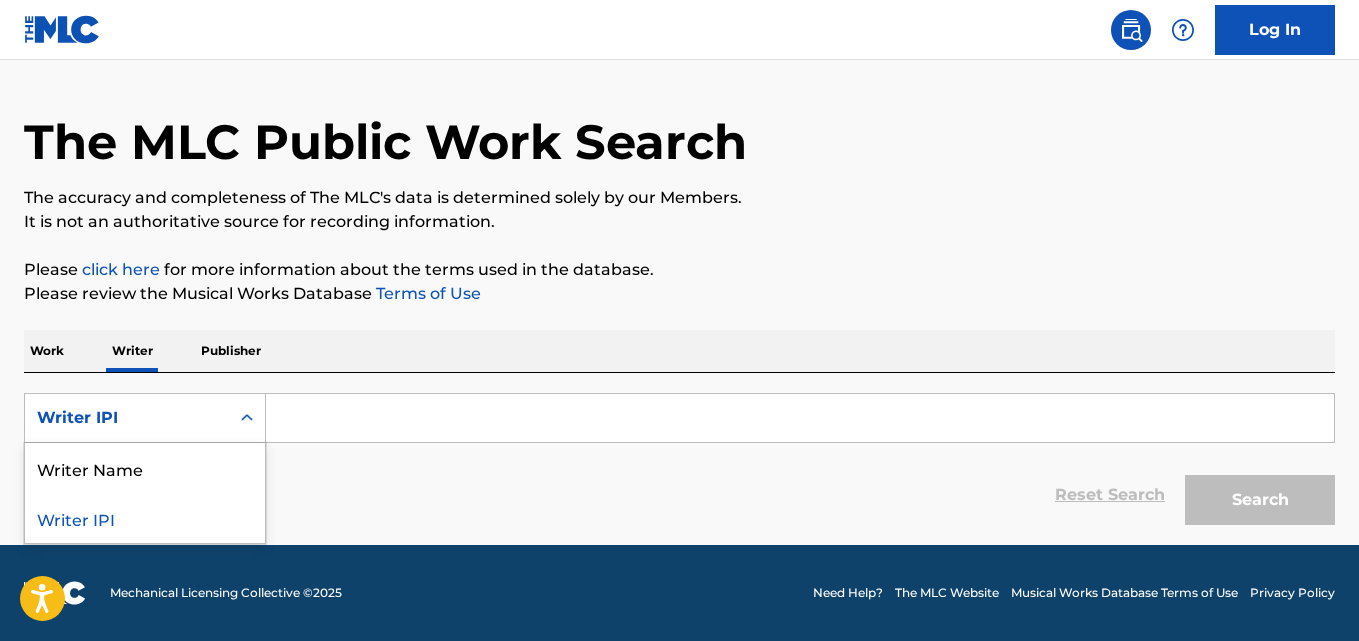 click on "Writer Name" at bounding box center [145, 468] 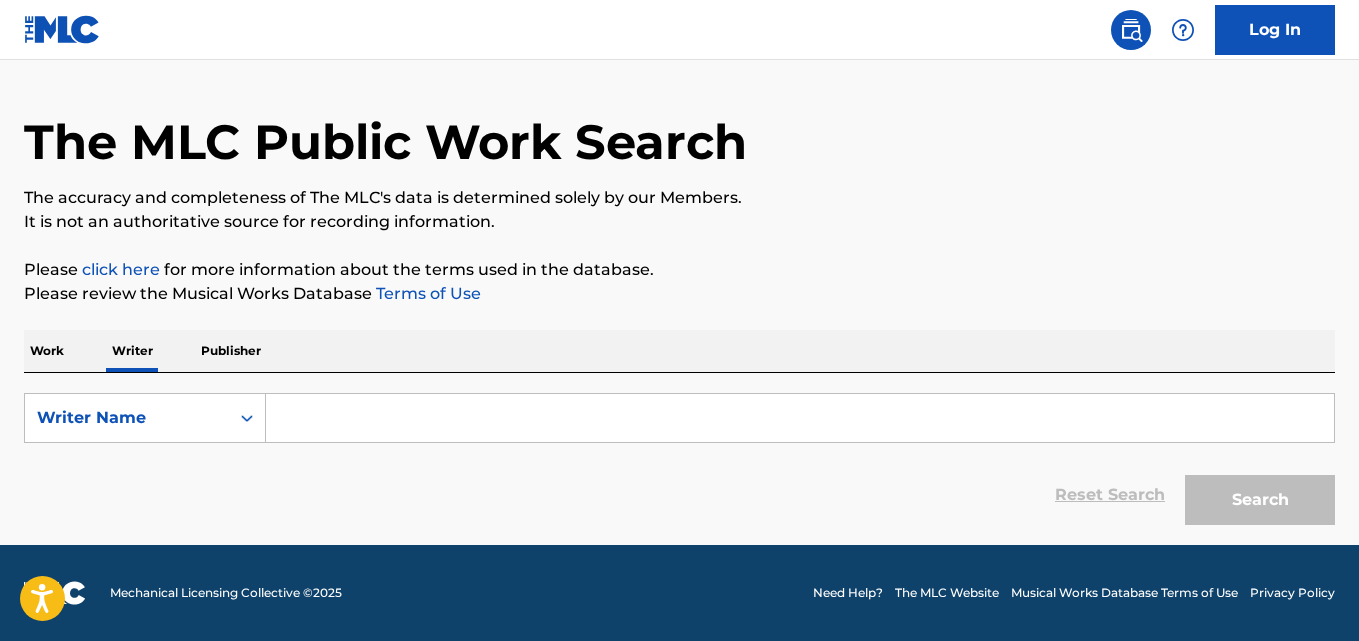 click at bounding box center (800, 418) 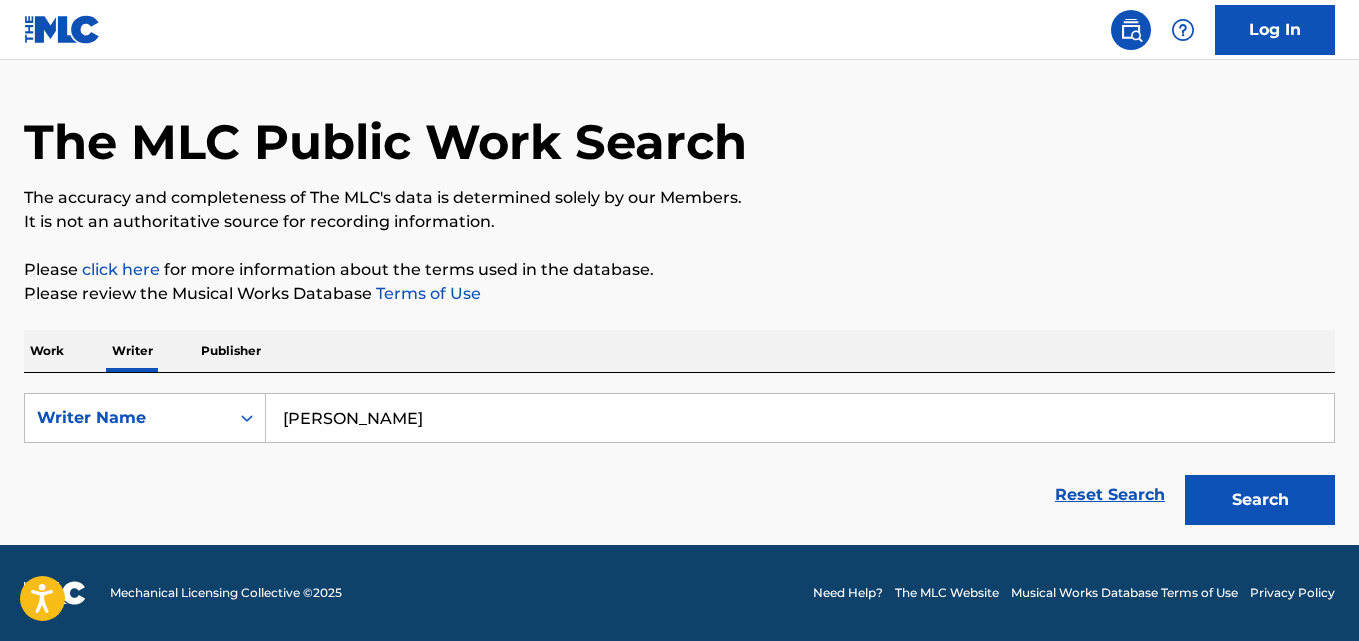 click on "Search" at bounding box center [1260, 500] 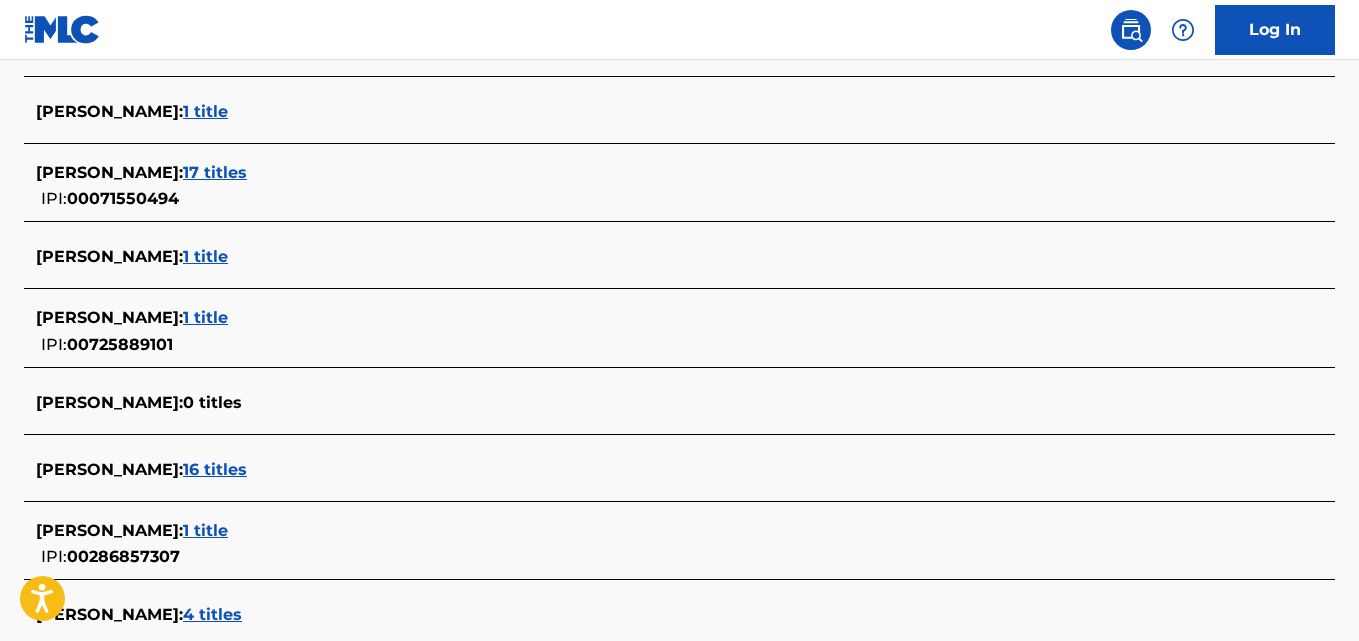 scroll, scrollTop: 795, scrollLeft: 0, axis: vertical 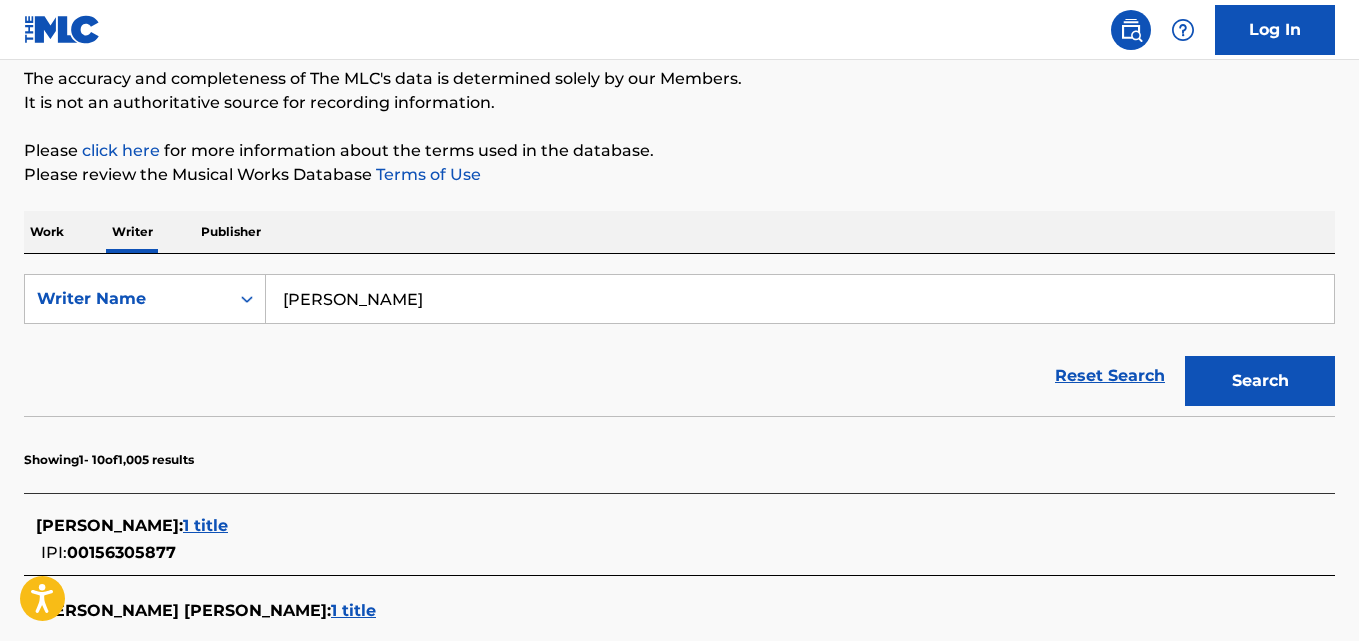 click on "[PERSON_NAME]" at bounding box center [800, 299] 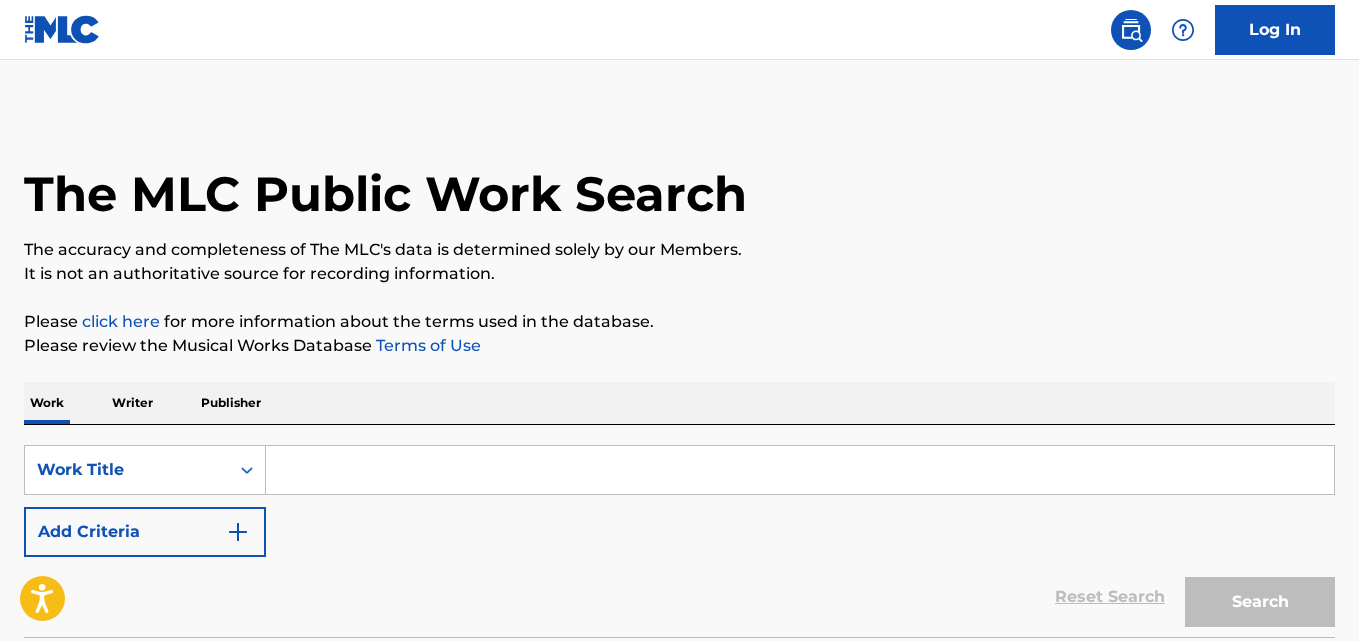 click on "Writer" at bounding box center [132, 403] 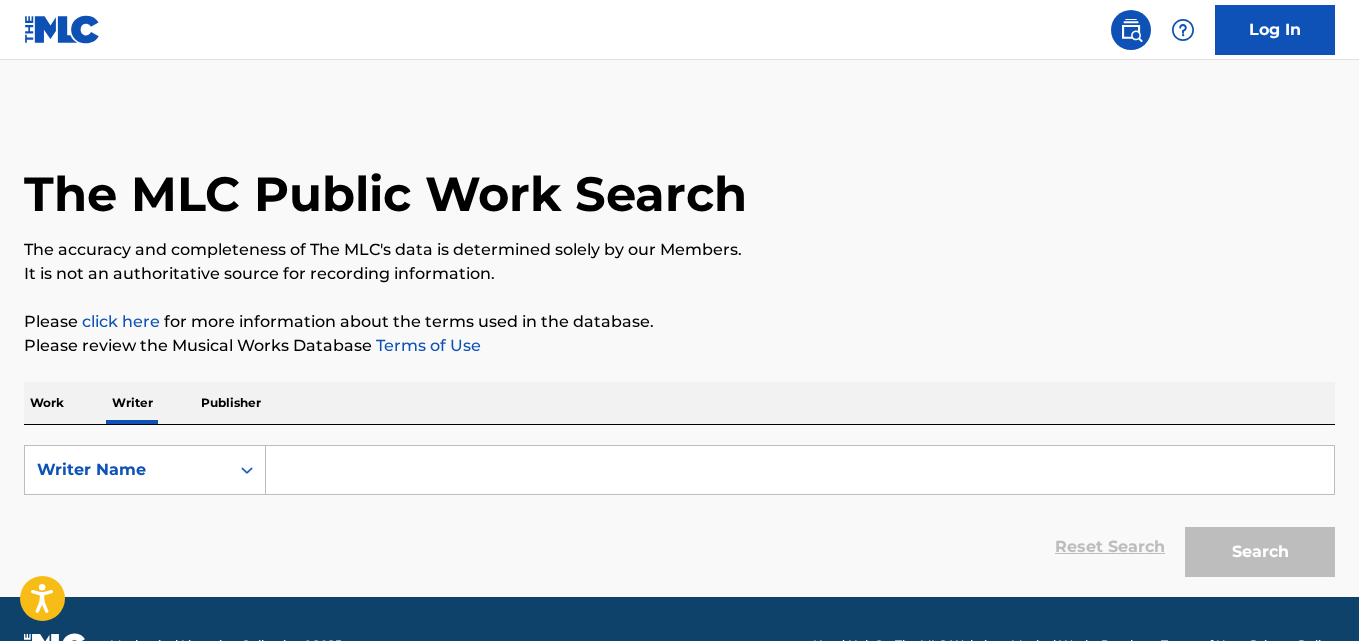 click at bounding box center (800, 470) 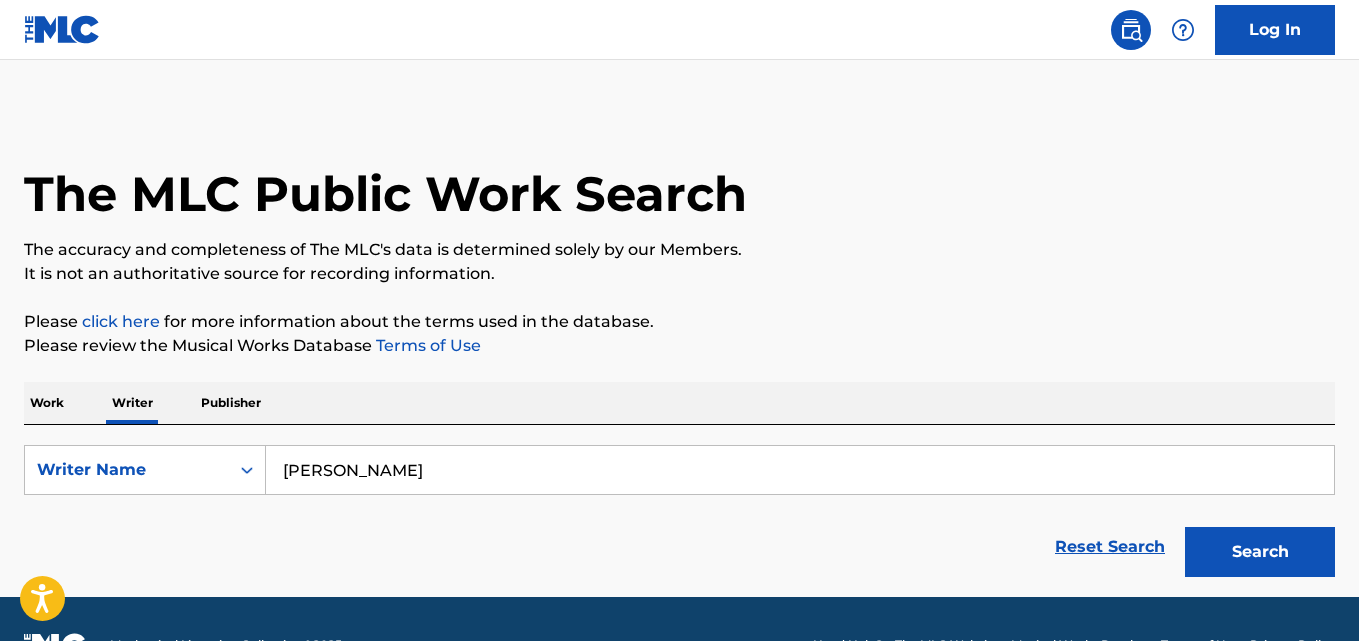 click on "Search" at bounding box center [1260, 552] 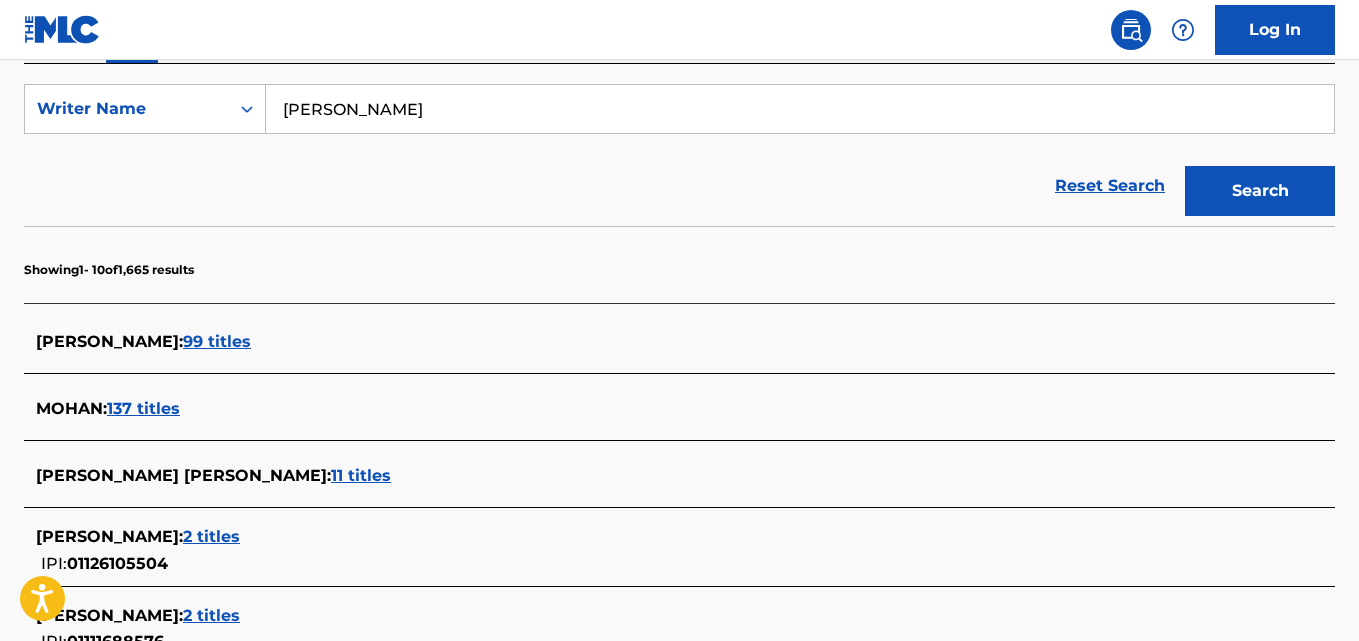 scroll, scrollTop: 337, scrollLeft: 0, axis: vertical 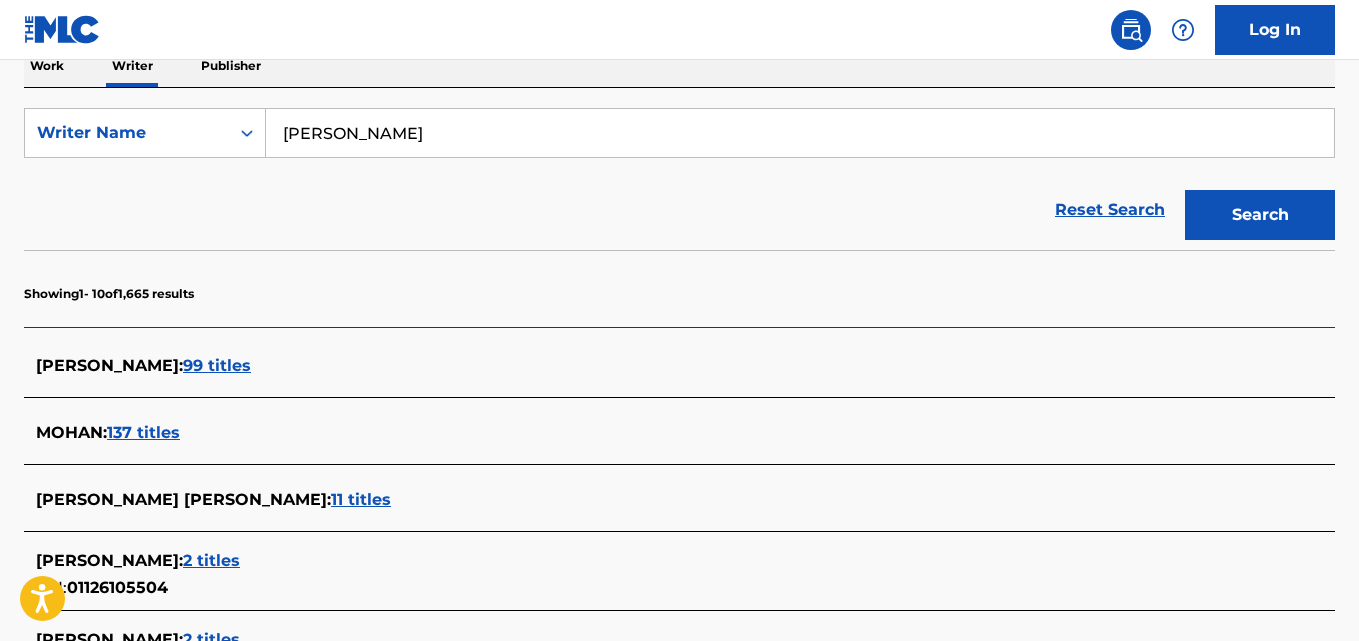 click on "Rajesh Mohan" at bounding box center (800, 133) 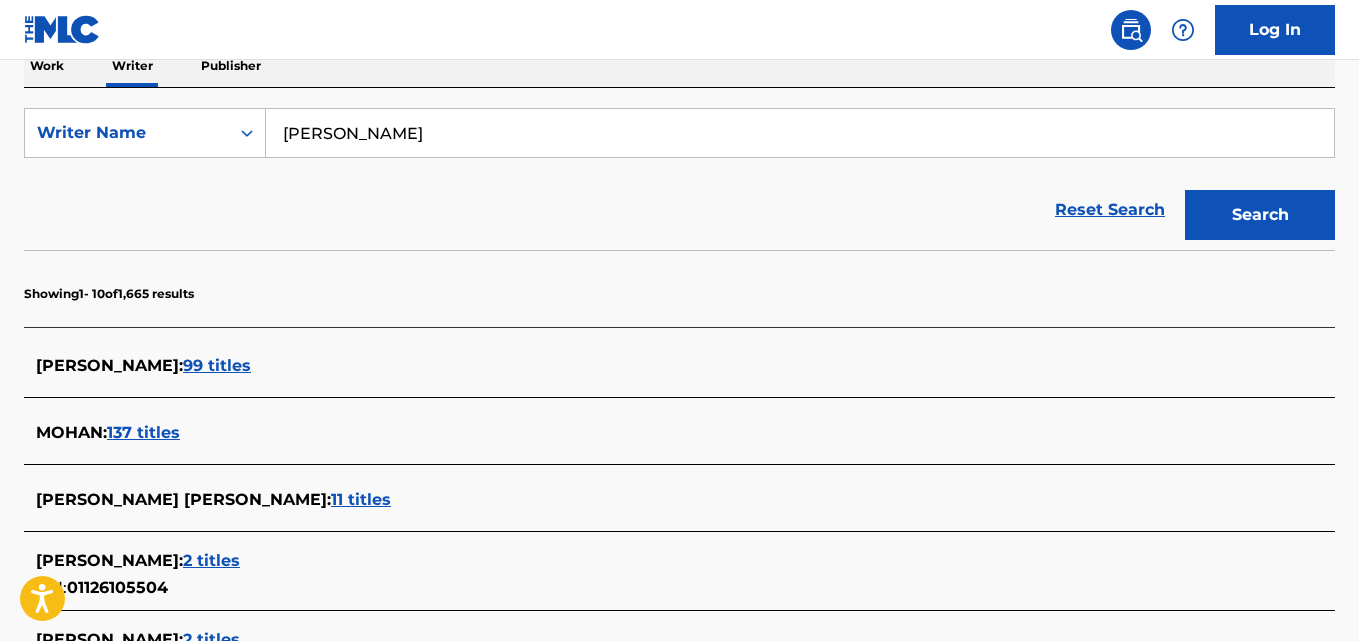 paste on "Luqui Ramonet" 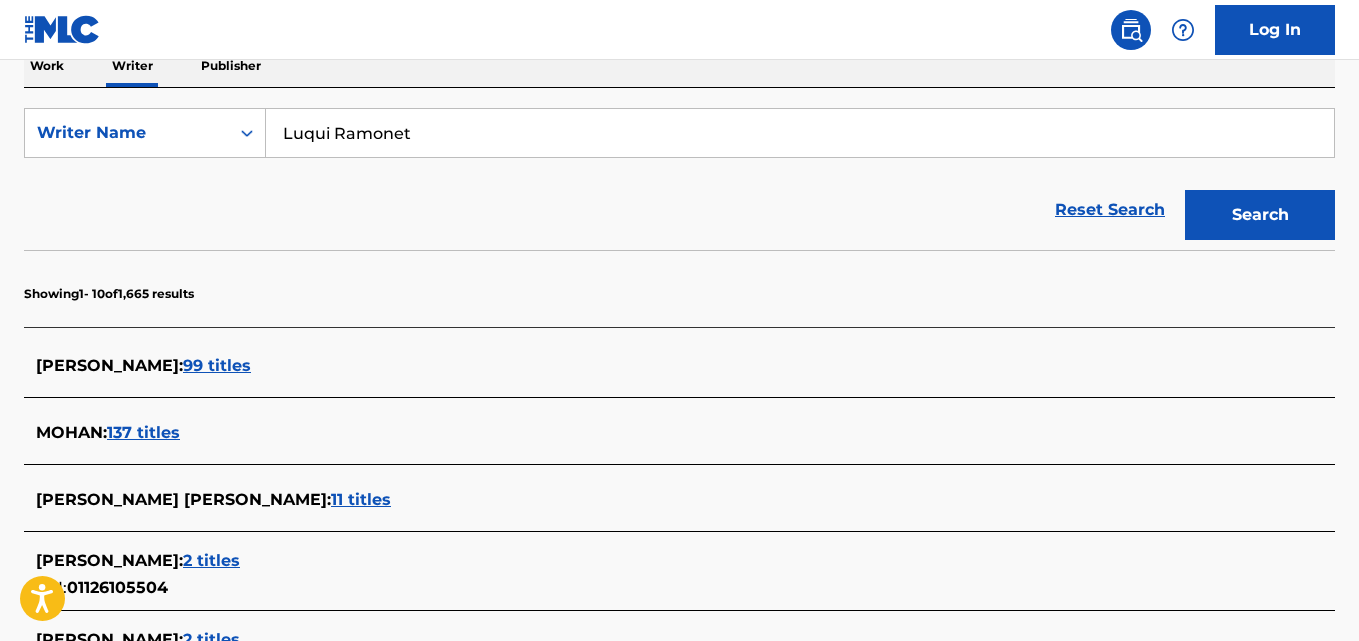 click on "Search" at bounding box center [1260, 215] 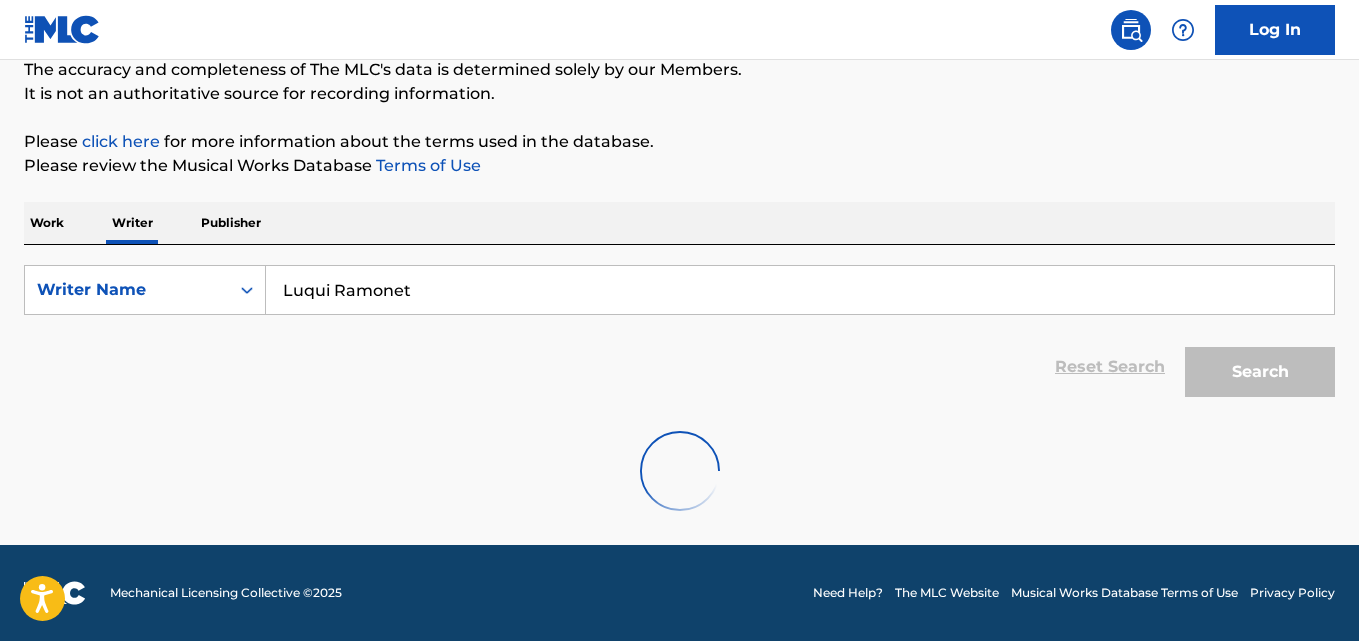 scroll, scrollTop: 180, scrollLeft: 0, axis: vertical 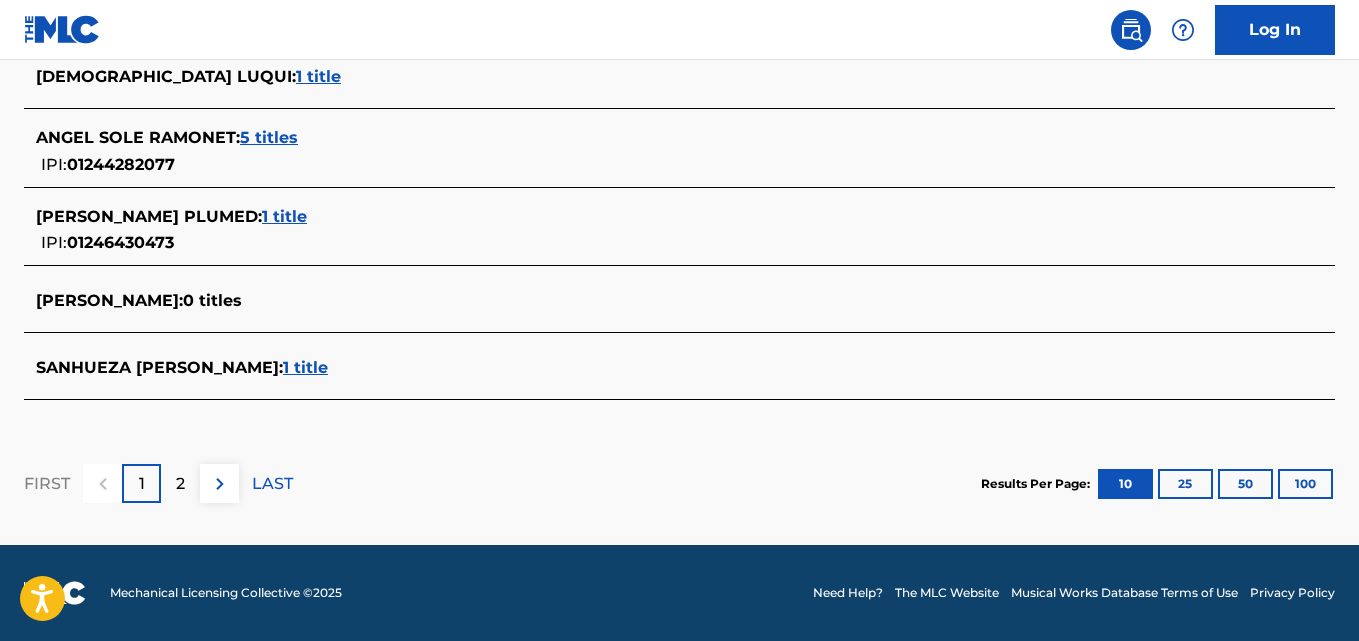 click on "2" at bounding box center [180, 484] 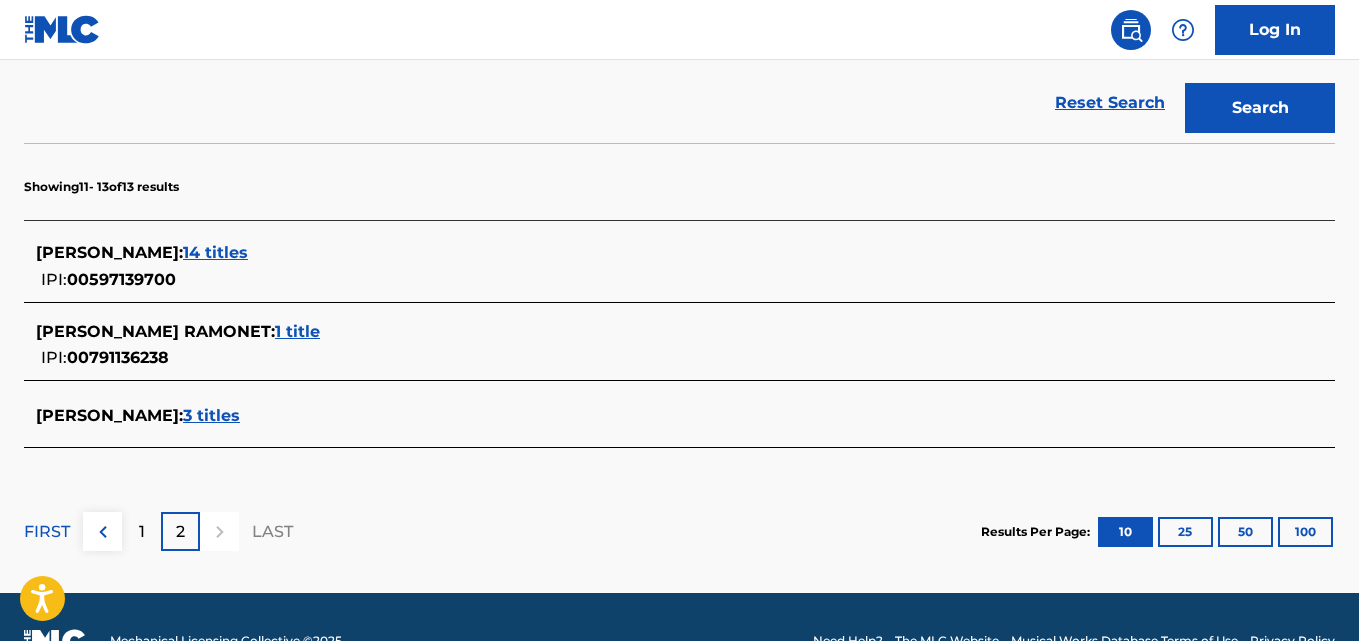 scroll, scrollTop: 280, scrollLeft: 0, axis: vertical 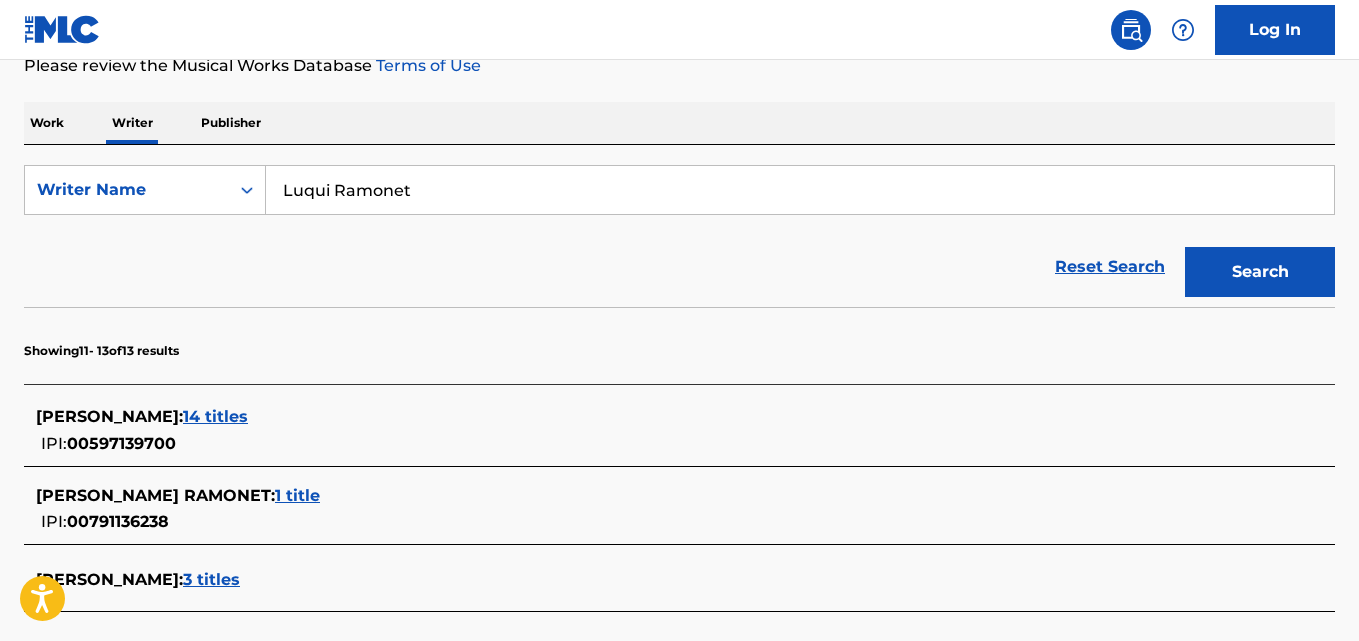 click on "Luqui Ramonet" at bounding box center (800, 190) 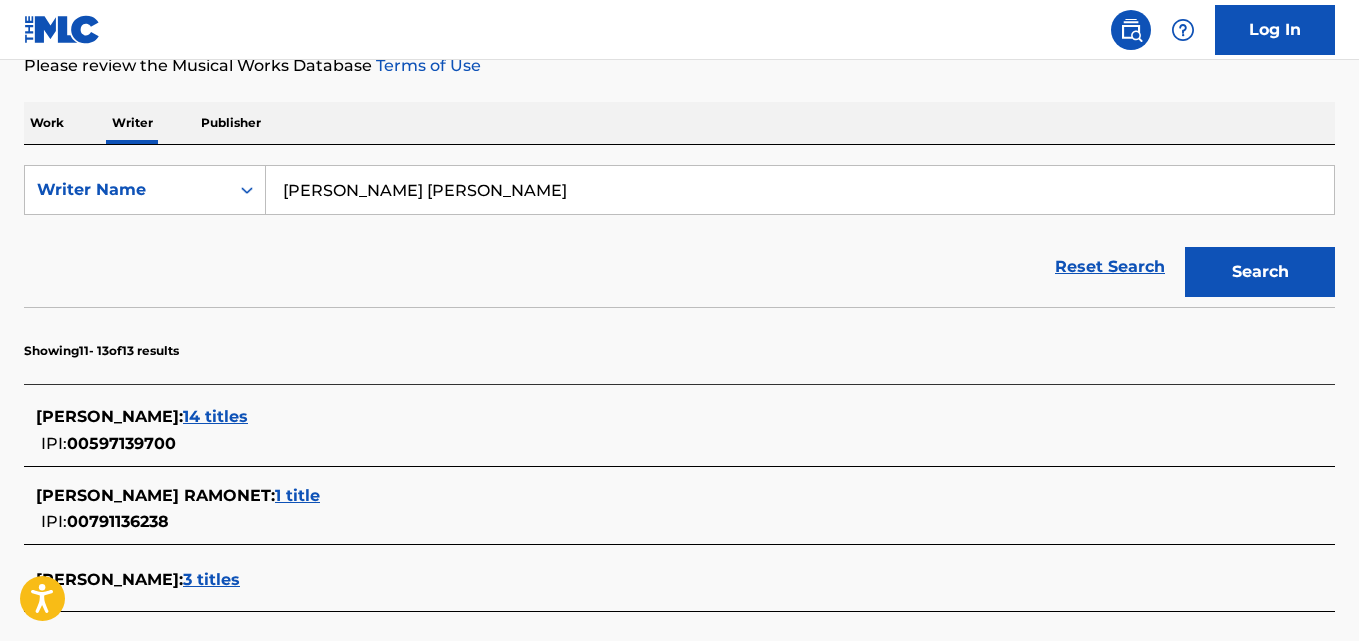 click on "Search" at bounding box center [1260, 272] 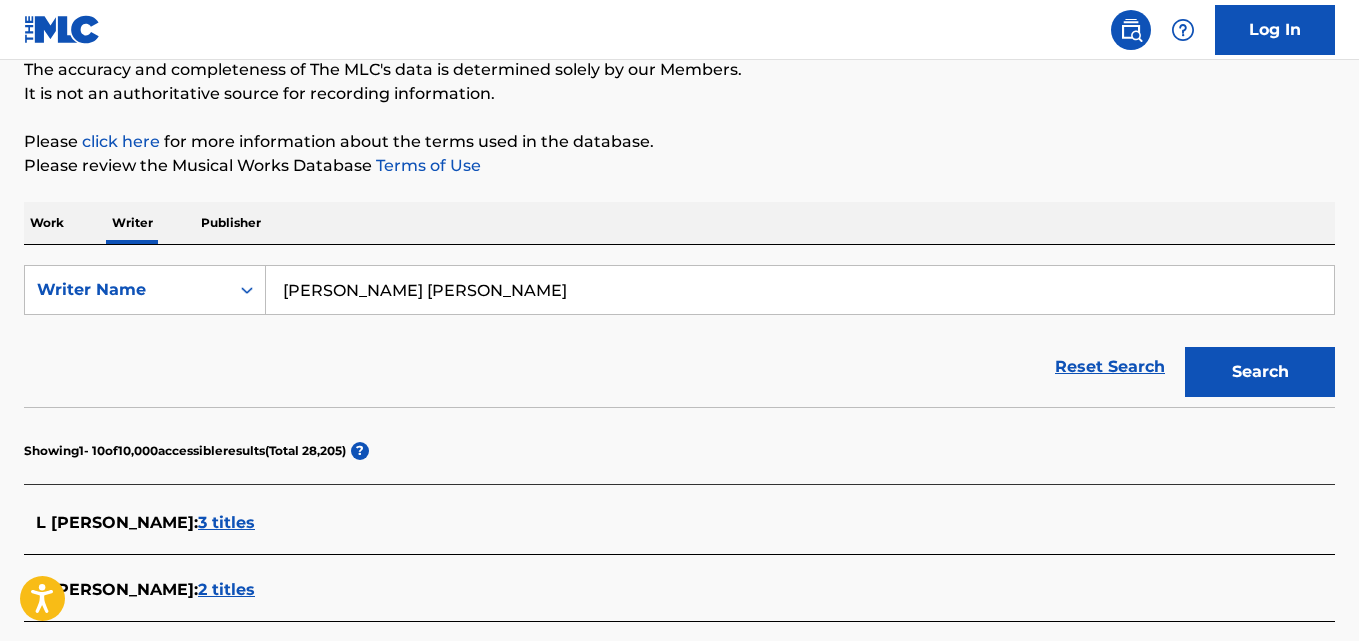 scroll, scrollTop: 280, scrollLeft: 0, axis: vertical 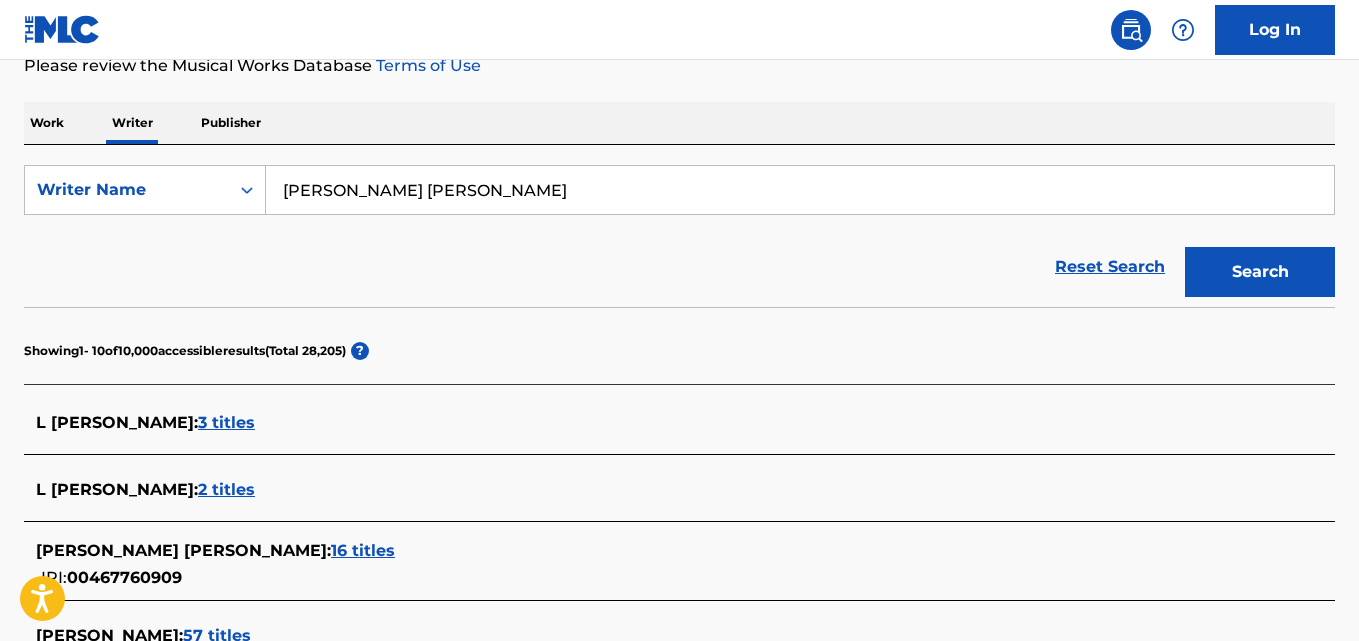 click on "Diego L. Velez Marquez" at bounding box center (800, 190) 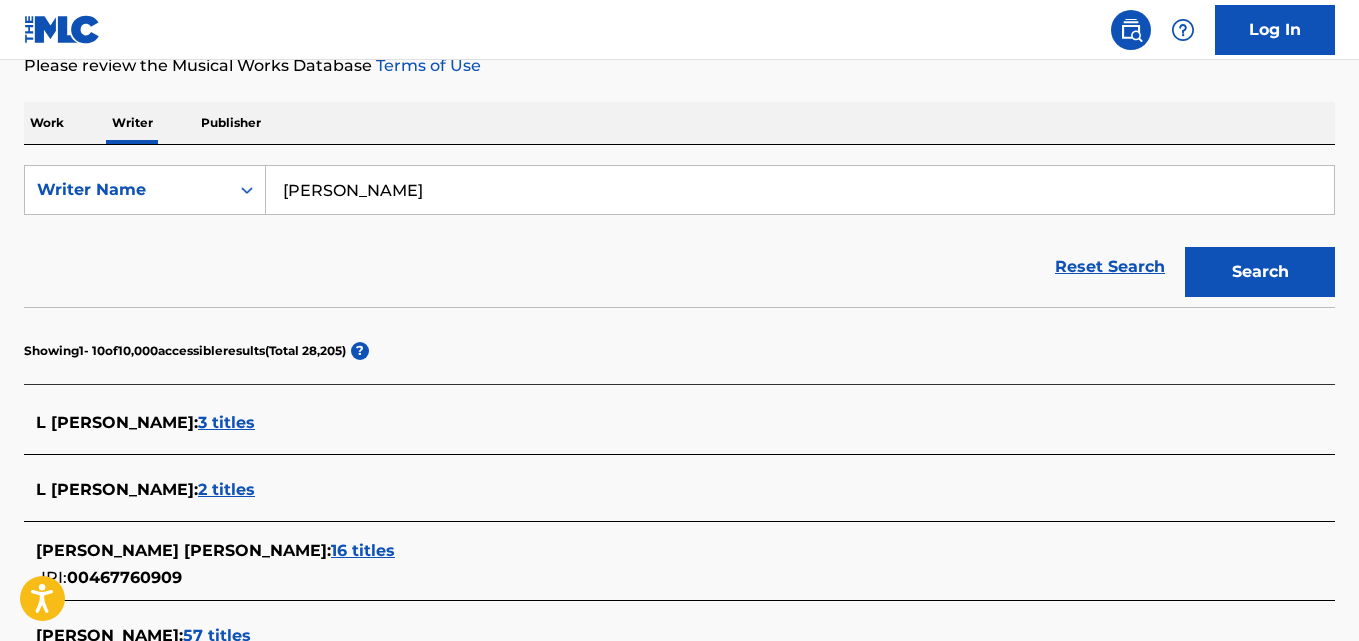 click on "Search" at bounding box center (1260, 272) 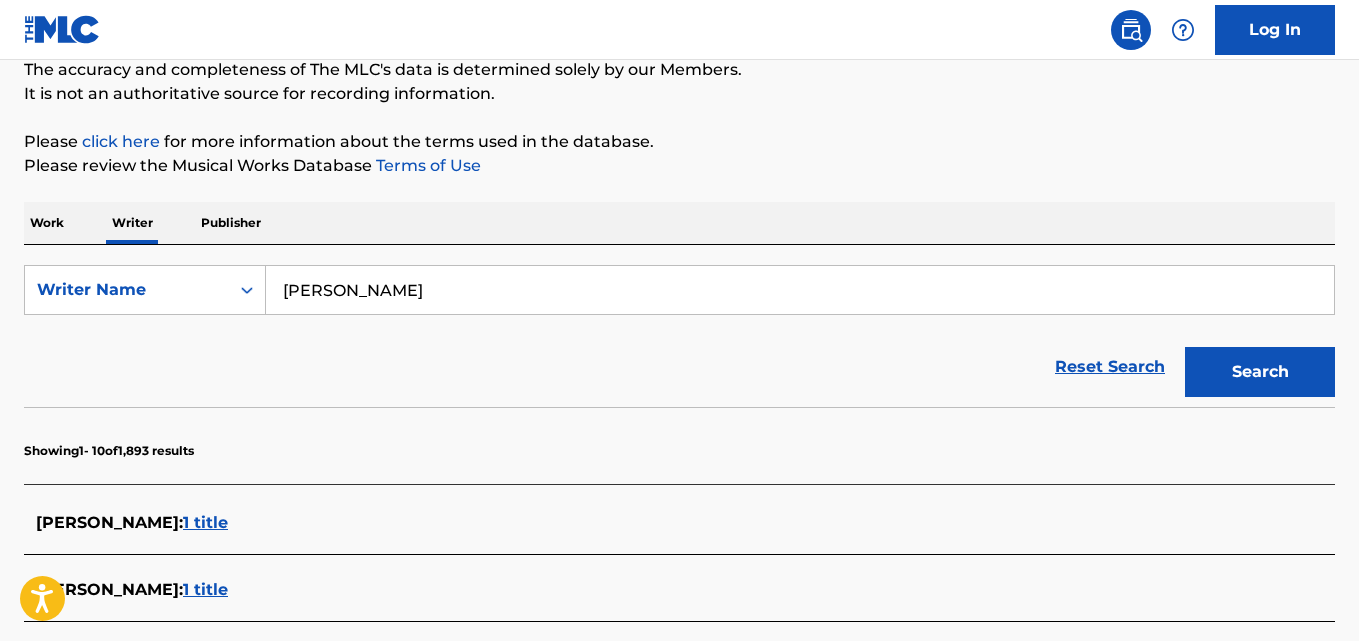 scroll, scrollTop: 280, scrollLeft: 0, axis: vertical 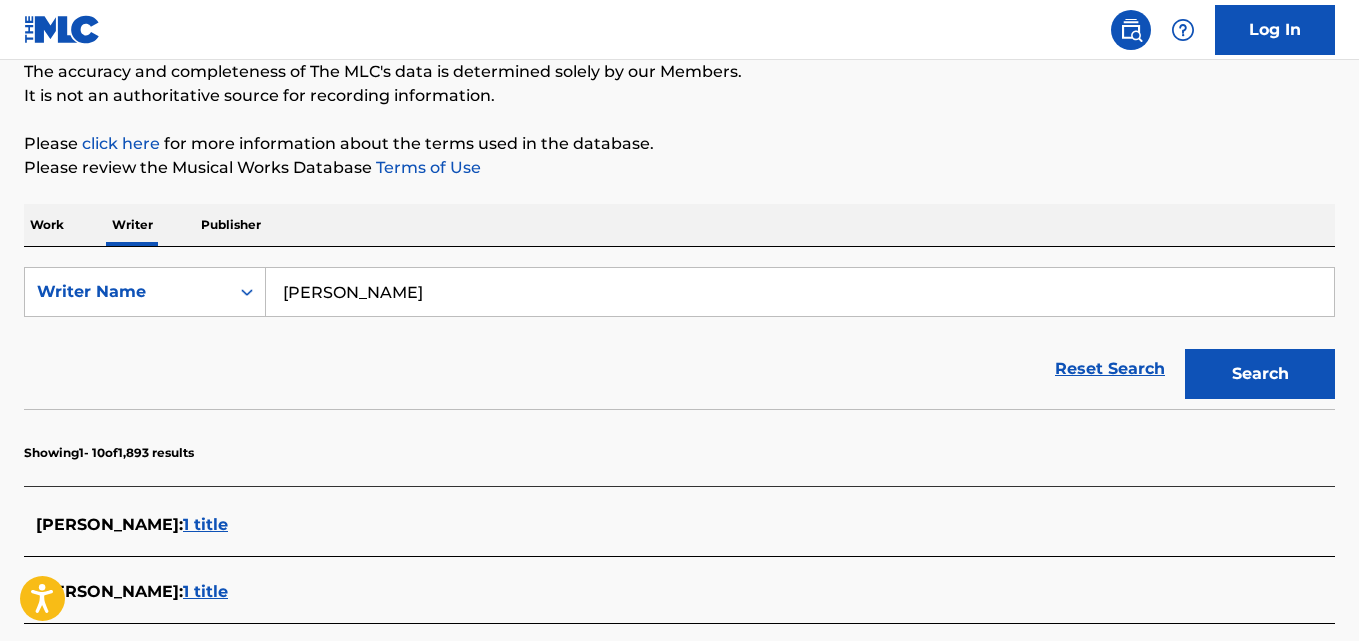 click on "Nimal Dias" at bounding box center [800, 292] 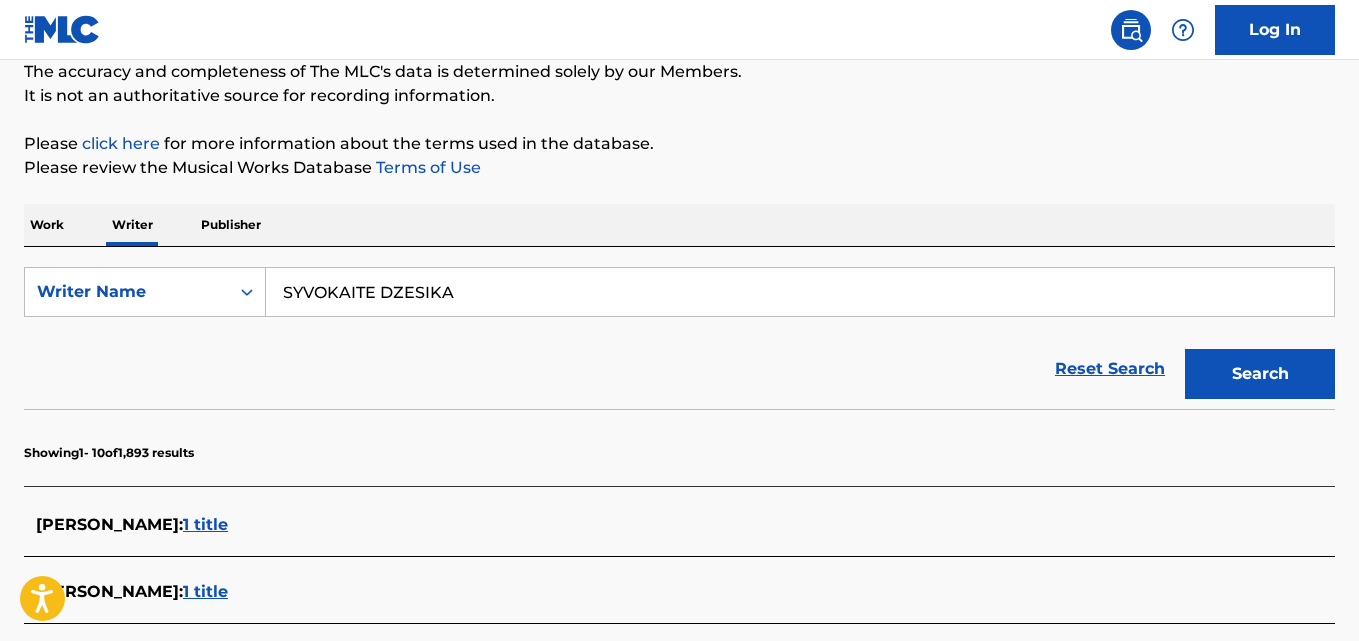 click on "Search" at bounding box center [1260, 374] 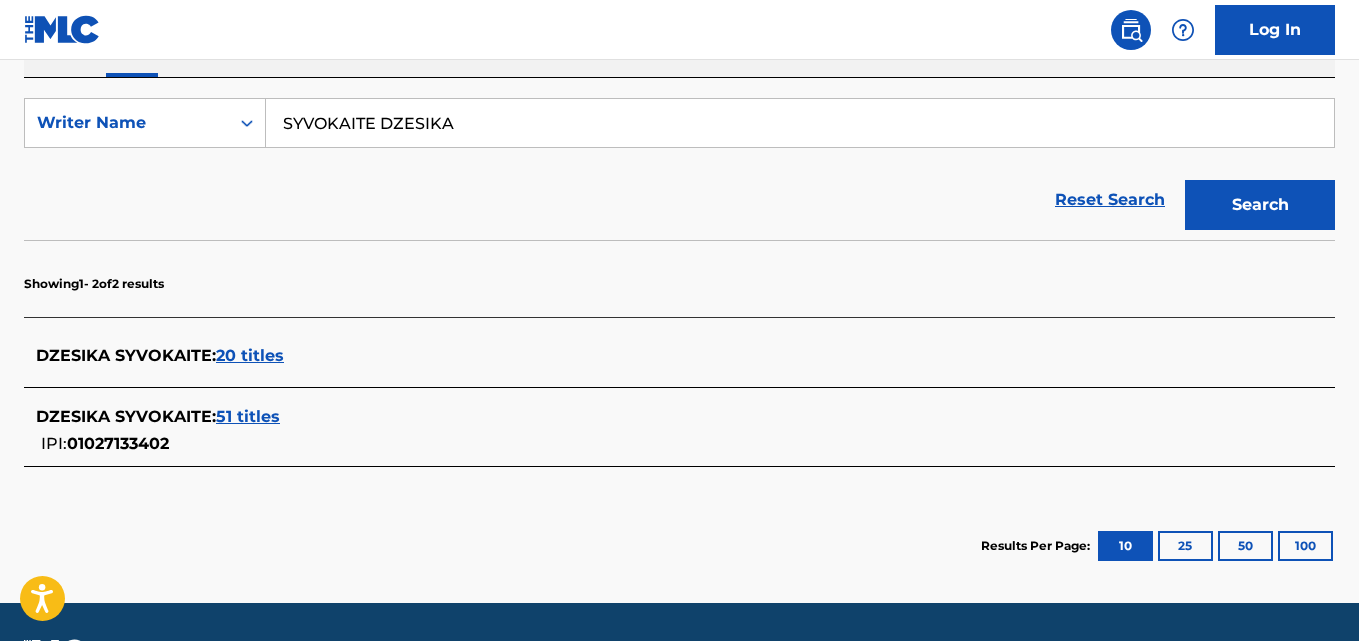 scroll, scrollTop: 350, scrollLeft: 0, axis: vertical 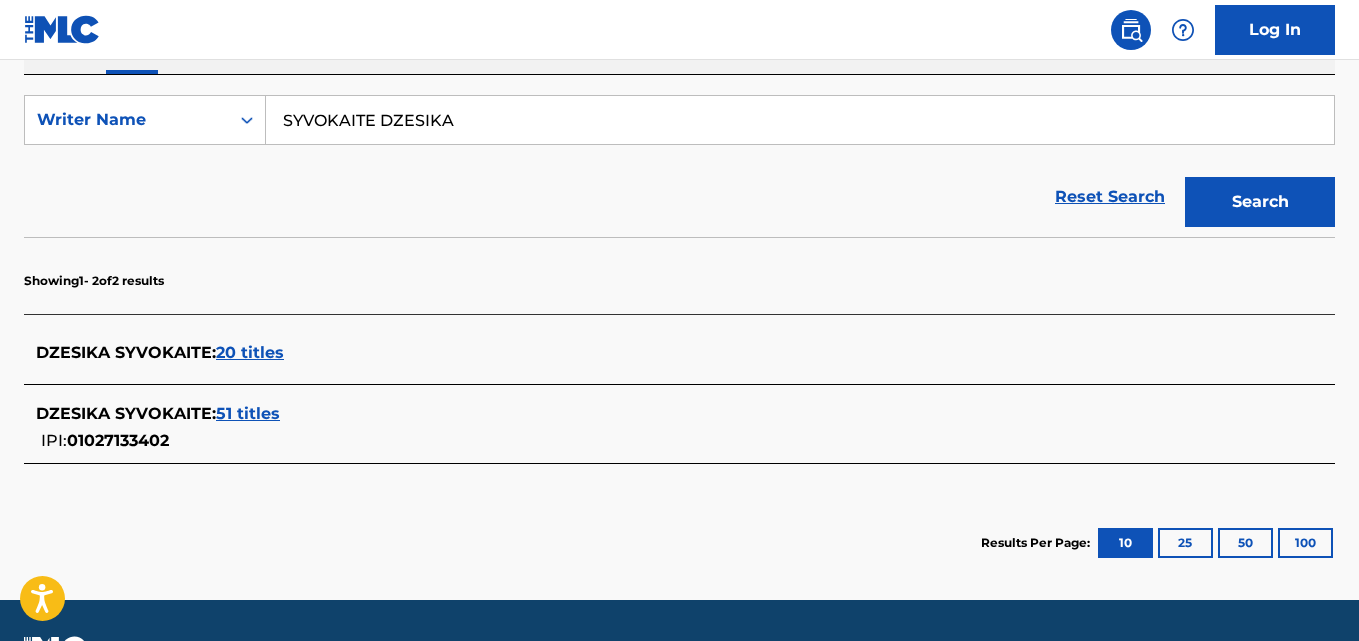 click on "51 titles" at bounding box center [248, 413] 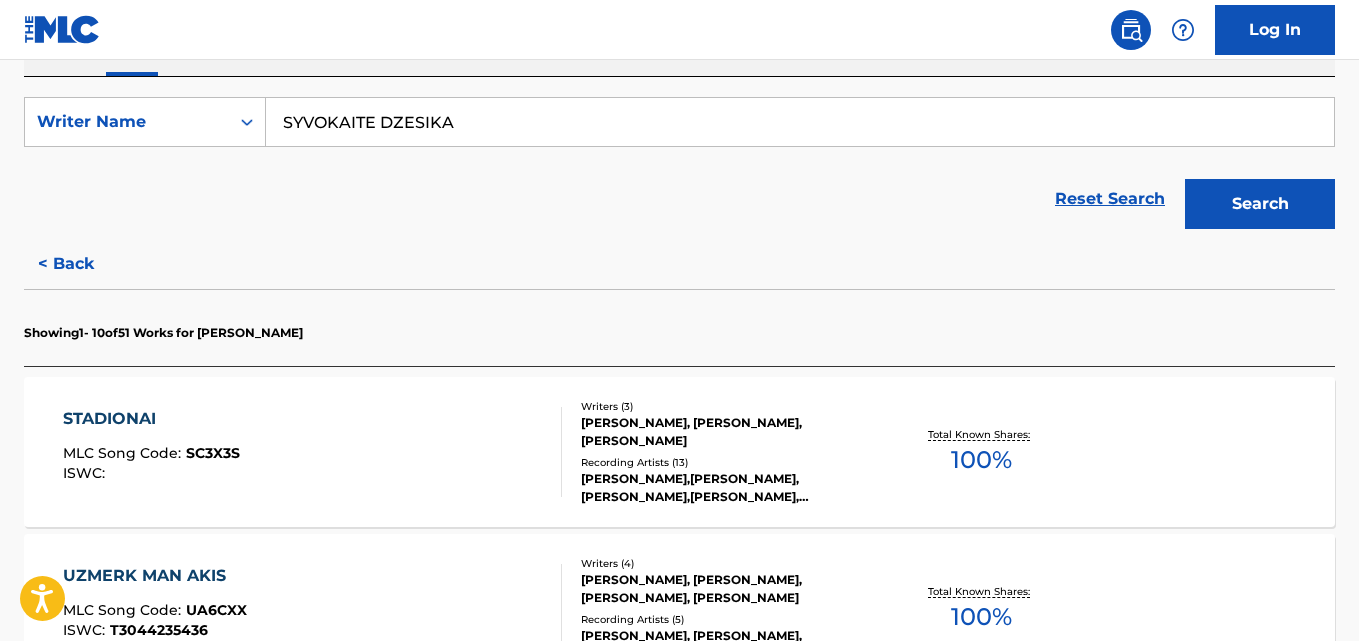scroll, scrollTop: 346, scrollLeft: 0, axis: vertical 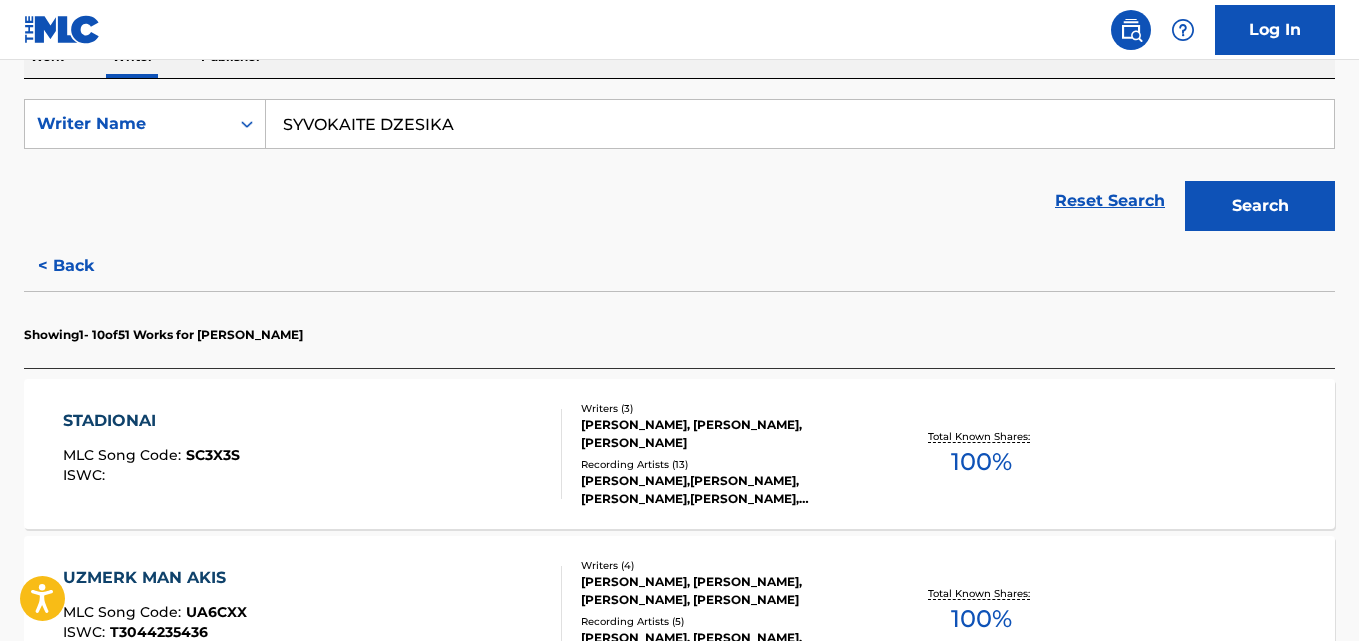 click on "SYVOKAITE DZESIKA" at bounding box center [800, 124] 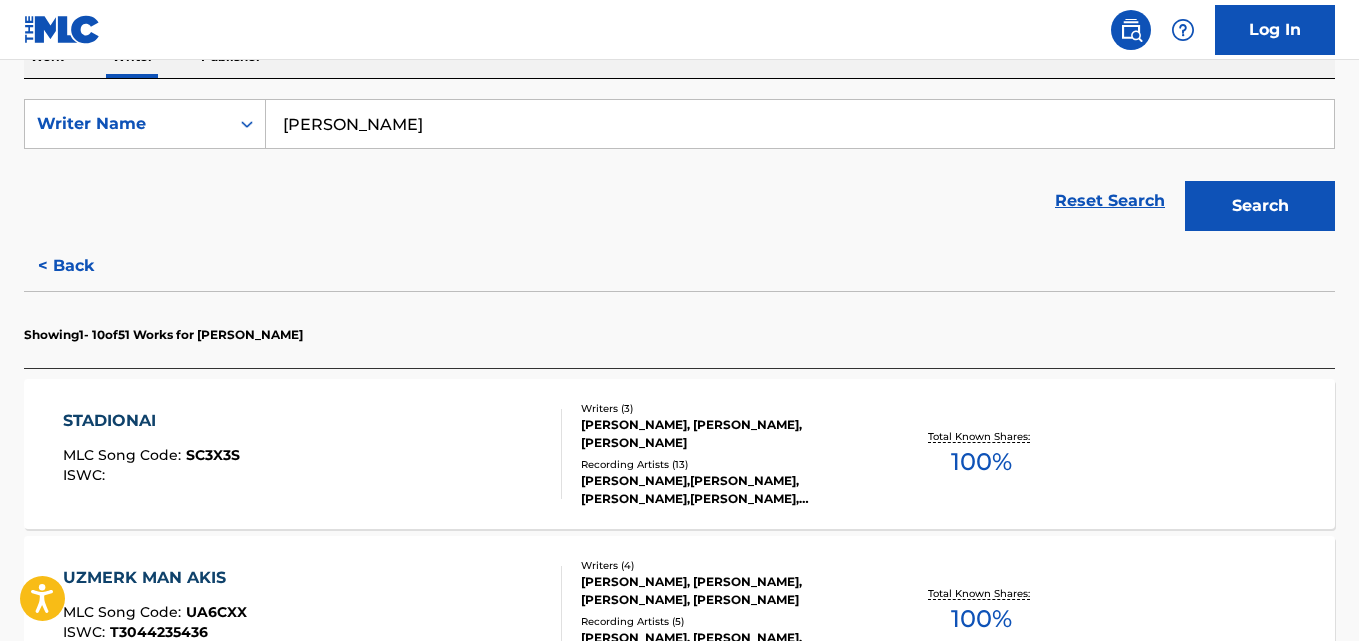 click on "Elzė Borsteikaitė" at bounding box center (800, 124) 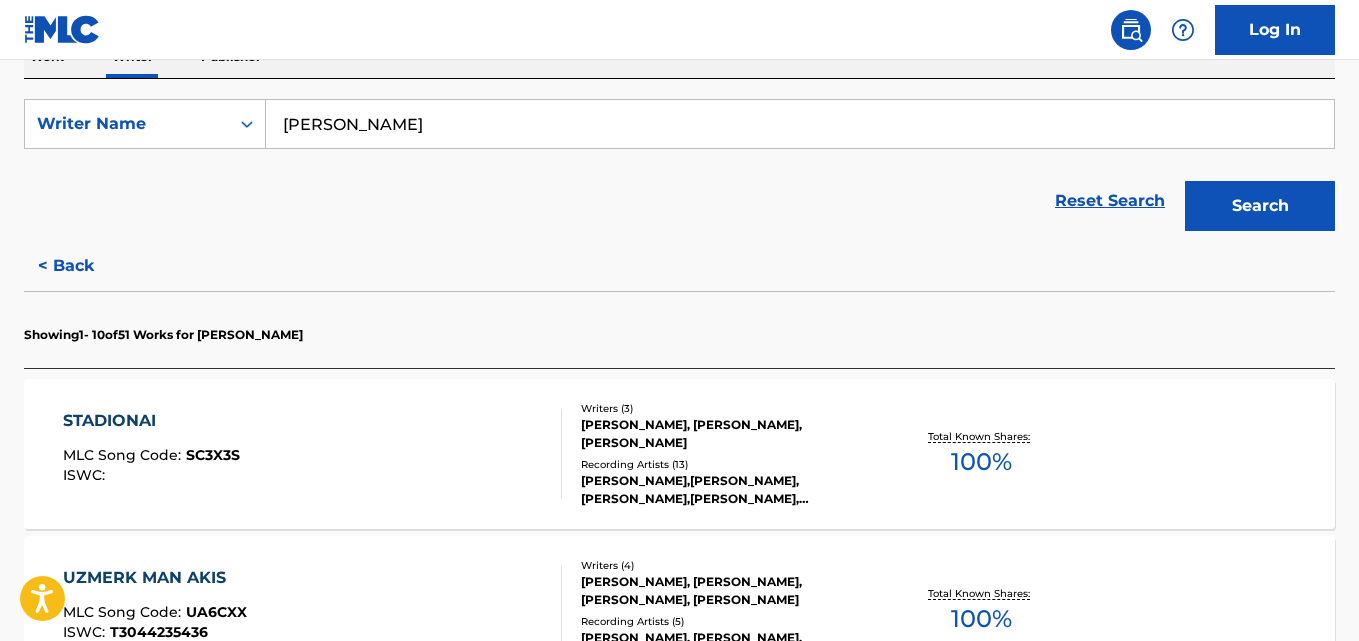 click on "Elze Borsteikaitė" at bounding box center (800, 124) 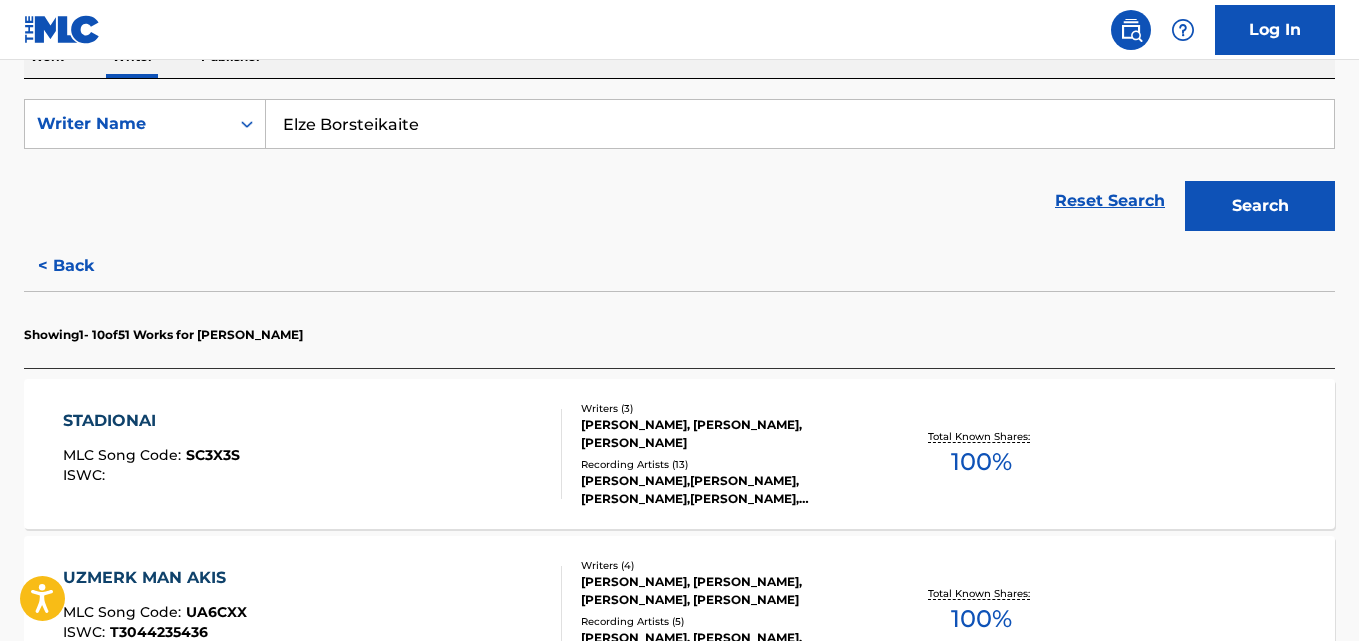 type on "Elze Borsteikaite" 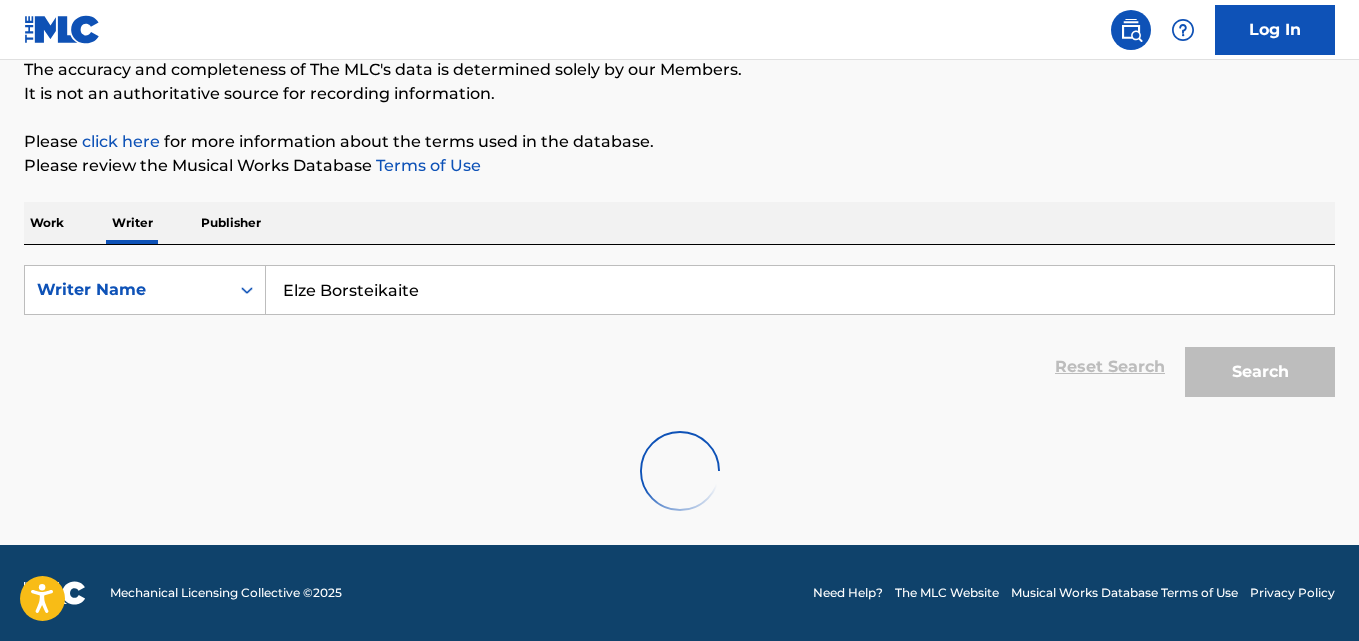 scroll, scrollTop: 180, scrollLeft: 0, axis: vertical 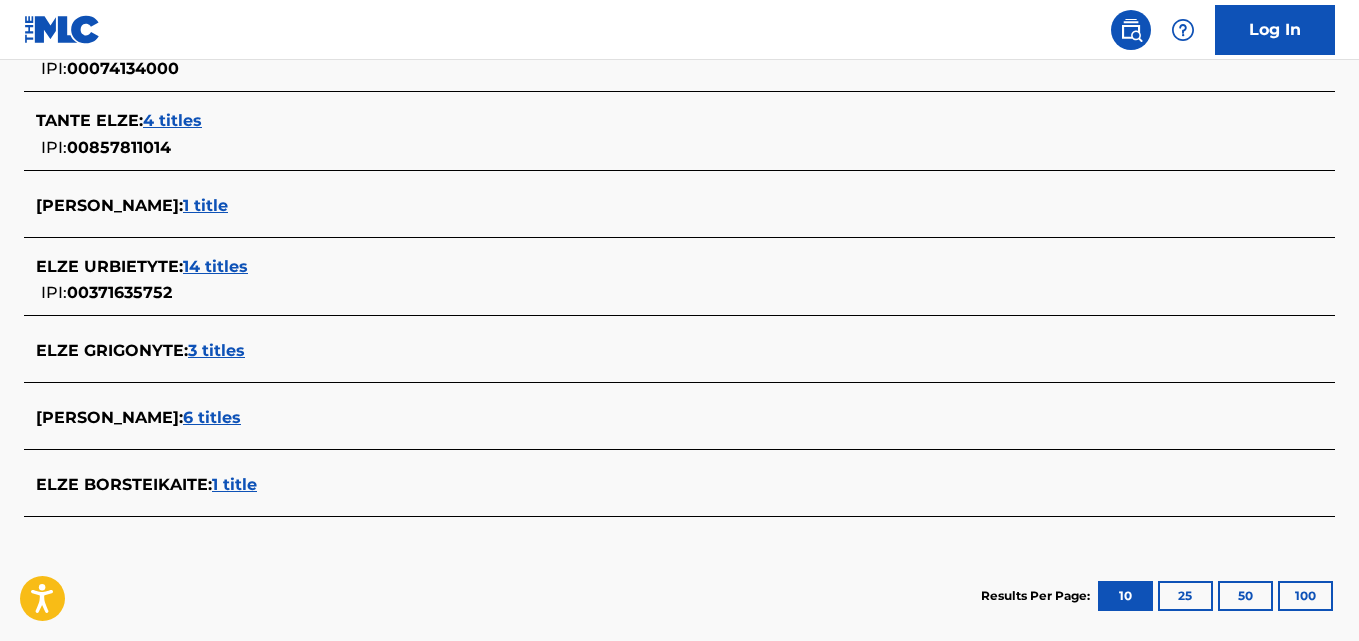 click on "1 title" at bounding box center (234, 484) 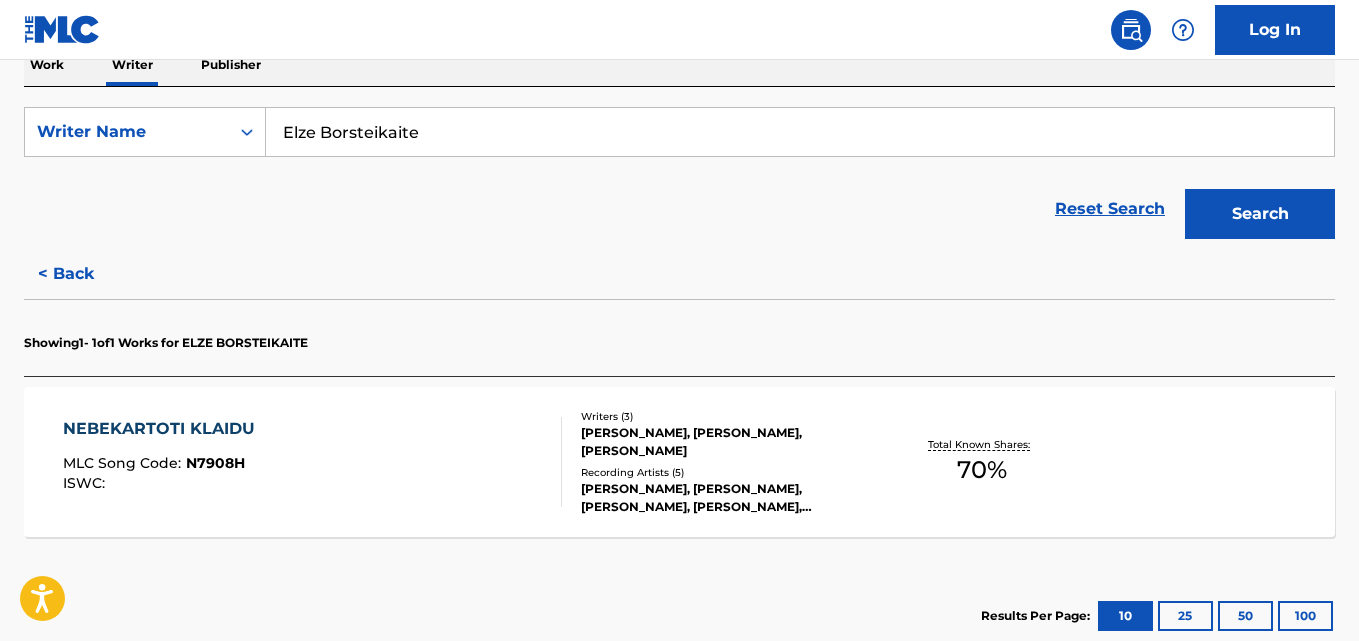 scroll, scrollTop: 339, scrollLeft: 0, axis: vertical 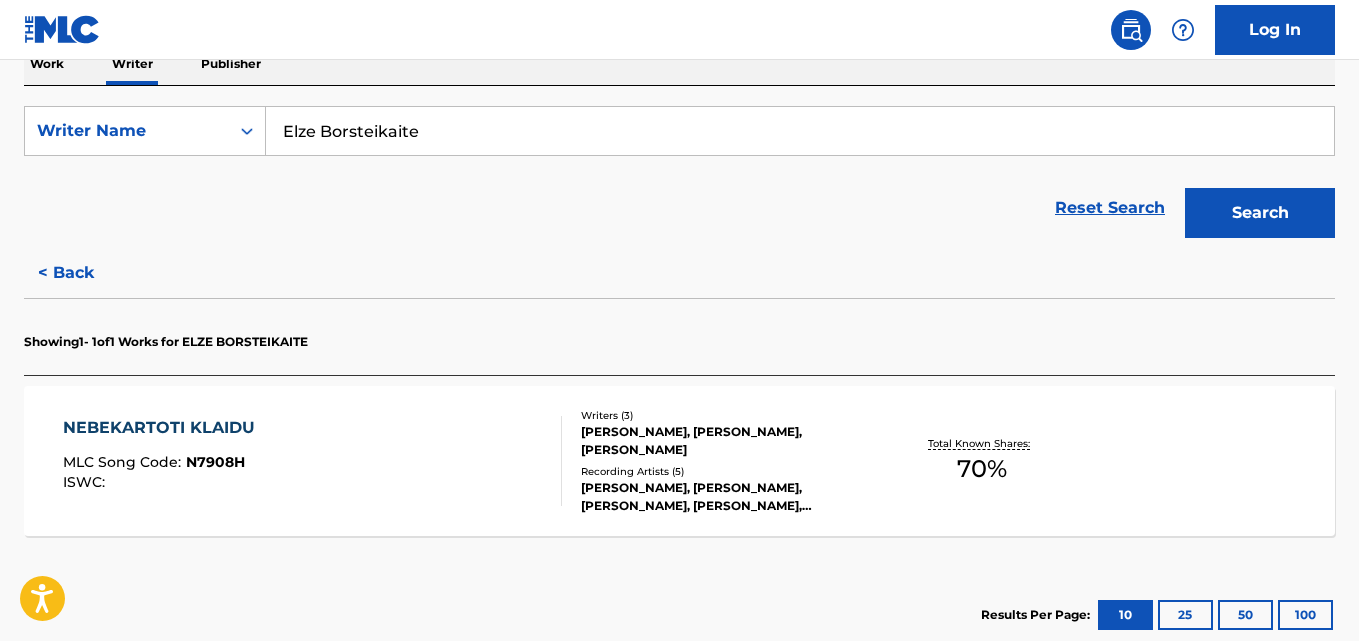 click on "NEBEKARTOTI KLAIDU MLC Song Code : N7908H ISWC :" at bounding box center [312, 461] 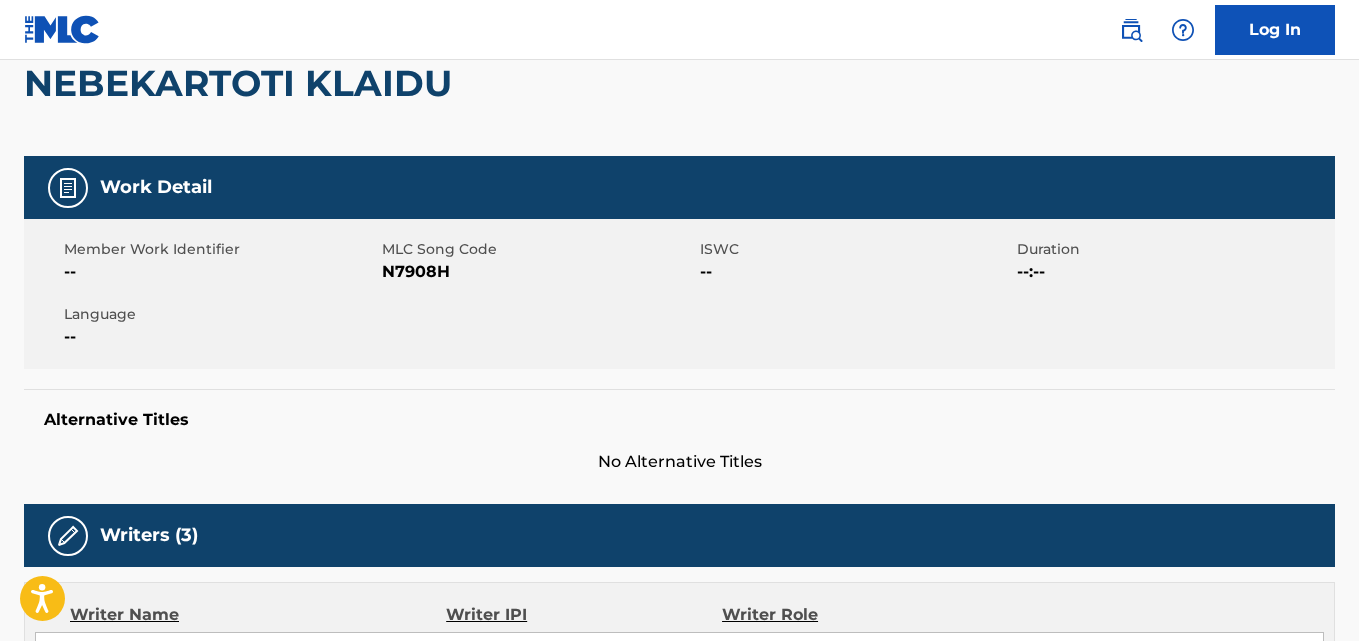 scroll, scrollTop: 0, scrollLeft: 0, axis: both 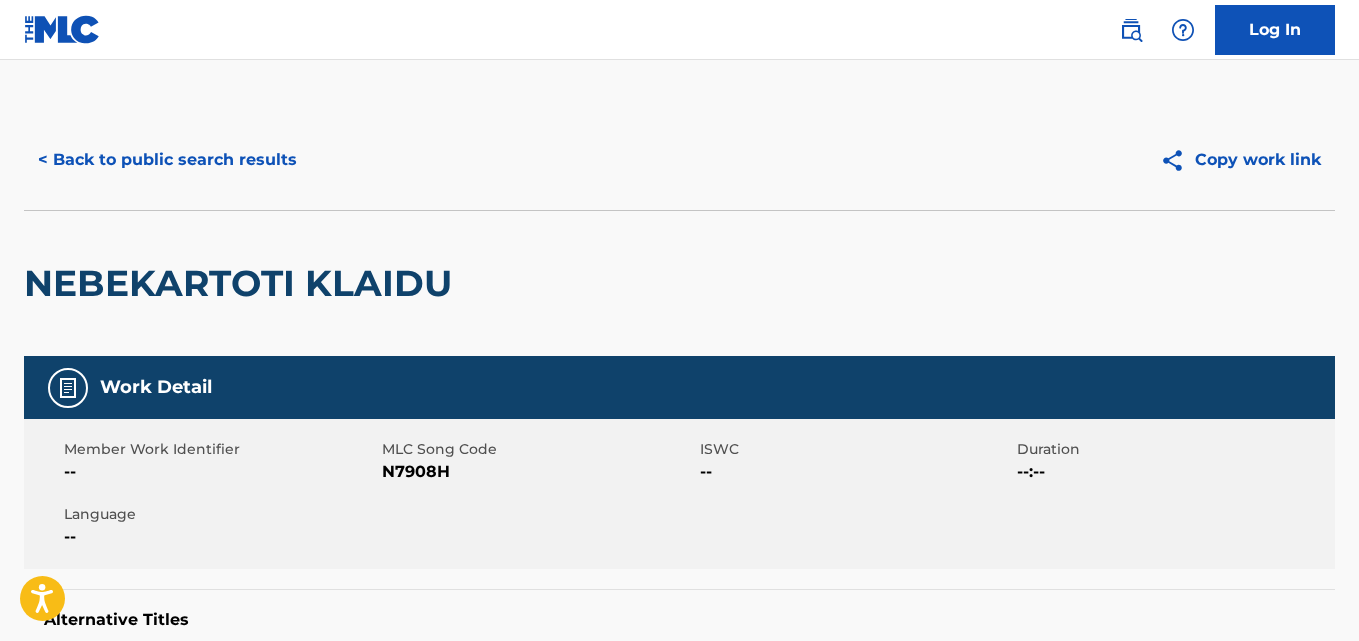 click on "< Back to public search results" at bounding box center (167, 160) 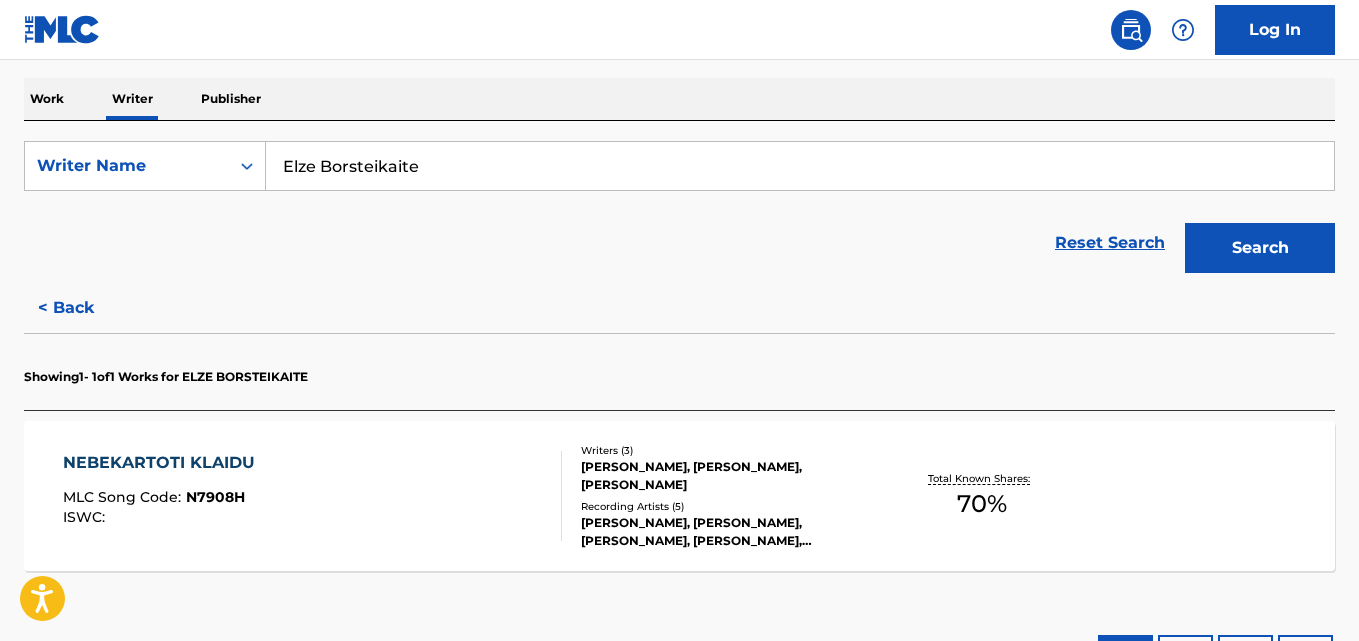 scroll, scrollTop: 303, scrollLeft: 0, axis: vertical 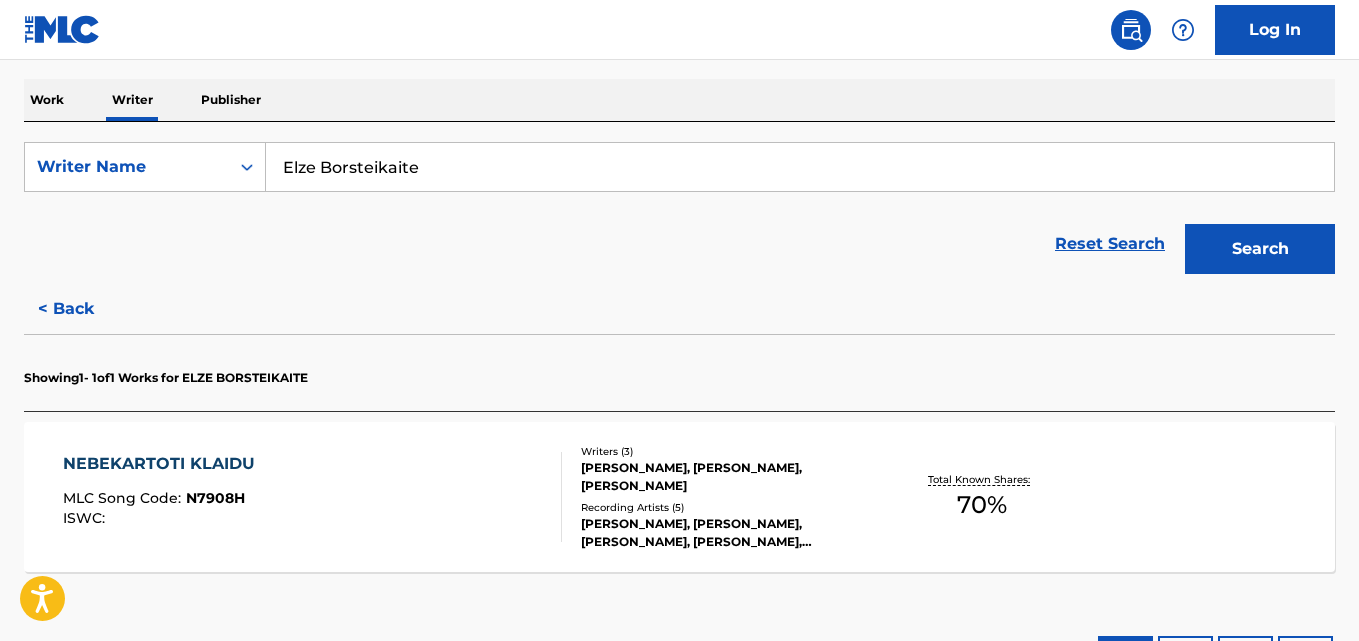 click on "< Back" at bounding box center [84, 309] 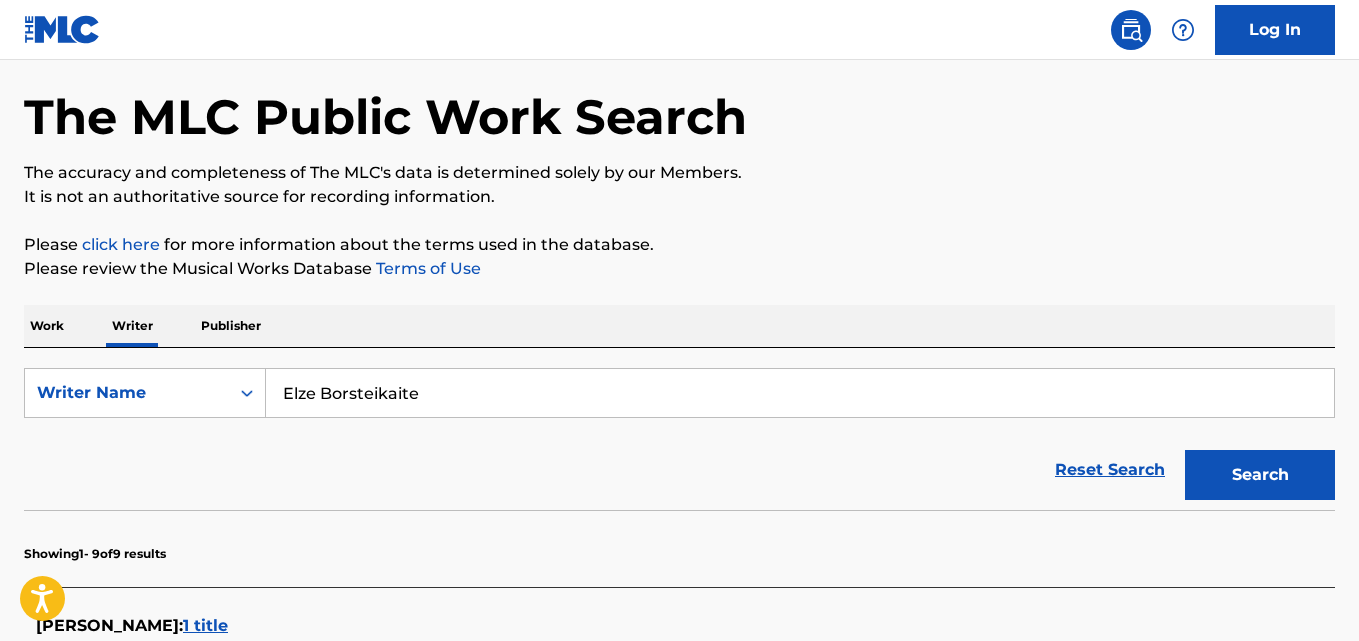 scroll, scrollTop: 0, scrollLeft: 0, axis: both 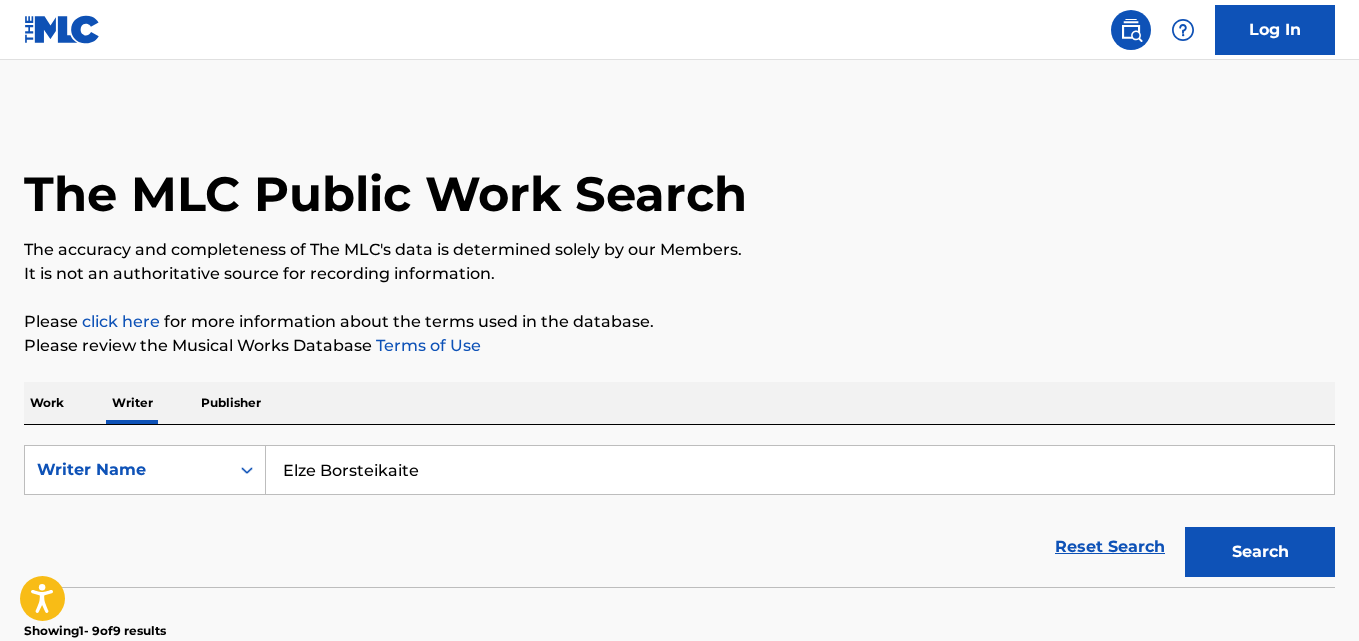 click on "Elze Borsteikaite" at bounding box center (800, 470) 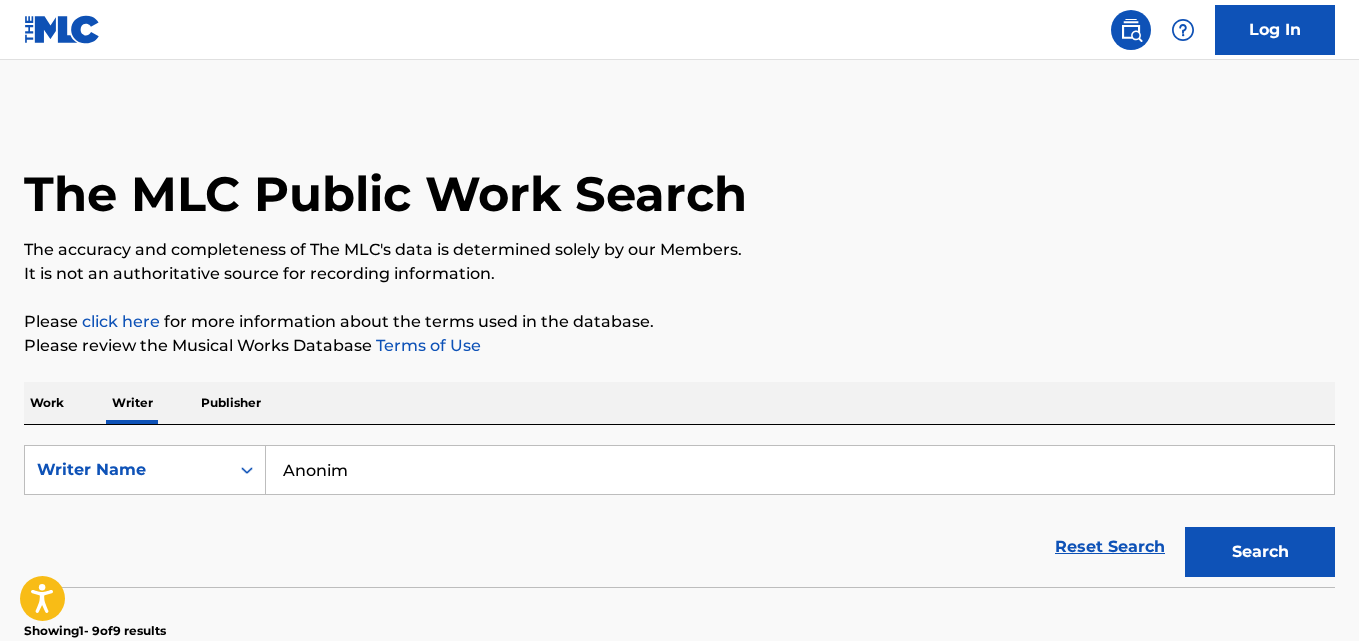type on "Anonim" 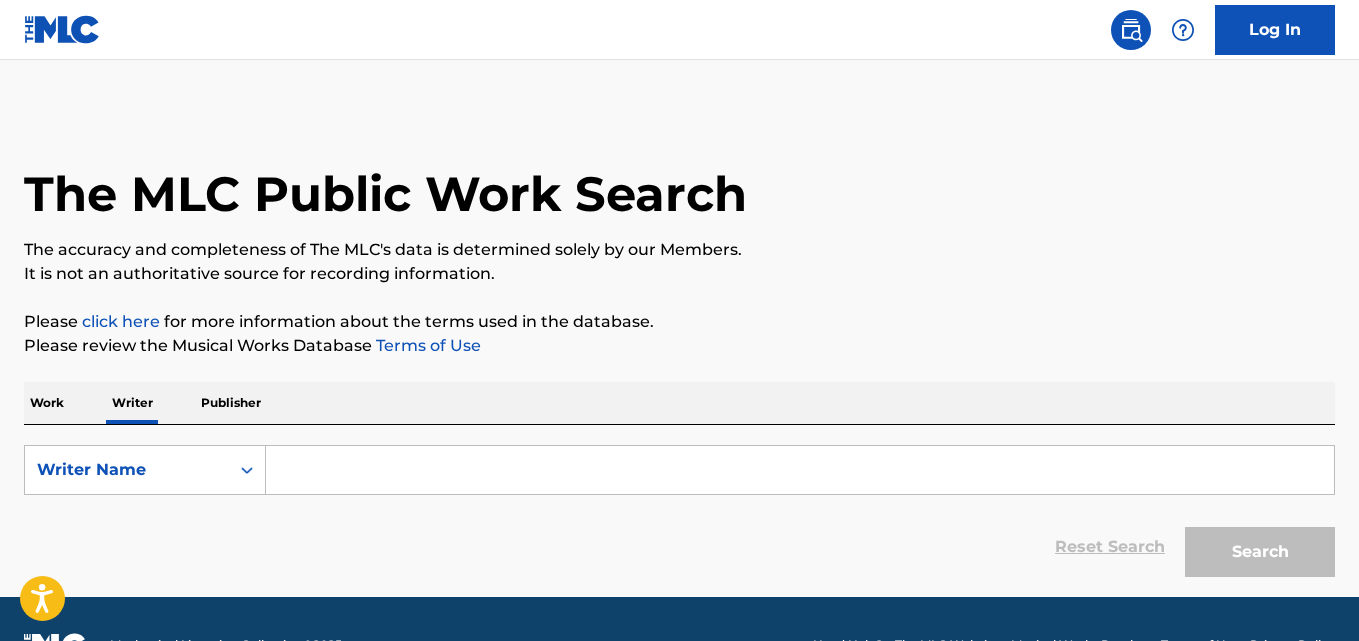 scroll, scrollTop: 0, scrollLeft: 0, axis: both 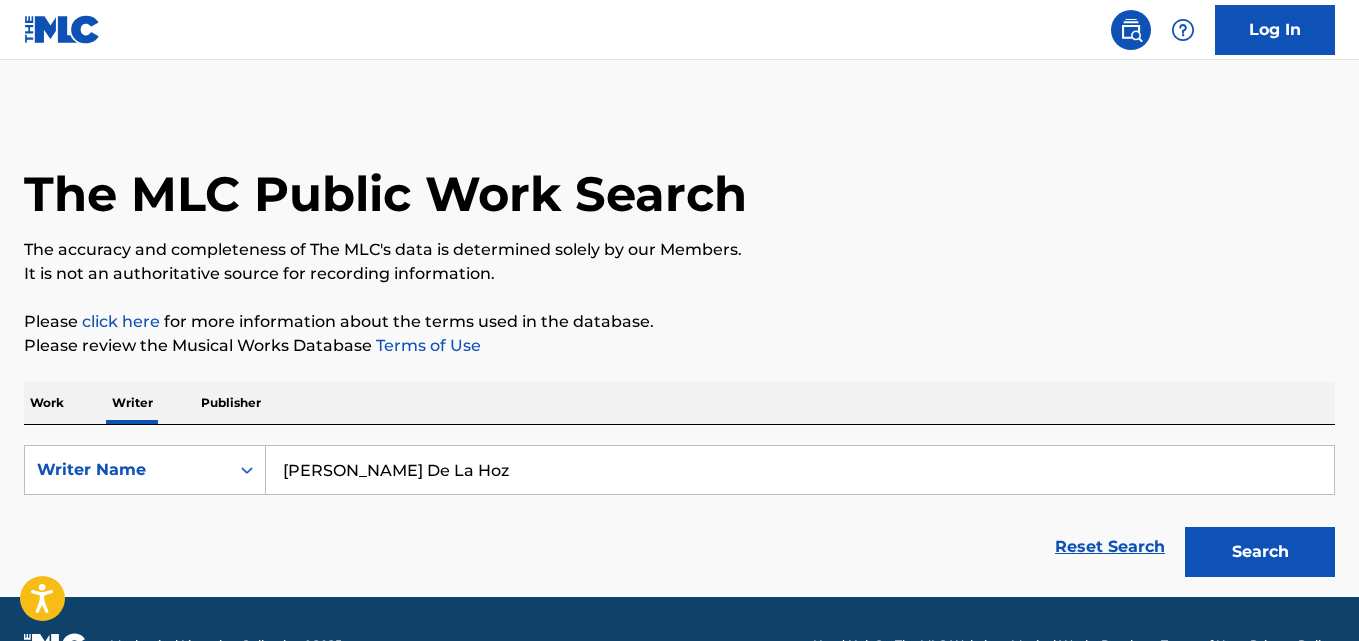 click on "Search" at bounding box center [1260, 552] 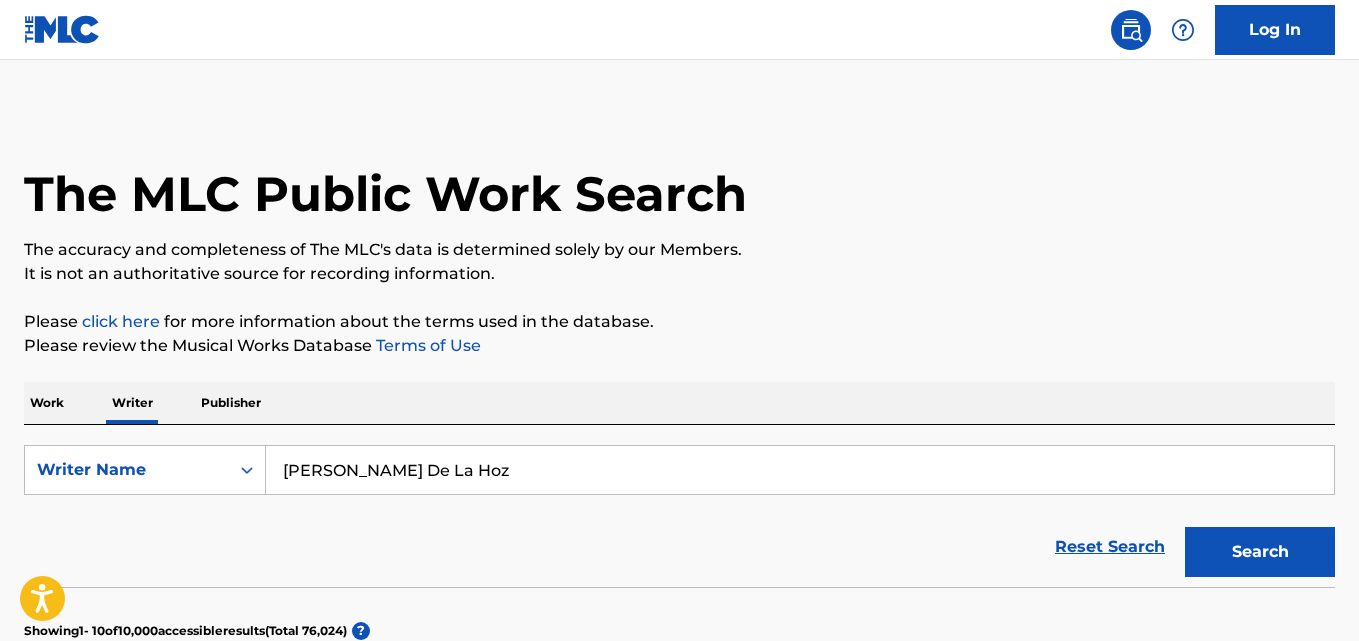 click on "Edwin José Collazos De La Hoz" at bounding box center (800, 470) 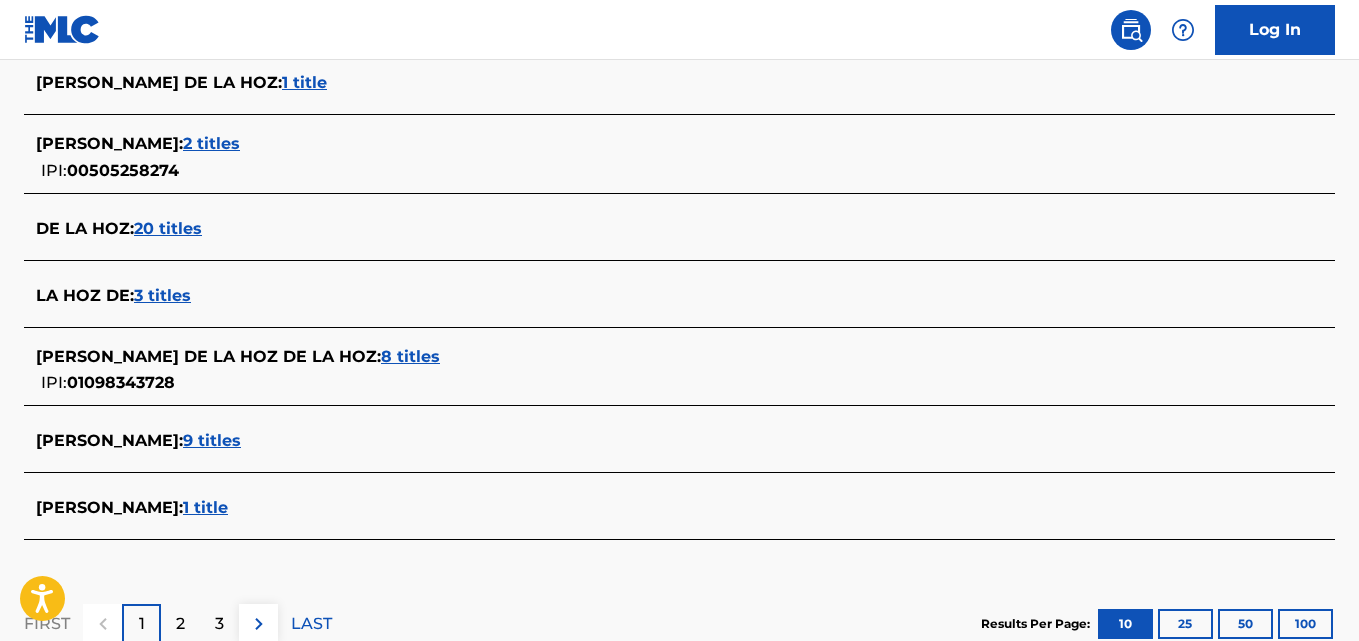 scroll, scrollTop: 838, scrollLeft: 0, axis: vertical 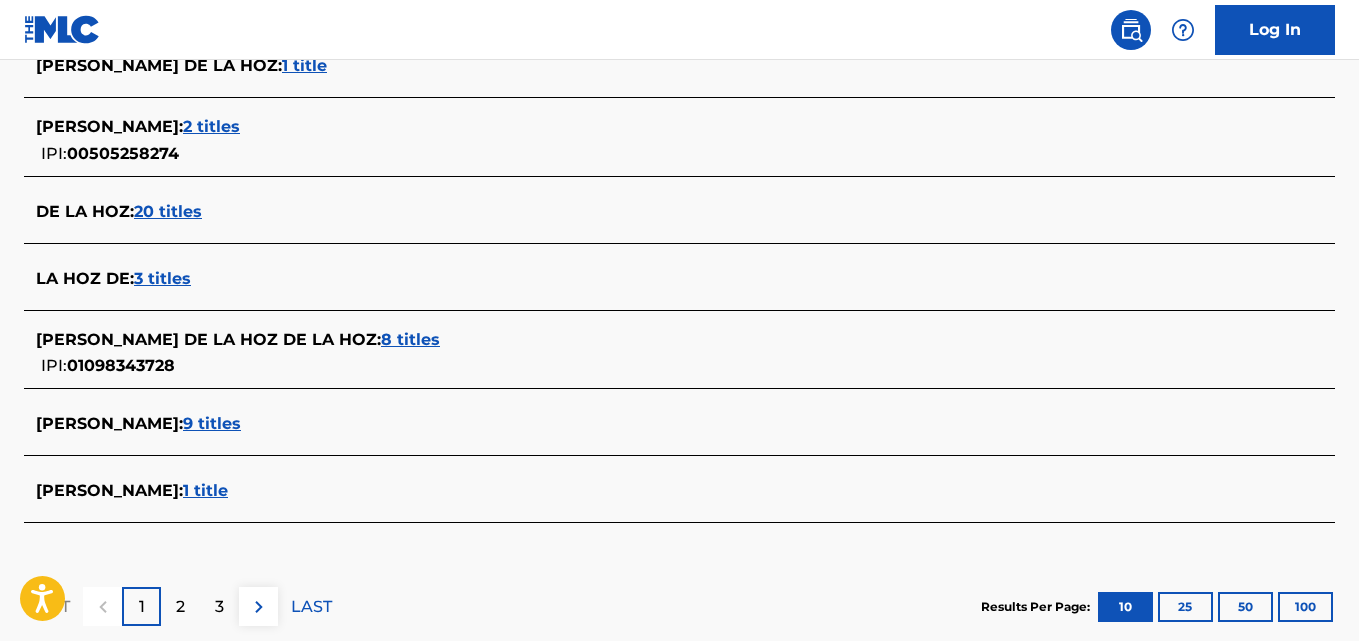 click on "9 titles" at bounding box center [212, 423] 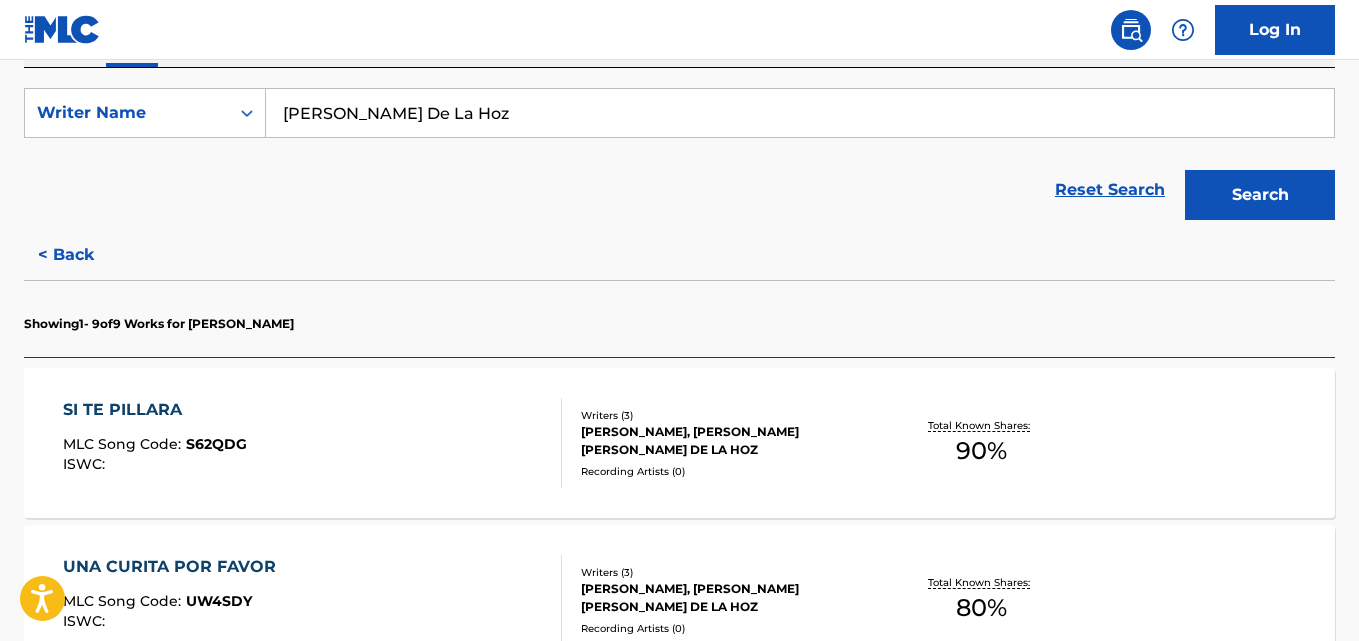 scroll, scrollTop: 0, scrollLeft: 0, axis: both 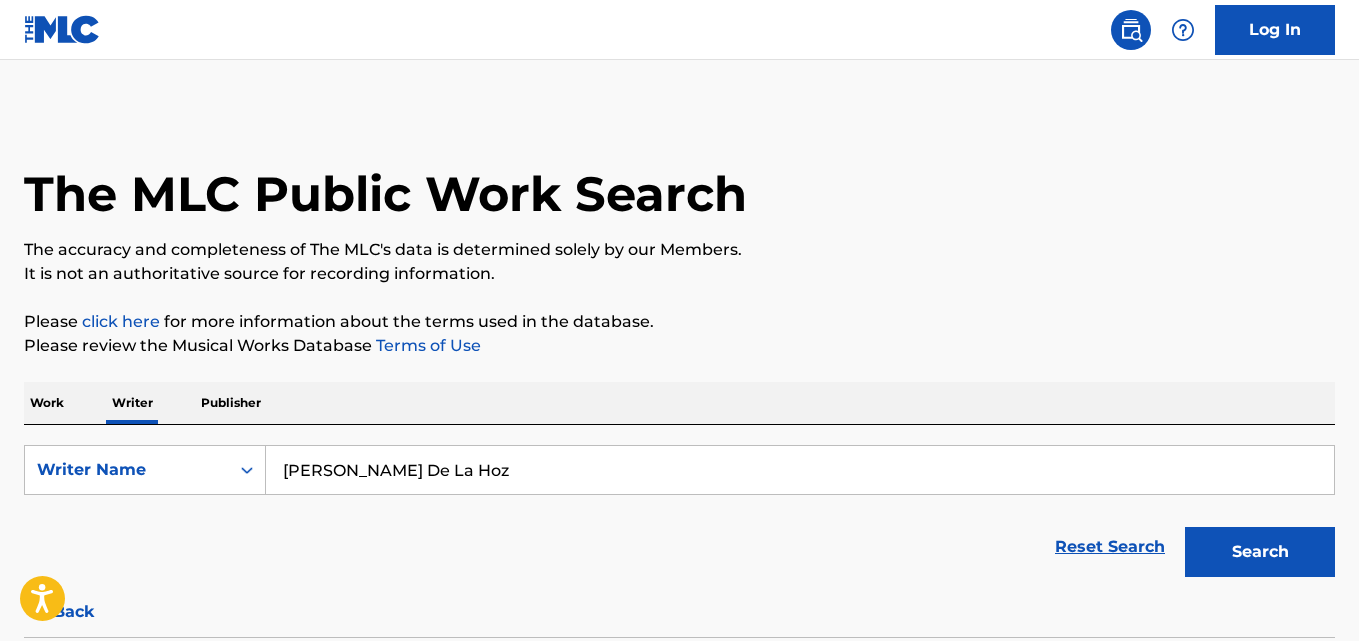 click on "Reset Search Search" at bounding box center [679, 547] 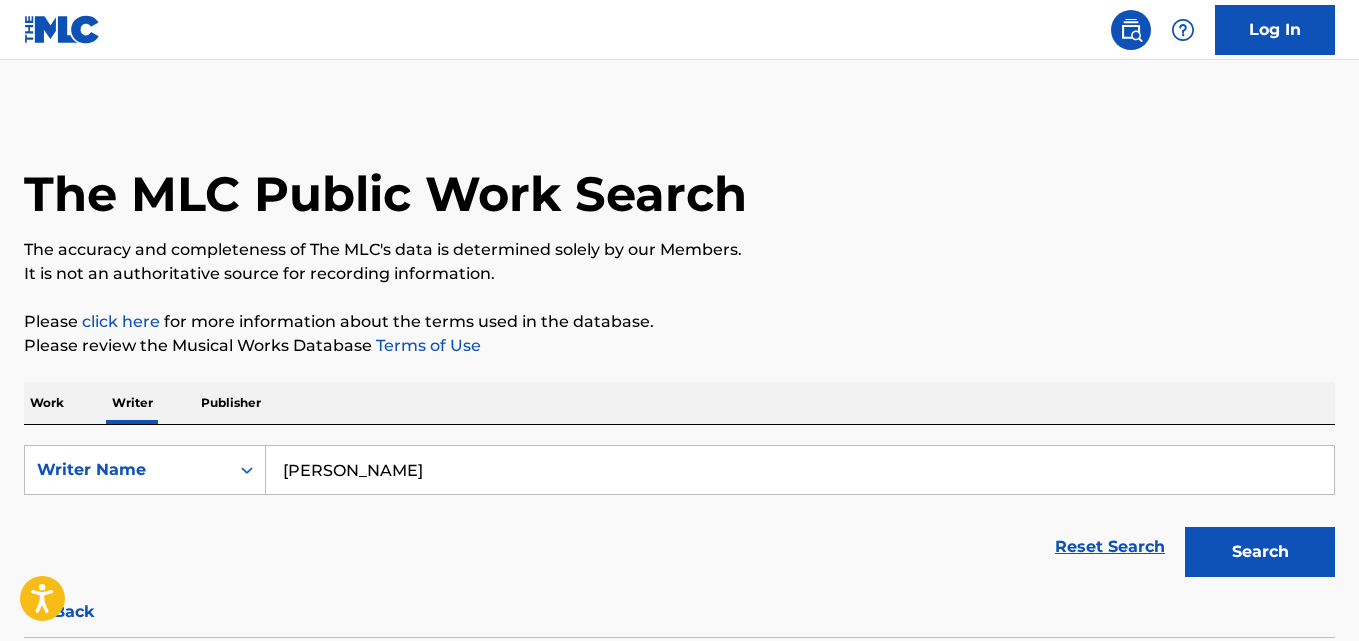 type on "Vernon Perera" 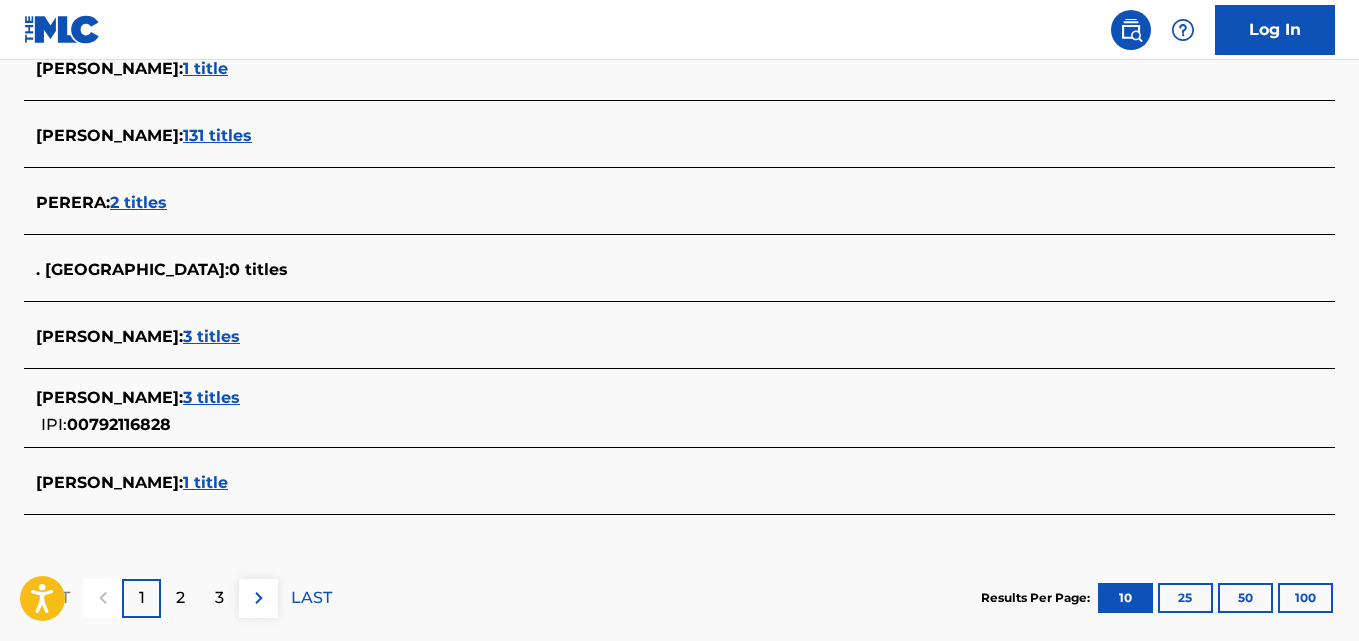 scroll, scrollTop: 877, scrollLeft: 0, axis: vertical 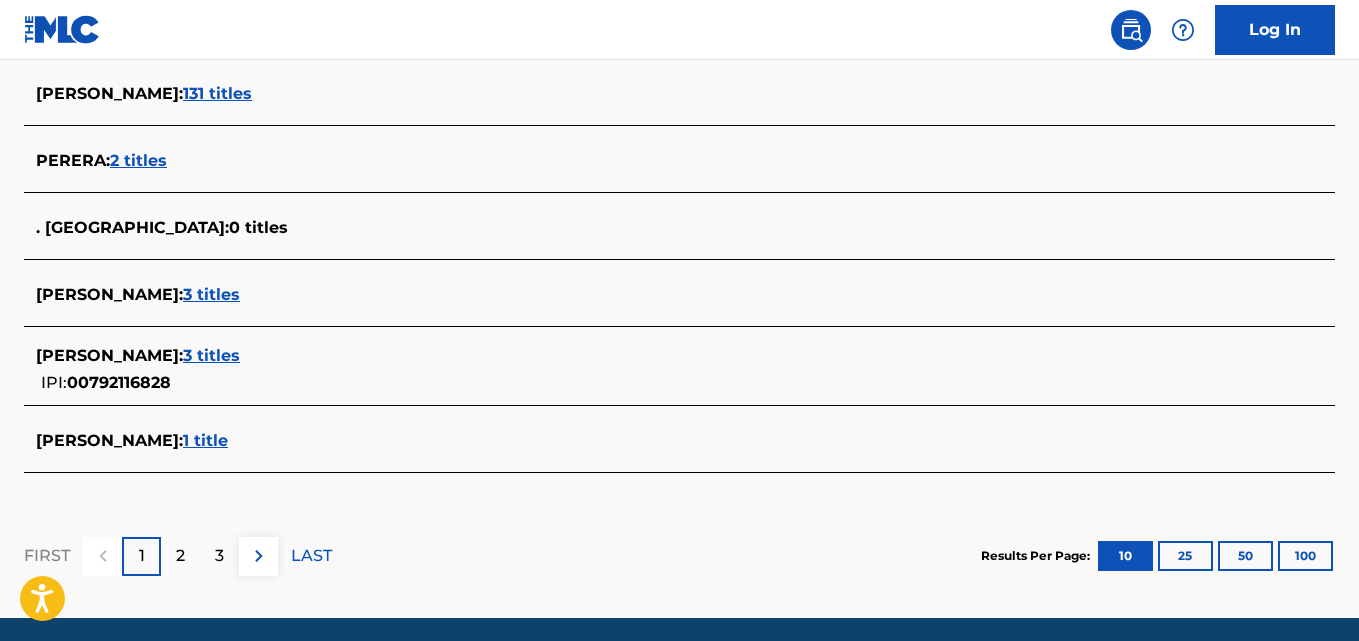 click on "1 title" at bounding box center [205, 440] 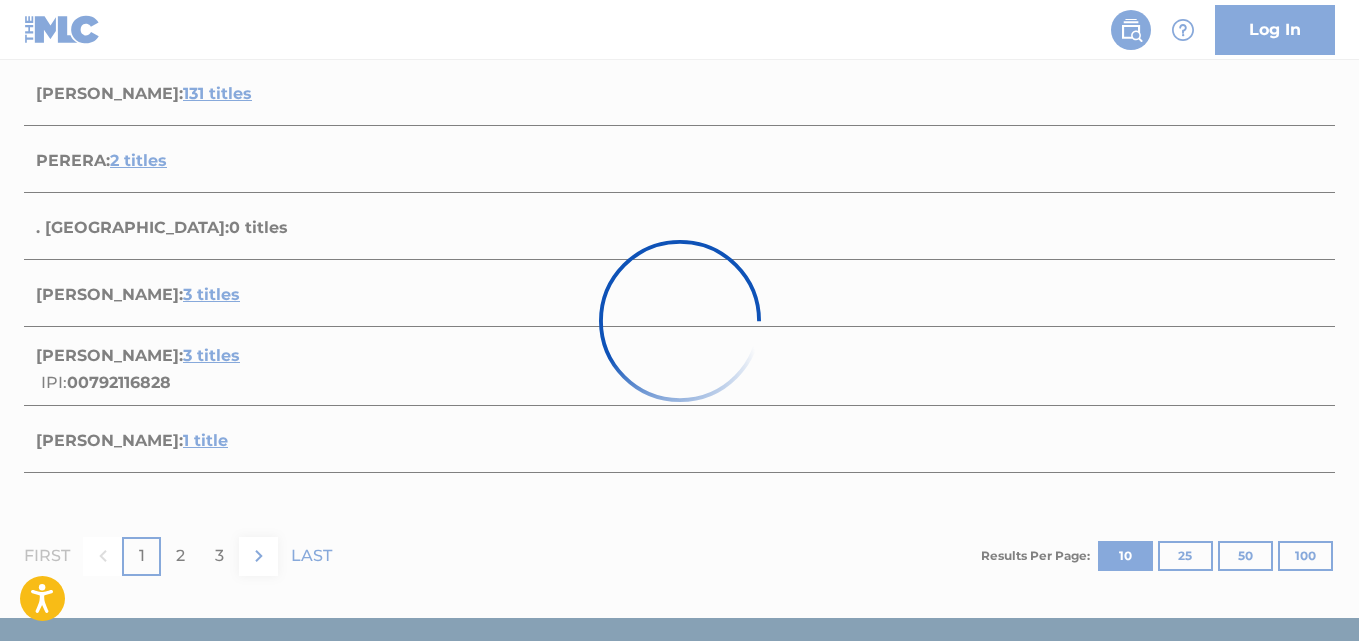 scroll, scrollTop: 466, scrollLeft: 0, axis: vertical 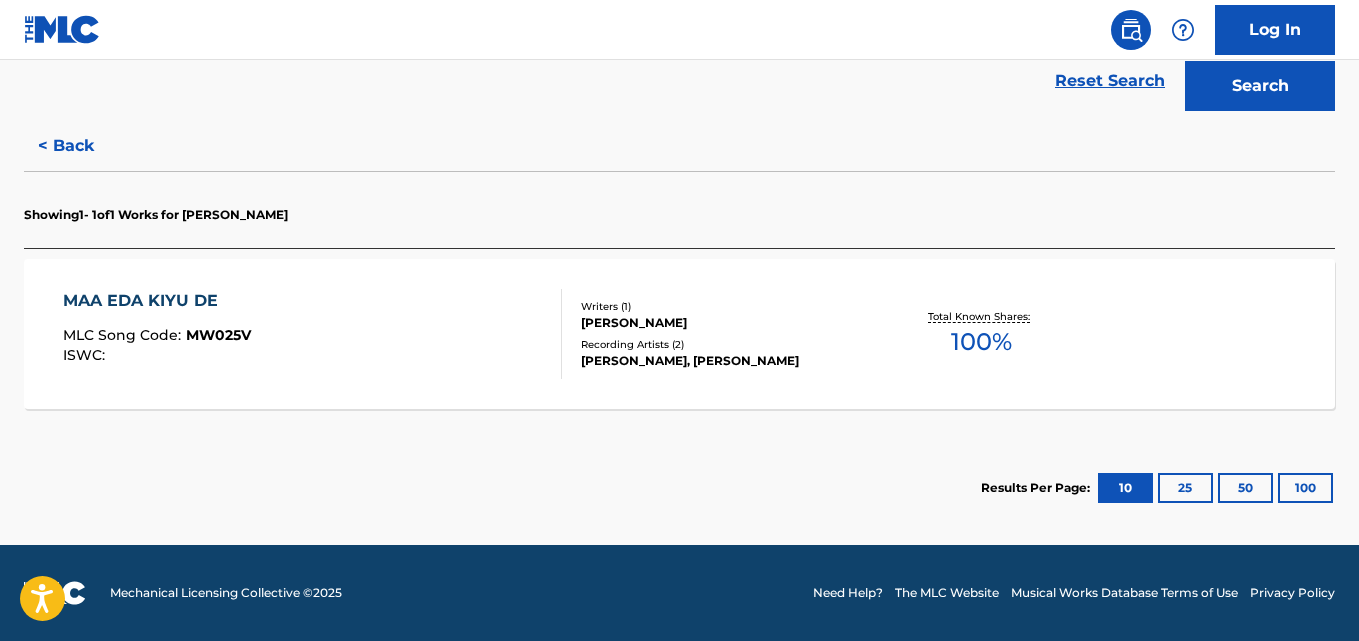 click on "MAA EDA KIYU DE MLC Song Code : MW025V ISWC :" at bounding box center (157, 334) 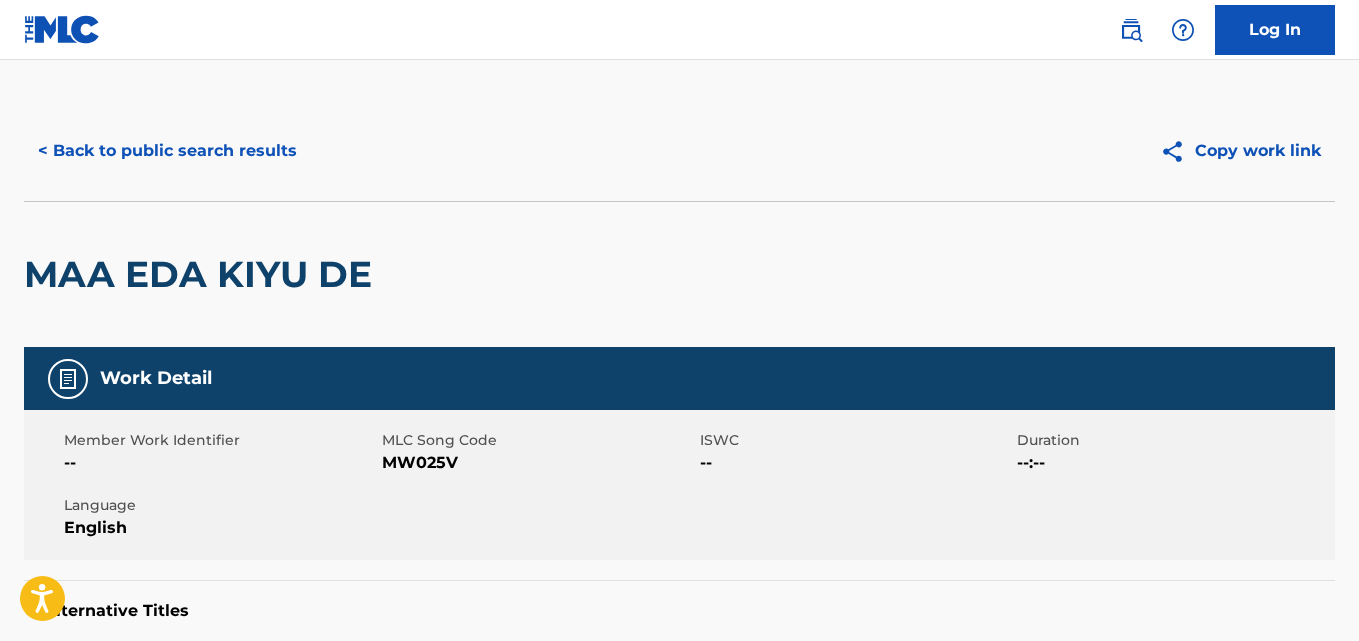 scroll, scrollTop: 0, scrollLeft: 0, axis: both 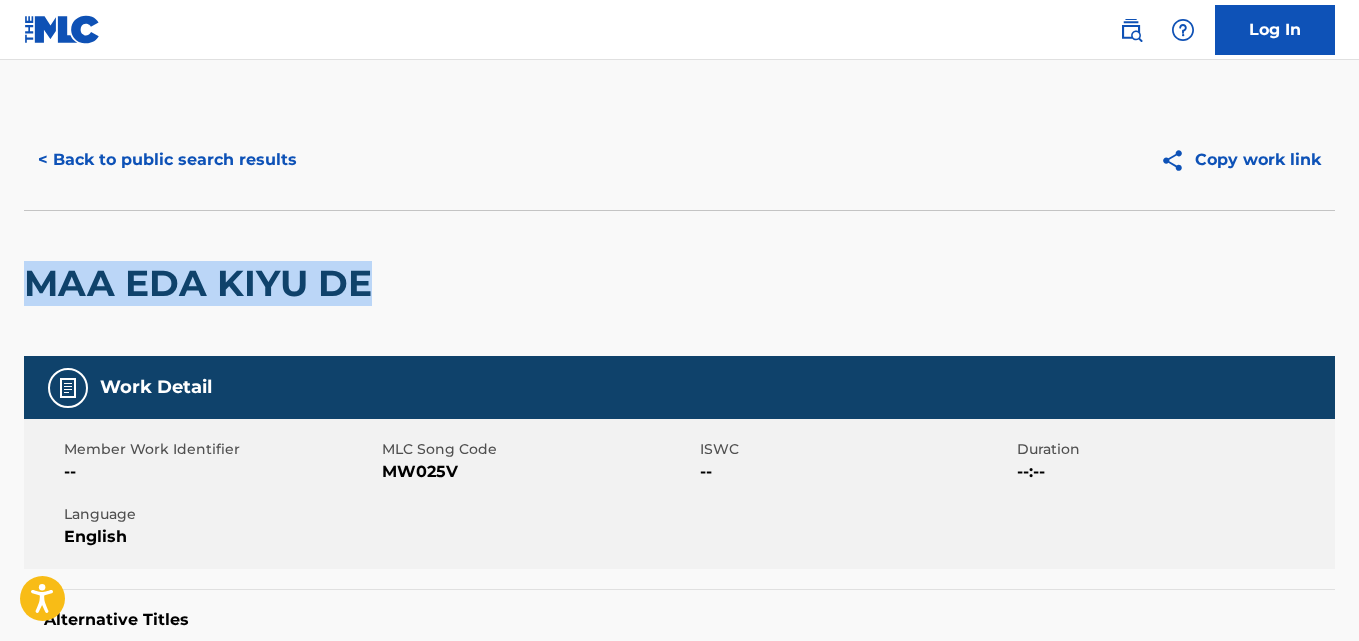 drag, startPoint x: 389, startPoint y: 289, endPoint x: 34, endPoint y: 276, distance: 355.23795 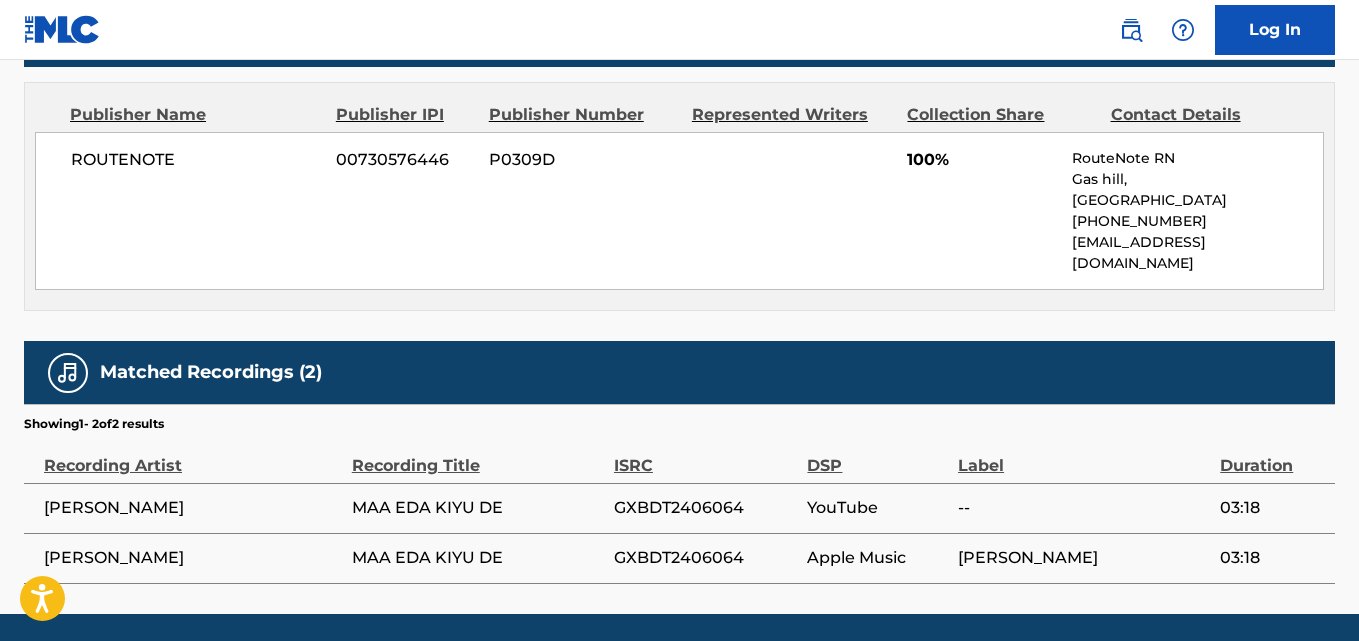 scroll, scrollTop: 977, scrollLeft: 0, axis: vertical 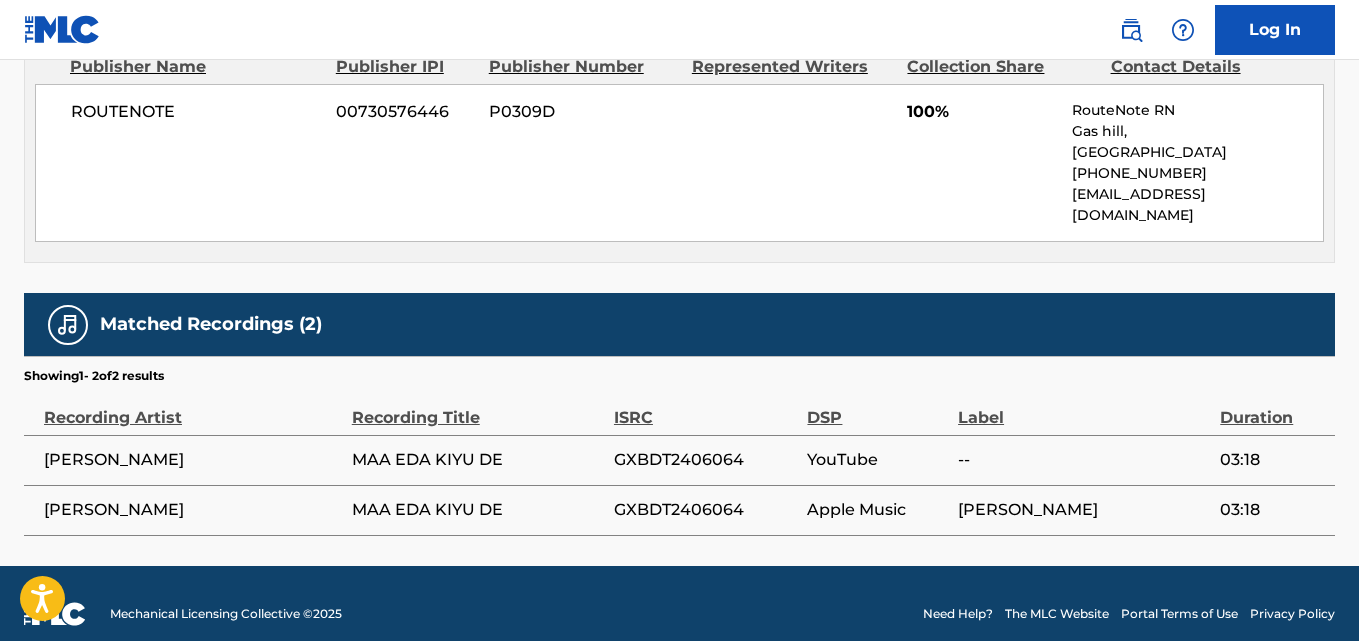 drag, startPoint x: 287, startPoint y: 447, endPoint x: 30, endPoint y: 435, distance: 257.28 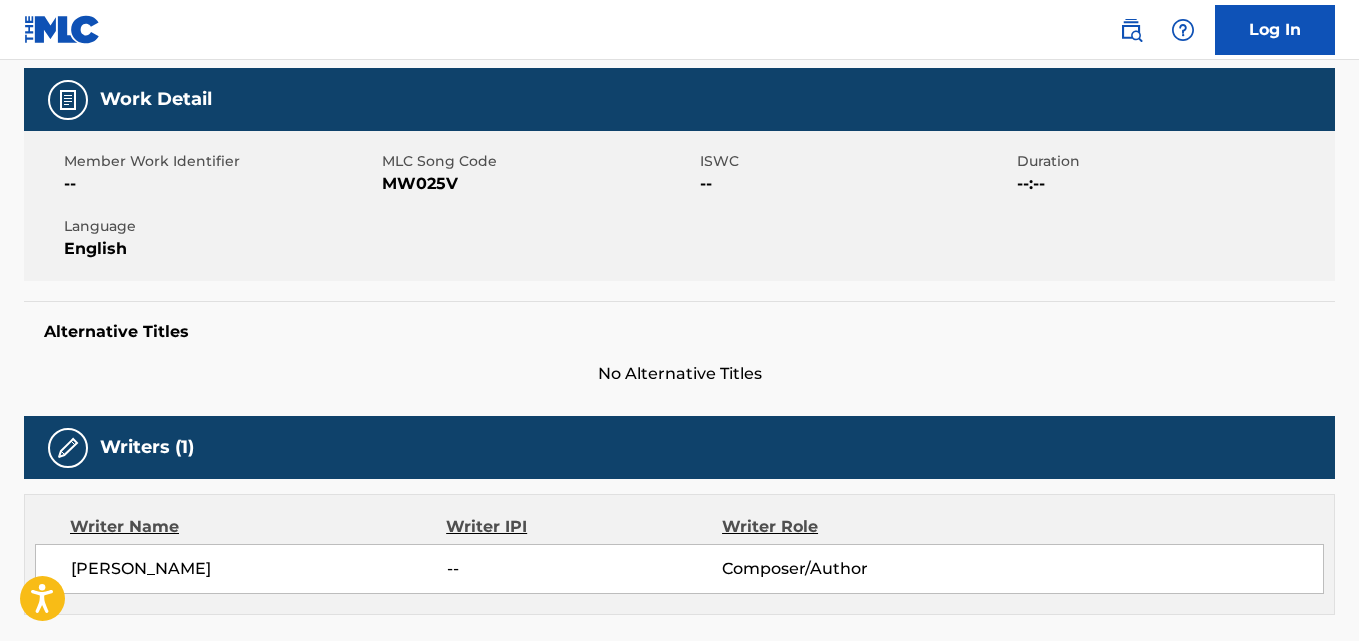 scroll, scrollTop: 260, scrollLeft: 0, axis: vertical 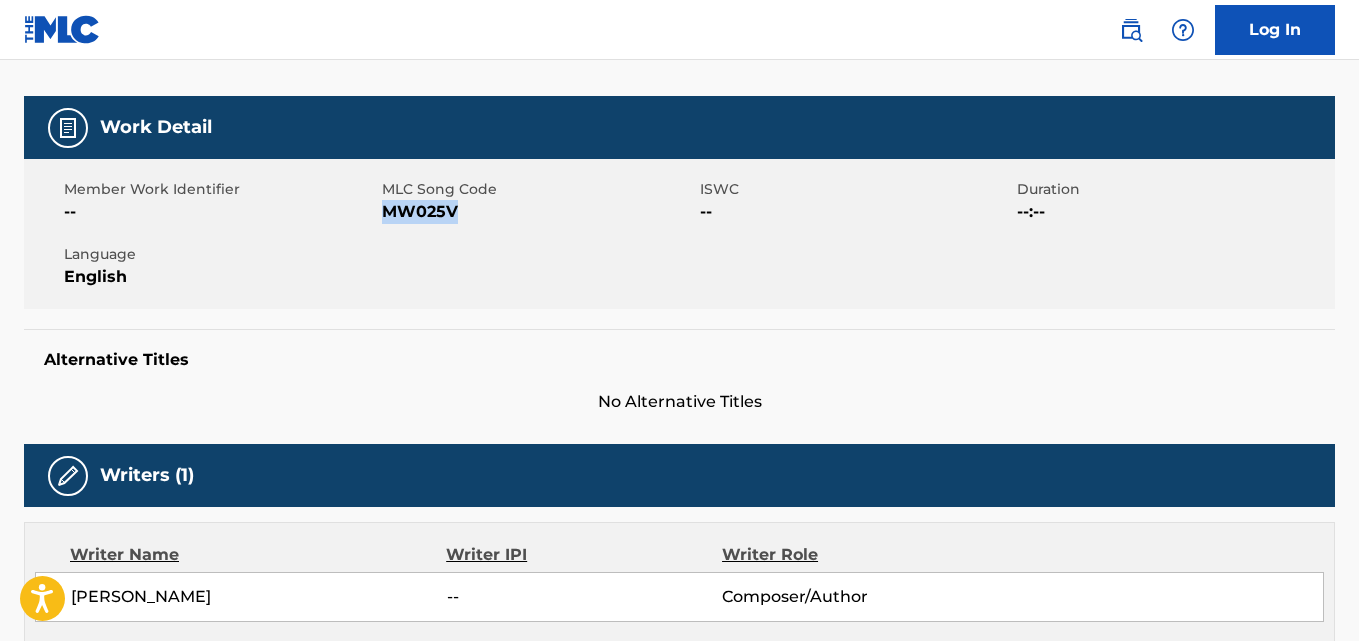 copy on "MW025V" 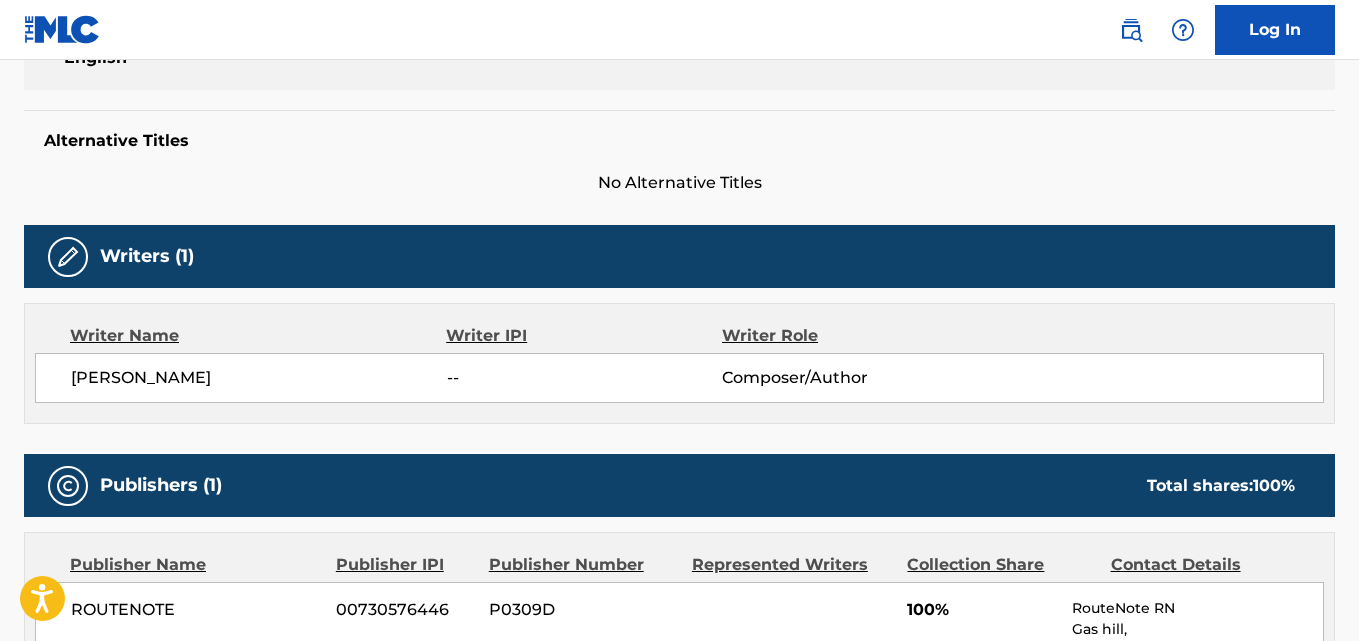 scroll, scrollTop: 585, scrollLeft: 0, axis: vertical 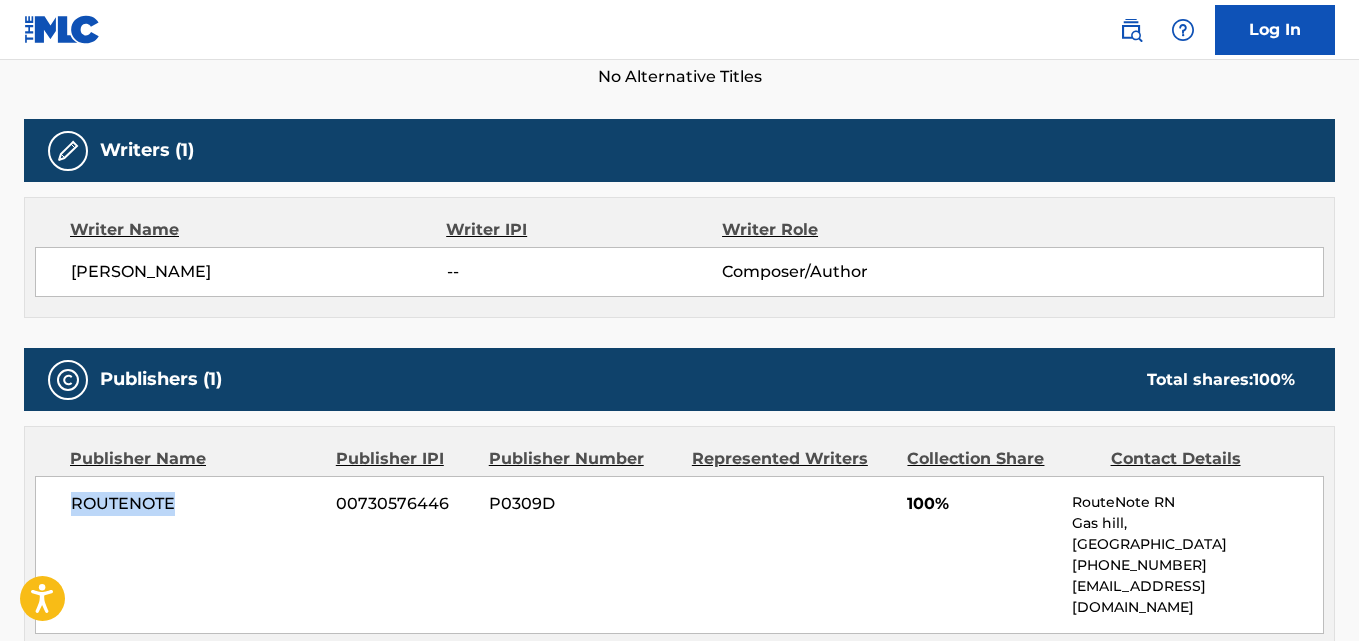 drag, startPoint x: 181, startPoint y: 500, endPoint x: 59, endPoint y: 504, distance: 122.06556 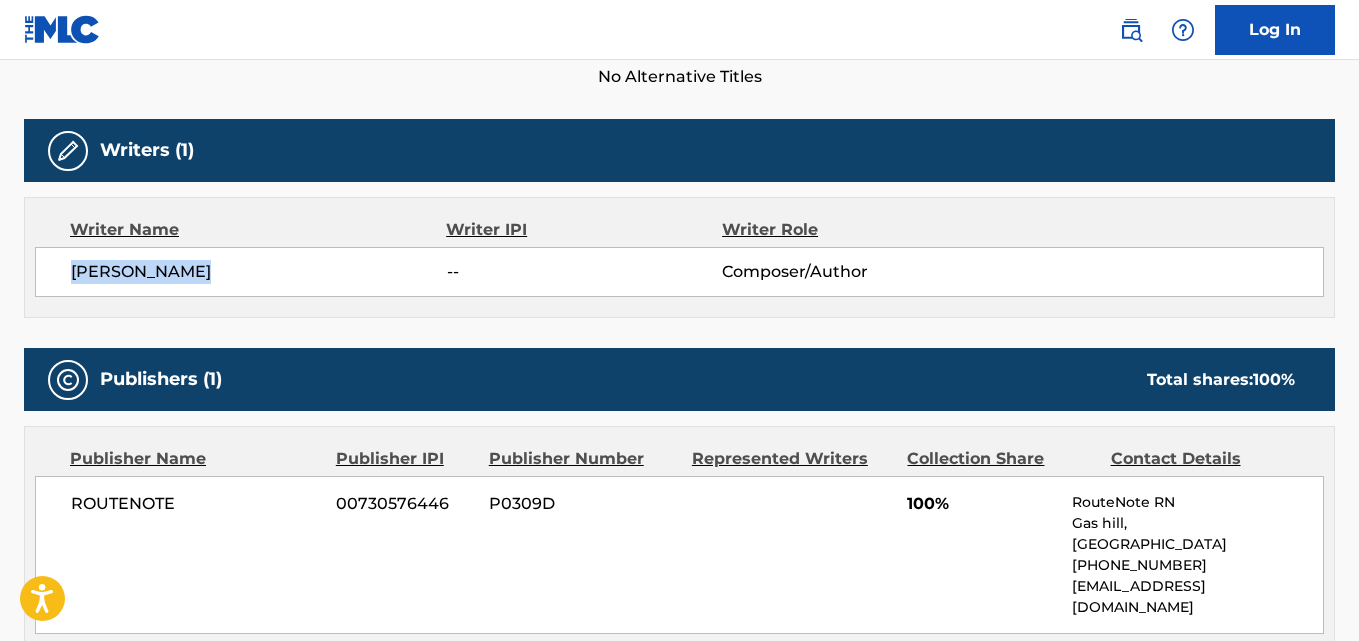 drag, startPoint x: 221, startPoint y: 267, endPoint x: 55, endPoint y: 267, distance: 166 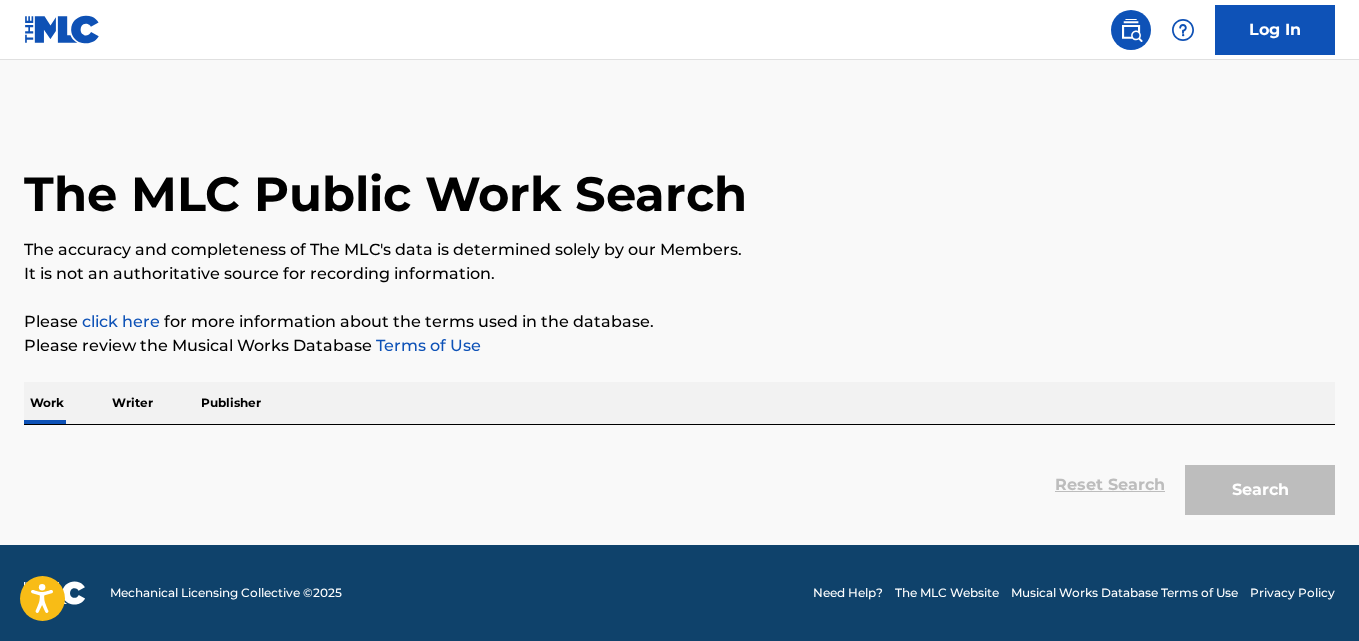 scroll, scrollTop: 0, scrollLeft: 0, axis: both 